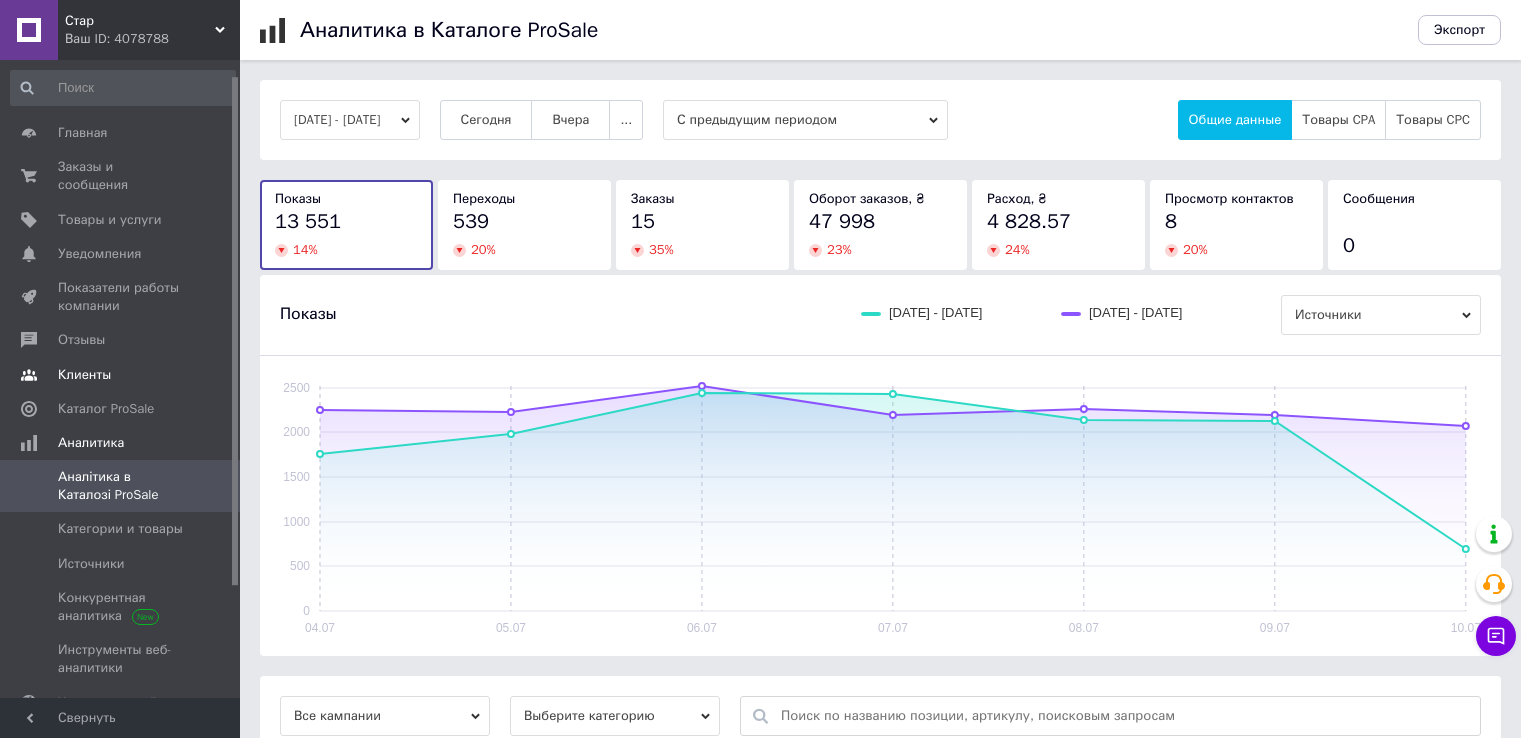 scroll, scrollTop: 0, scrollLeft: 0, axis: both 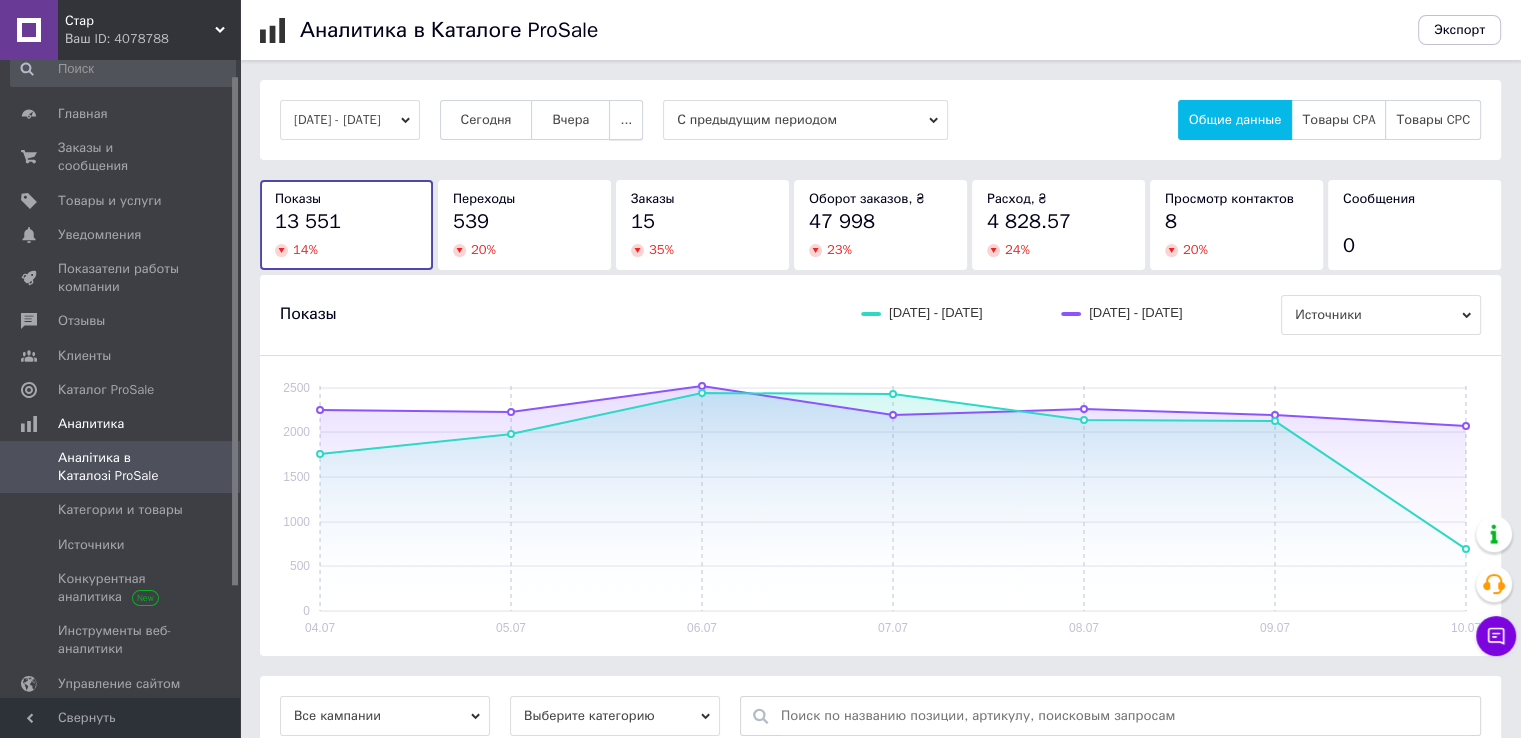 click on "..." at bounding box center (626, 120) 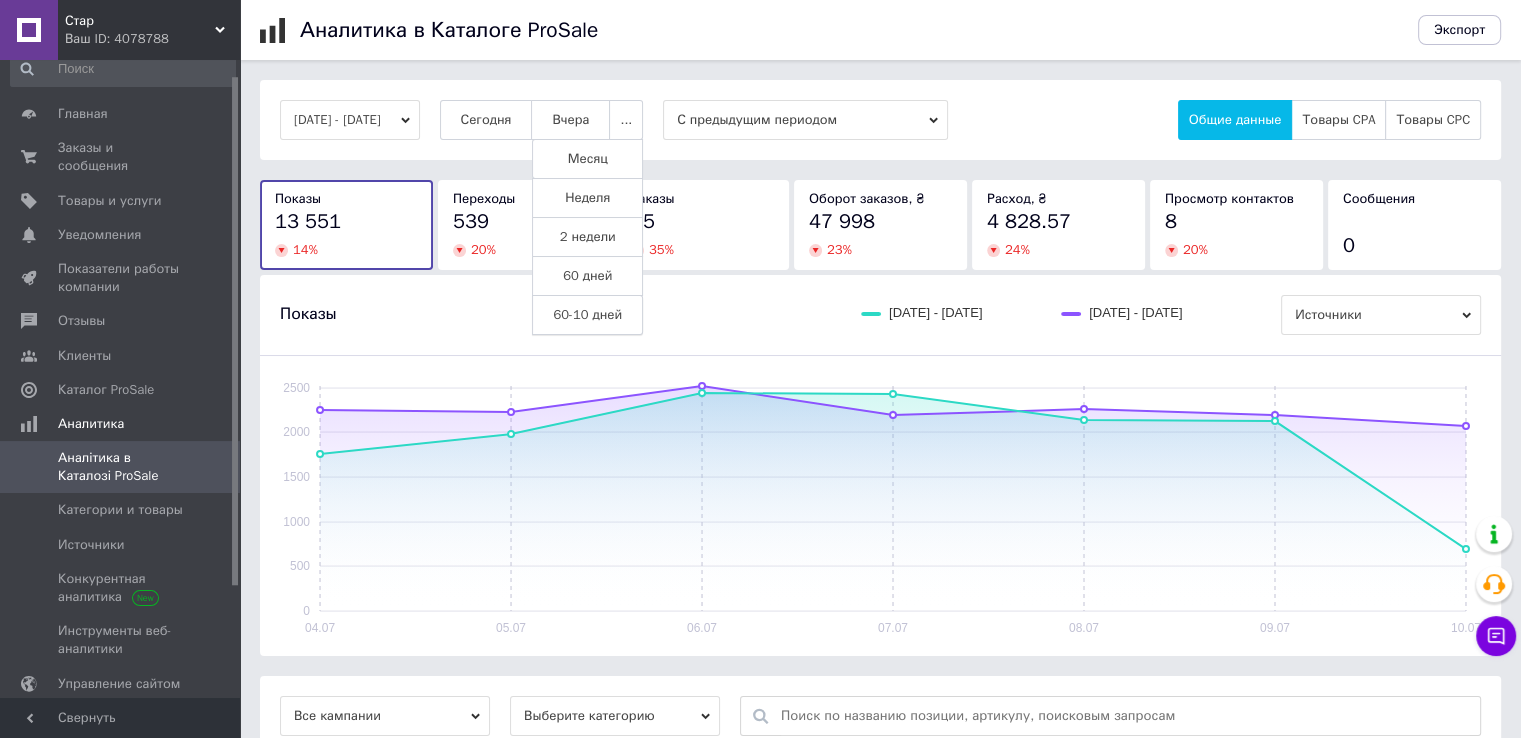 click on "60-10 дней" at bounding box center [587, 315] 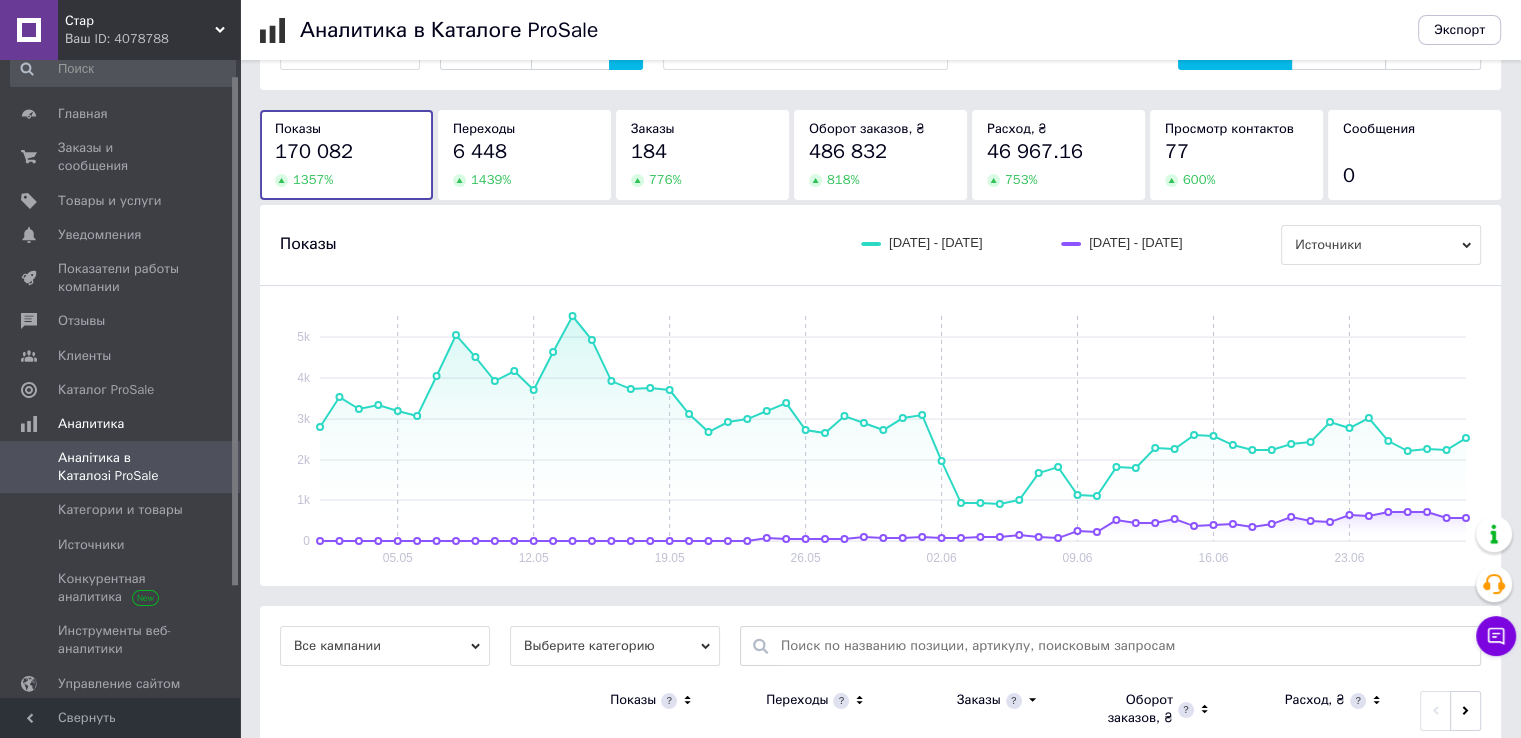 scroll, scrollTop: 199, scrollLeft: 0, axis: vertical 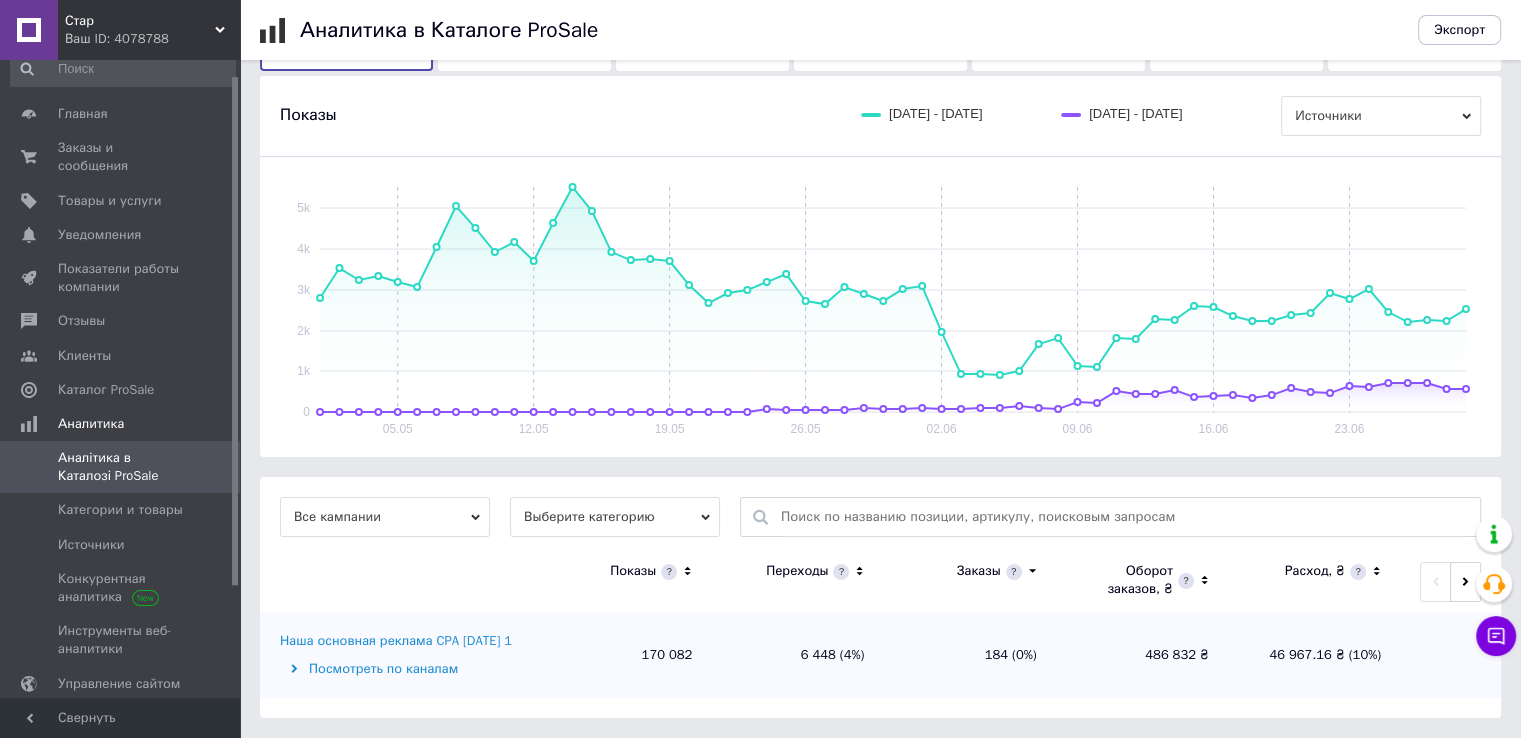 click on "Выберите категорию" at bounding box center [615, 517] 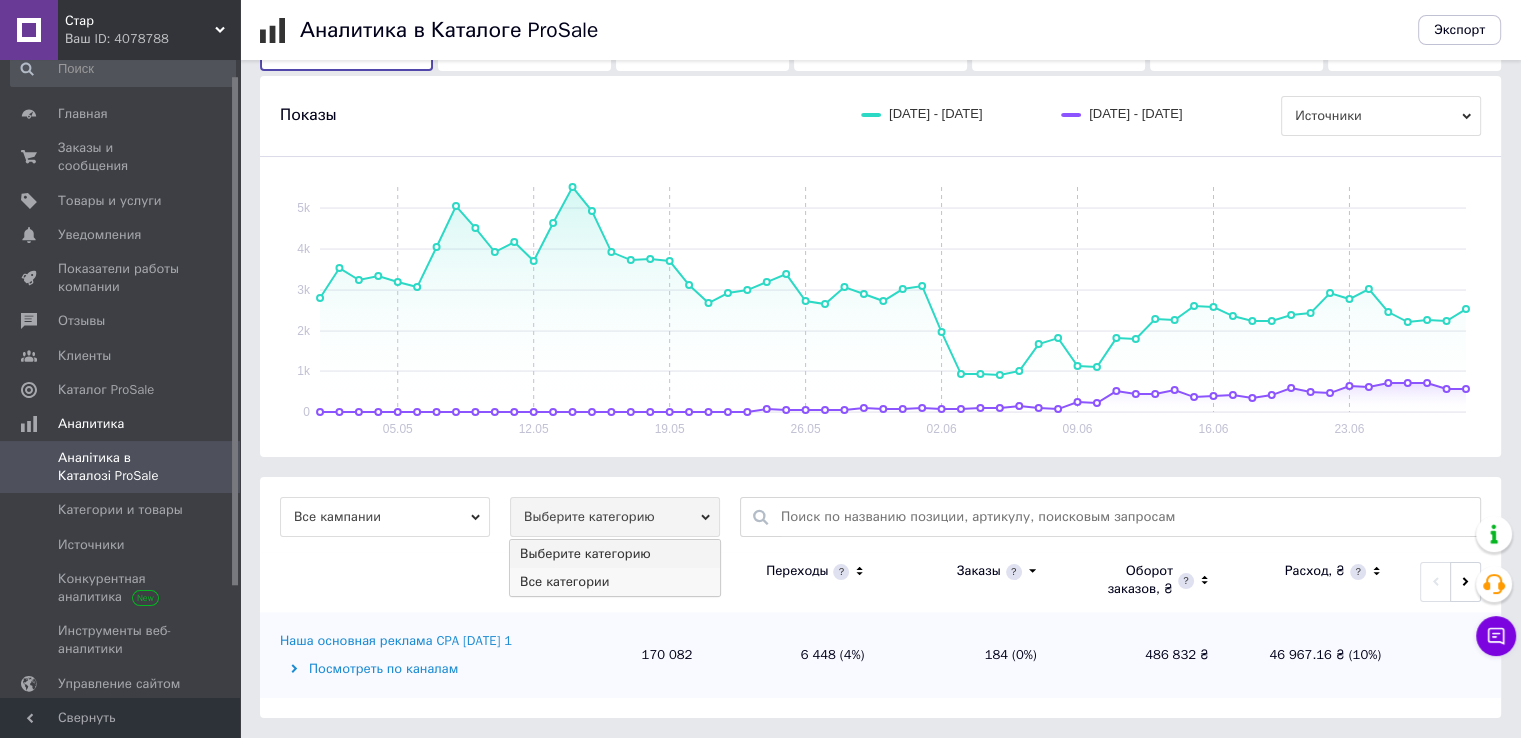 click on "Все категории" at bounding box center [615, 582] 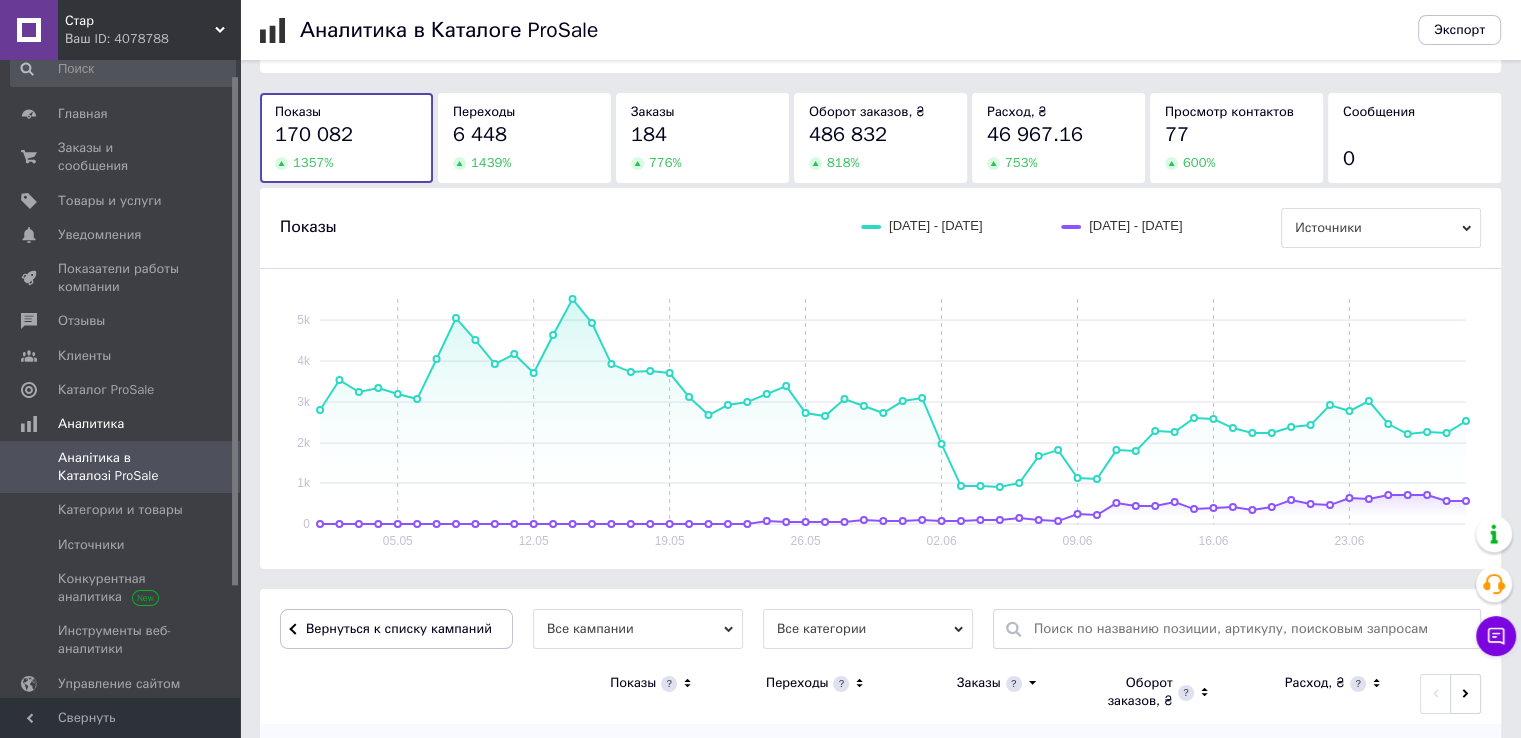 scroll, scrollTop: 199, scrollLeft: 0, axis: vertical 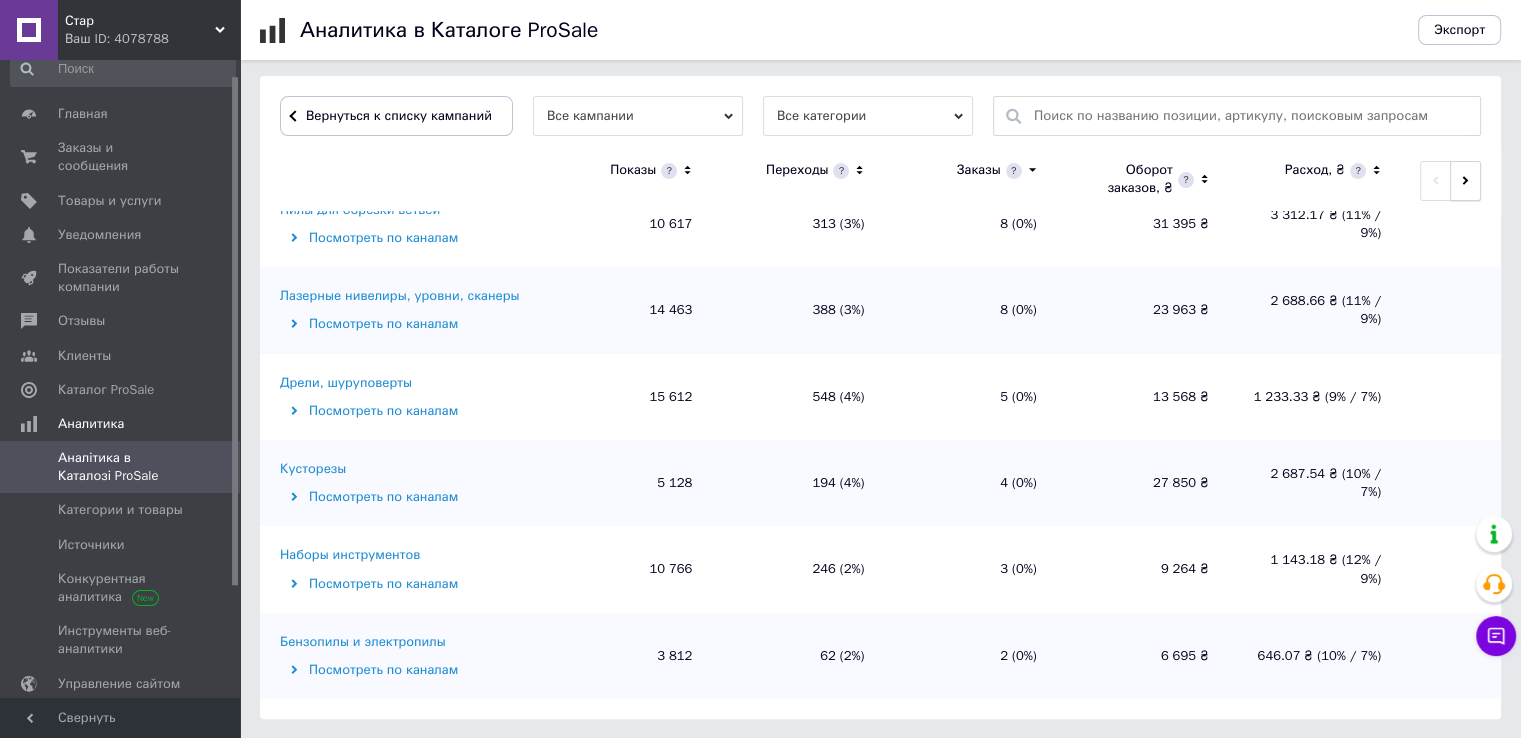 click 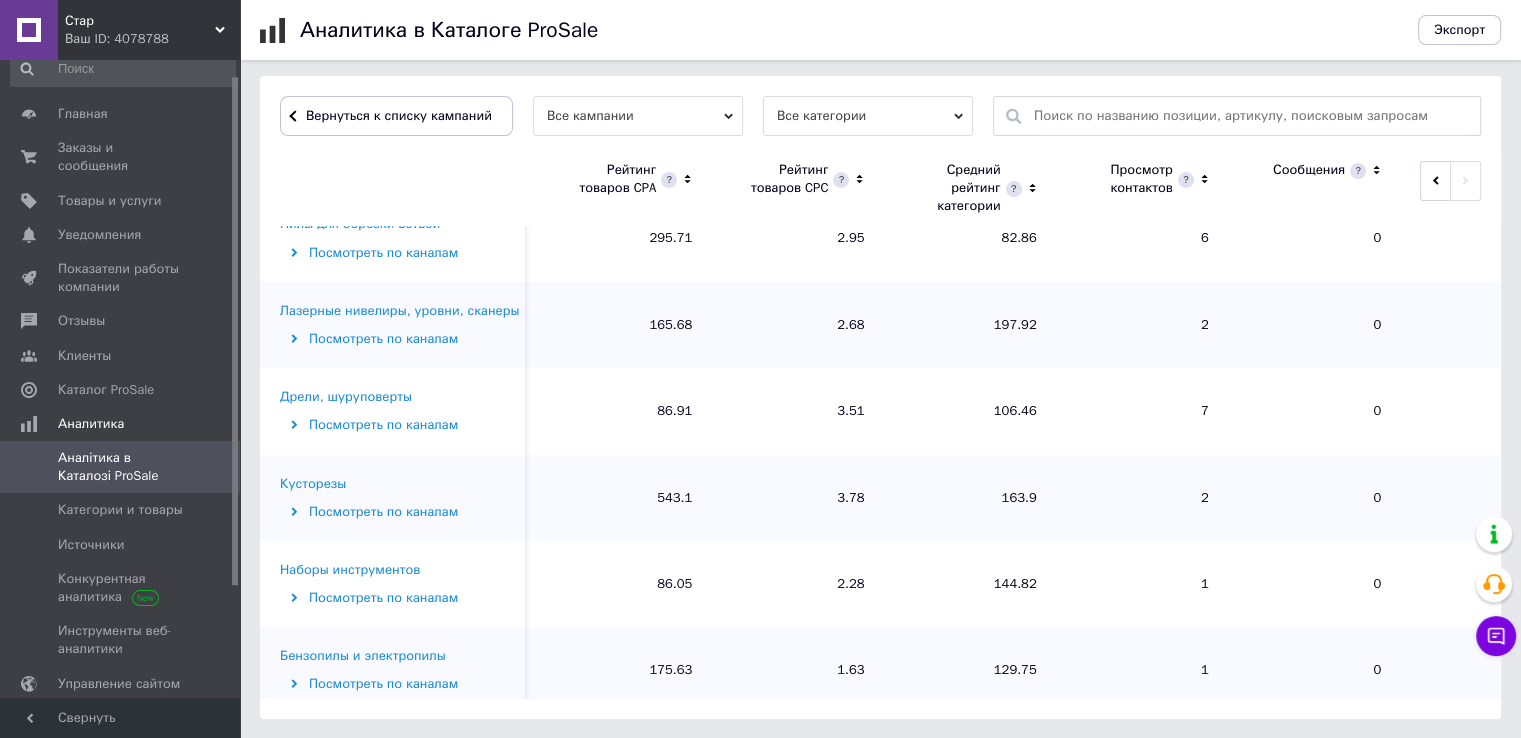 scroll, scrollTop: 476, scrollLeft: 0, axis: vertical 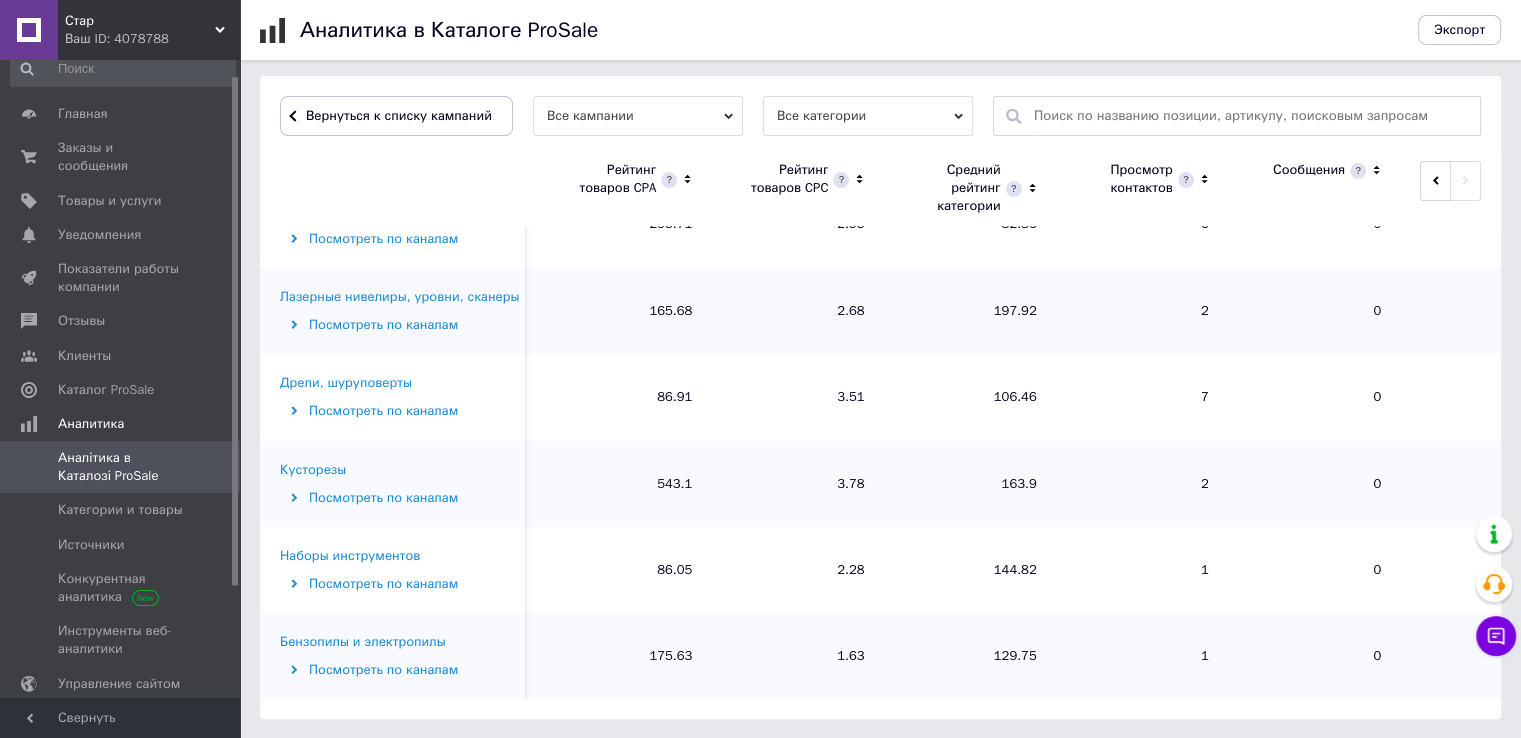 click on "Наборы инструментов" at bounding box center (350, 556) 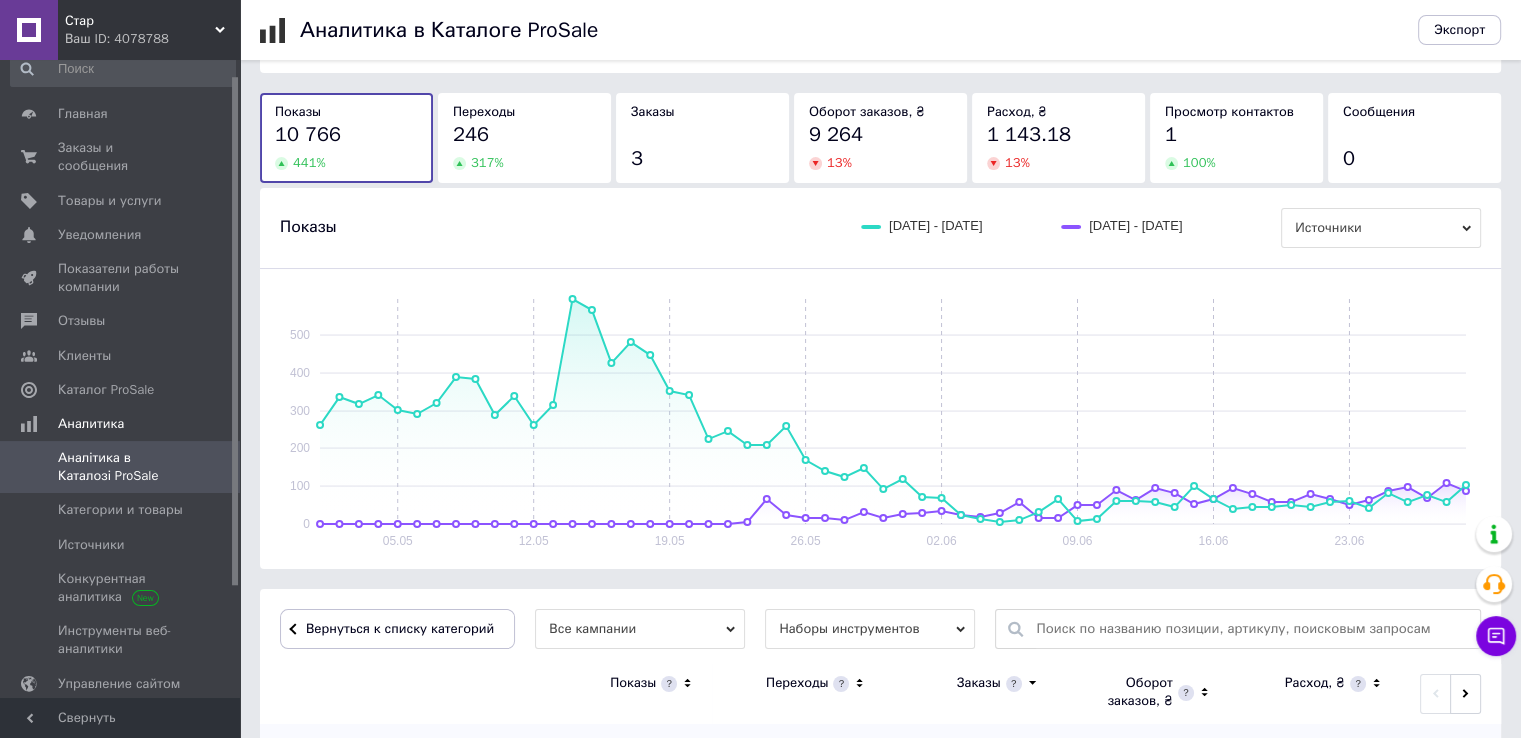 scroll, scrollTop: 600, scrollLeft: 0, axis: vertical 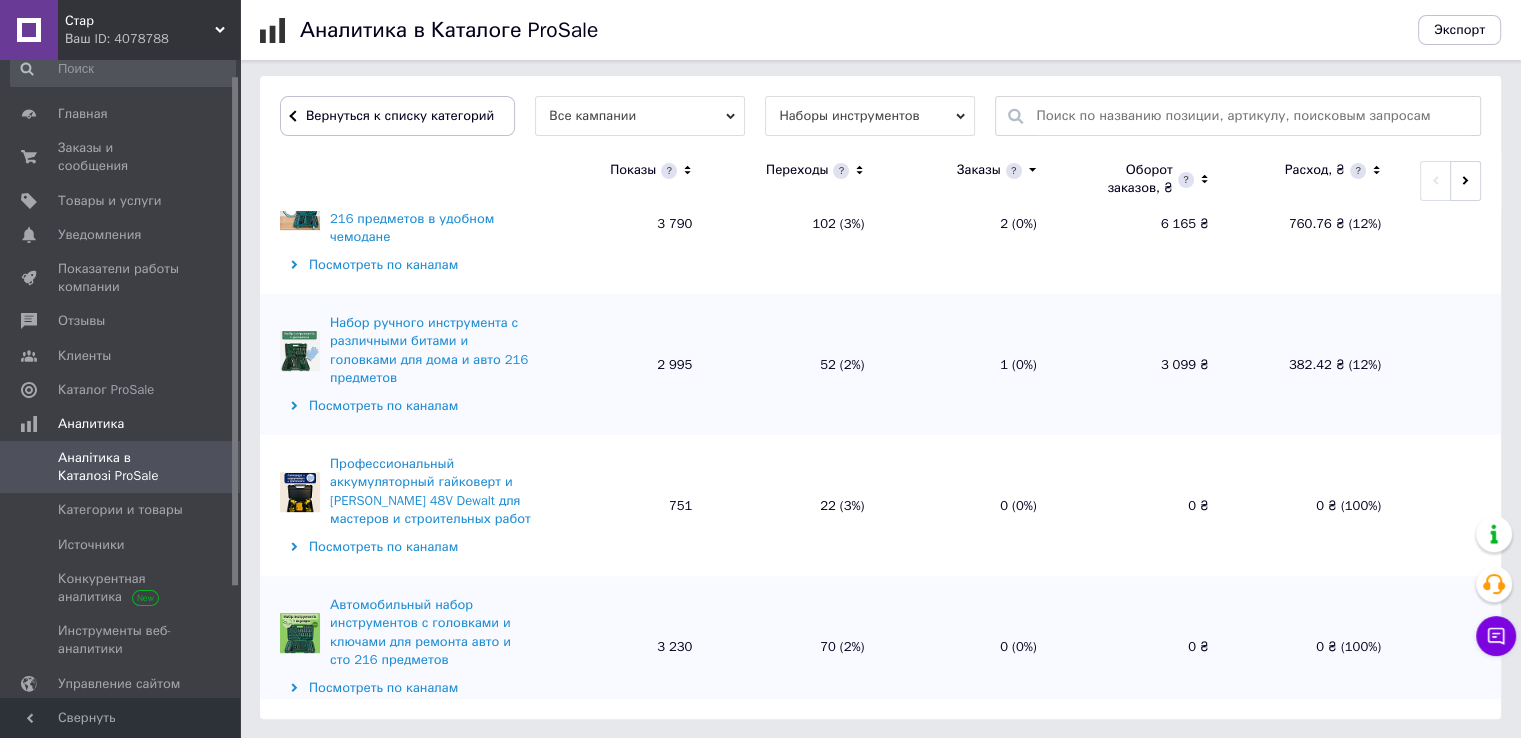 click on "Профессиональный аккумуляторный гайковерт и [PERSON_NAME] 48V Dewalt для мастеров и строительных работ" at bounding box center (432, 491) 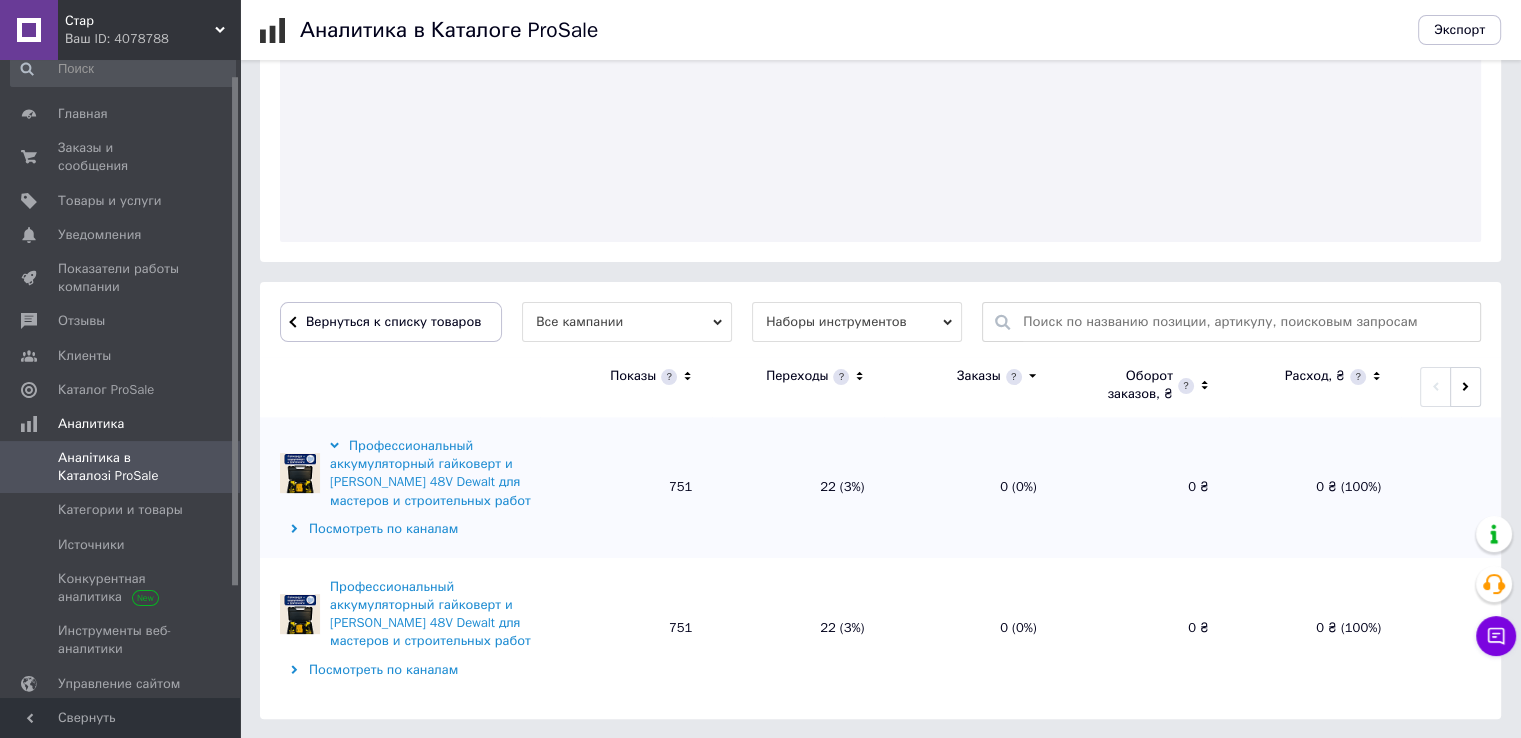 scroll, scrollTop: 394, scrollLeft: 0, axis: vertical 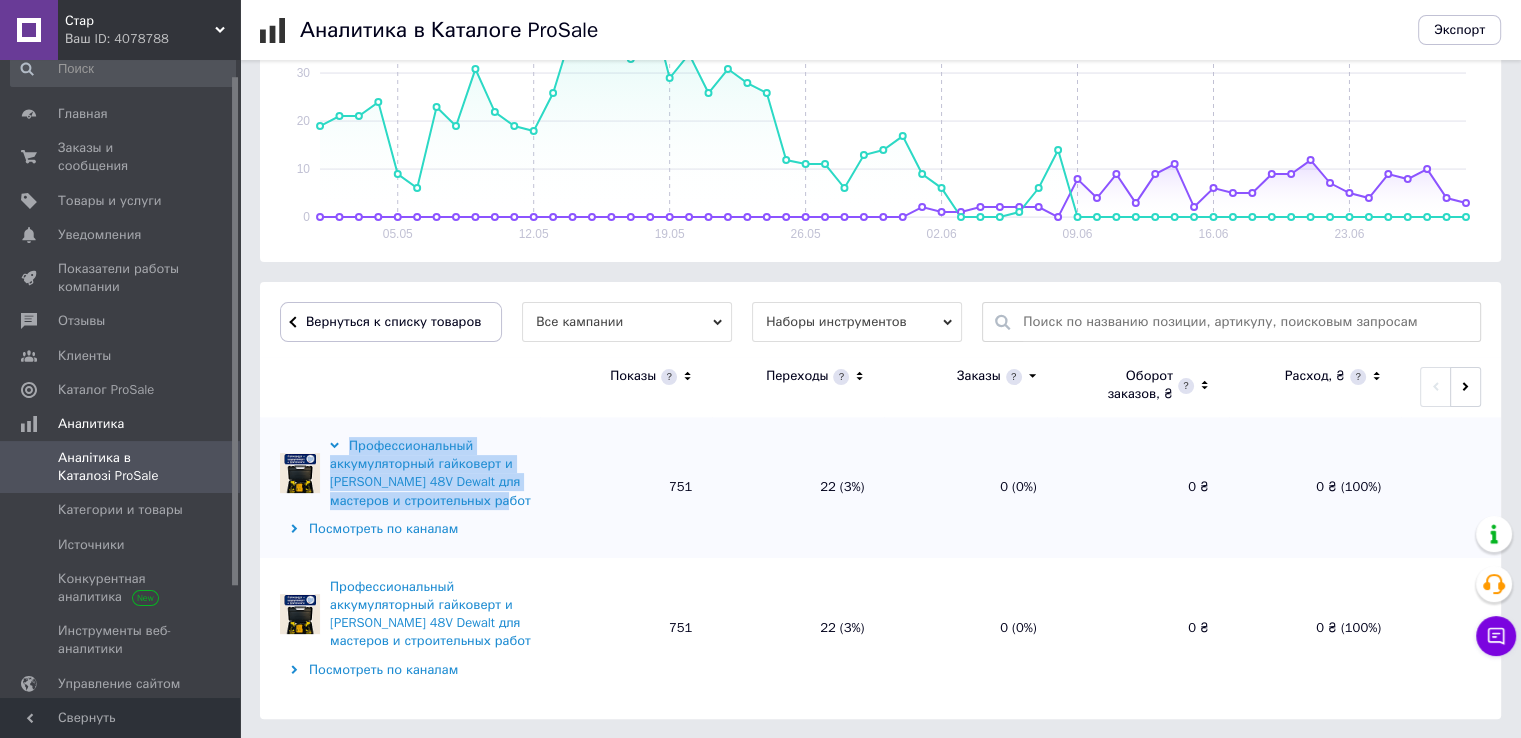 drag, startPoint x: 348, startPoint y: 443, endPoint x: 528, endPoint y: 494, distance: 187.08554 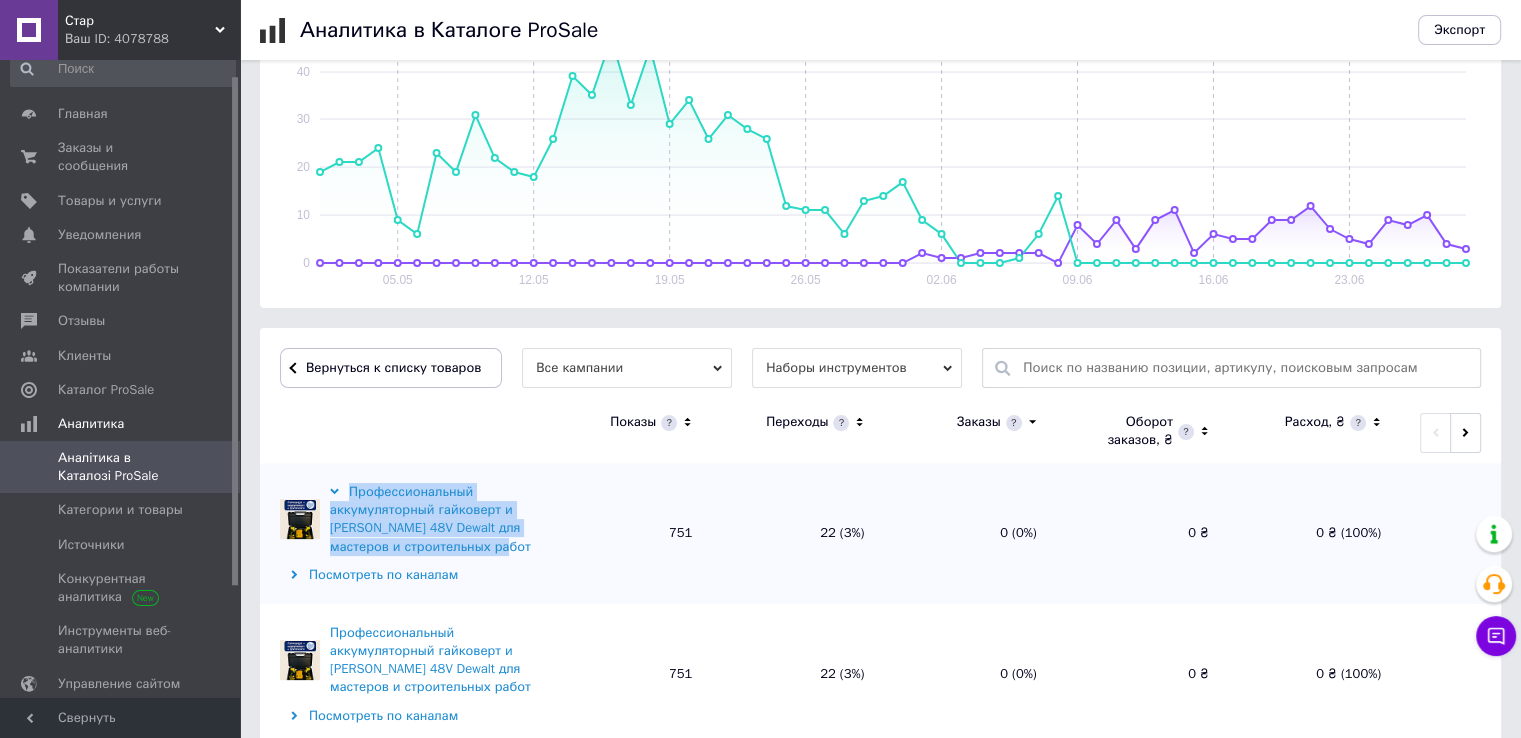 scroll, scrollTop: 394, scrollLeft: 0, axis: vertical 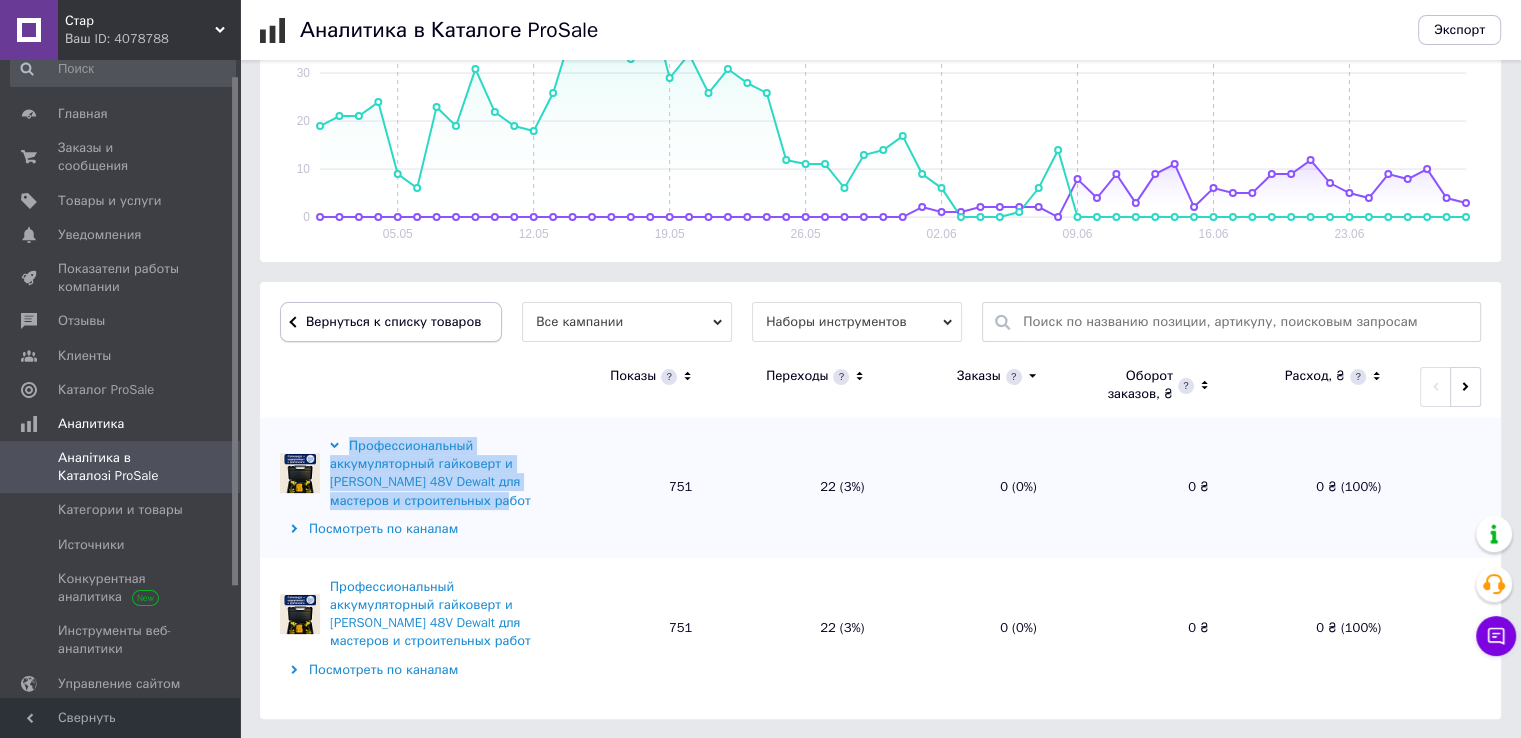 click at bounding box center [303, 321] 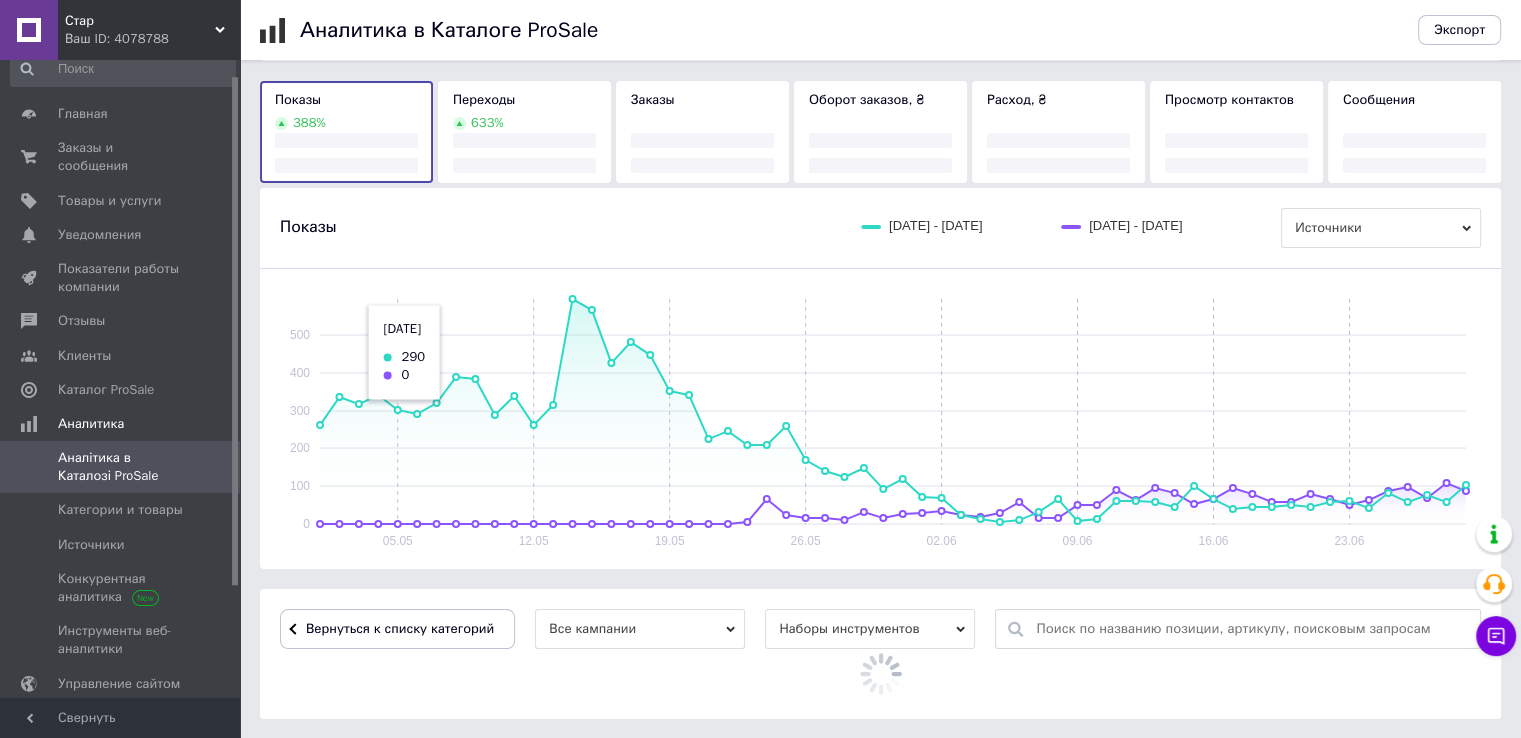 scroll, scrollTop: 406, scrollLeft: 0, axis: vertical 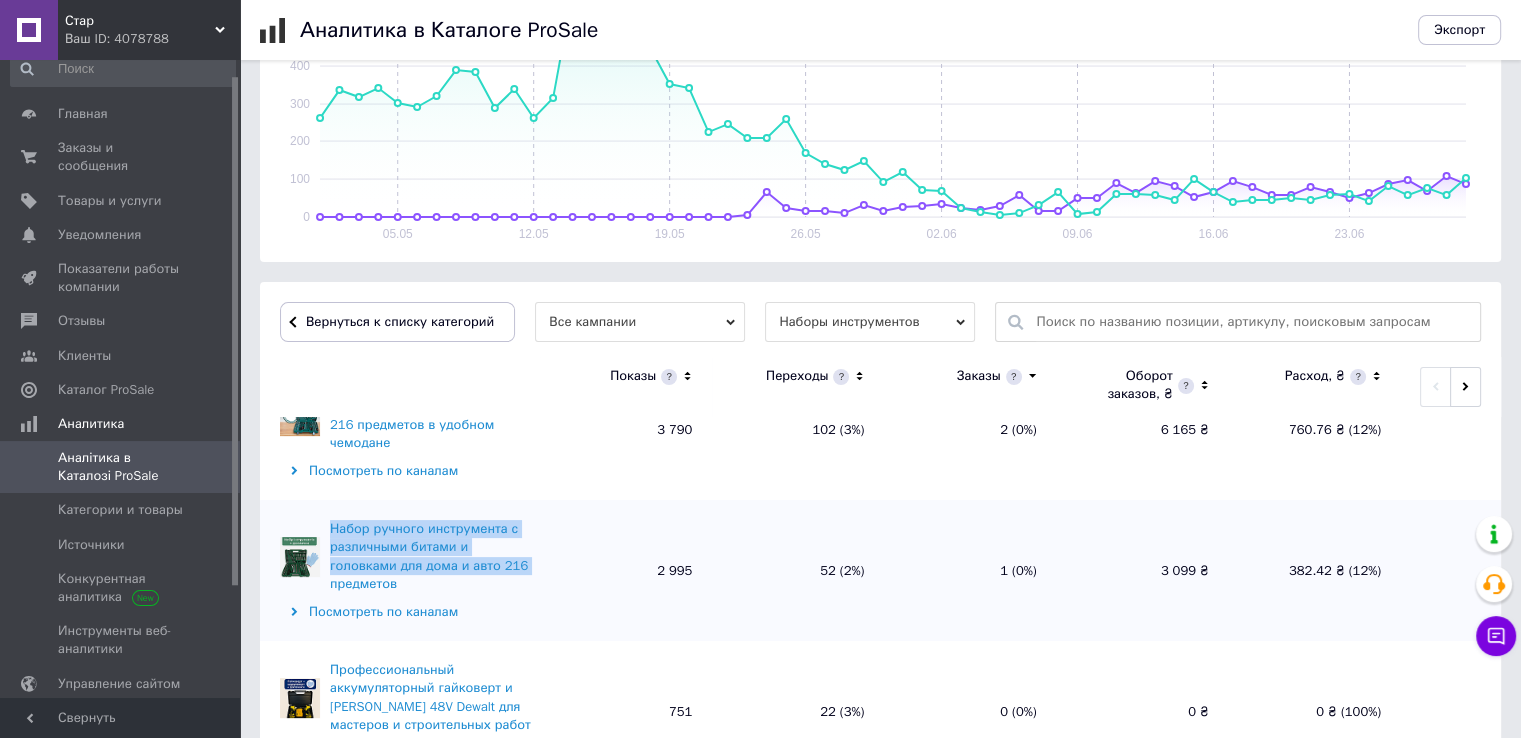 drag, startPoint x: 360, startPoint y: 521, endPoint x: 453, endPoint y: 562, distance: 101.636604 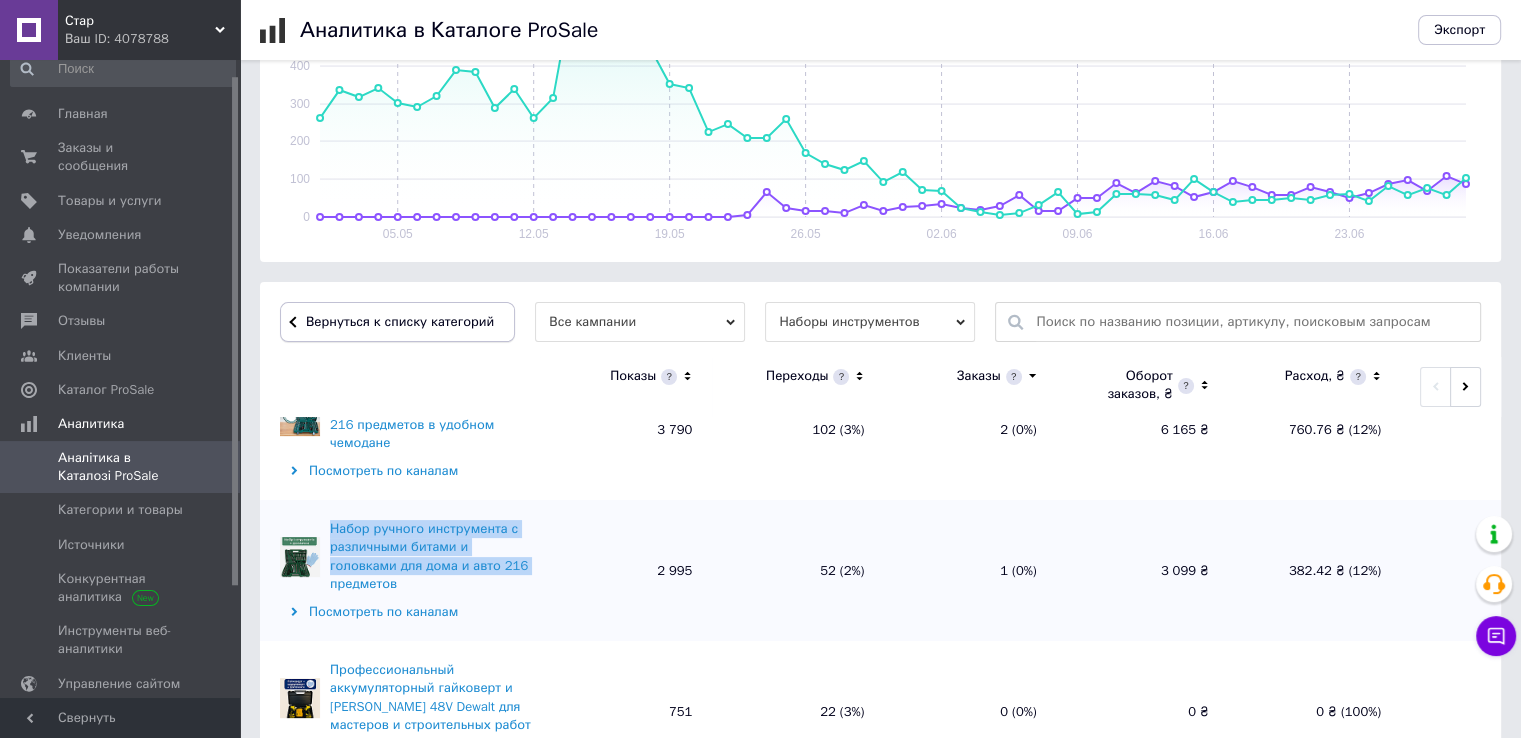 click on "Вернуться к списку категорий" at bounding box center [397, 322] 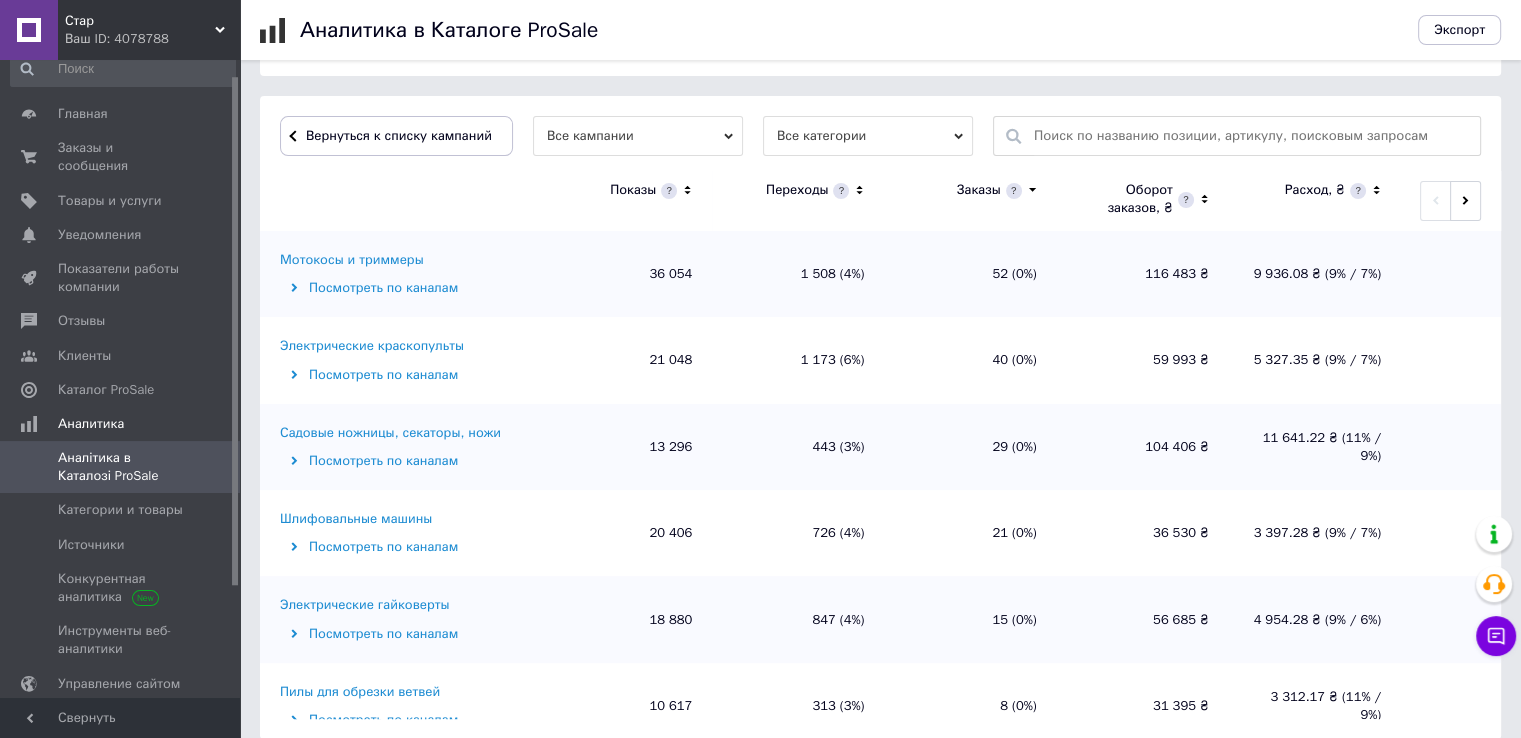 scroll, scrollTop: 600, scrollLeft: 0, axis: vertical 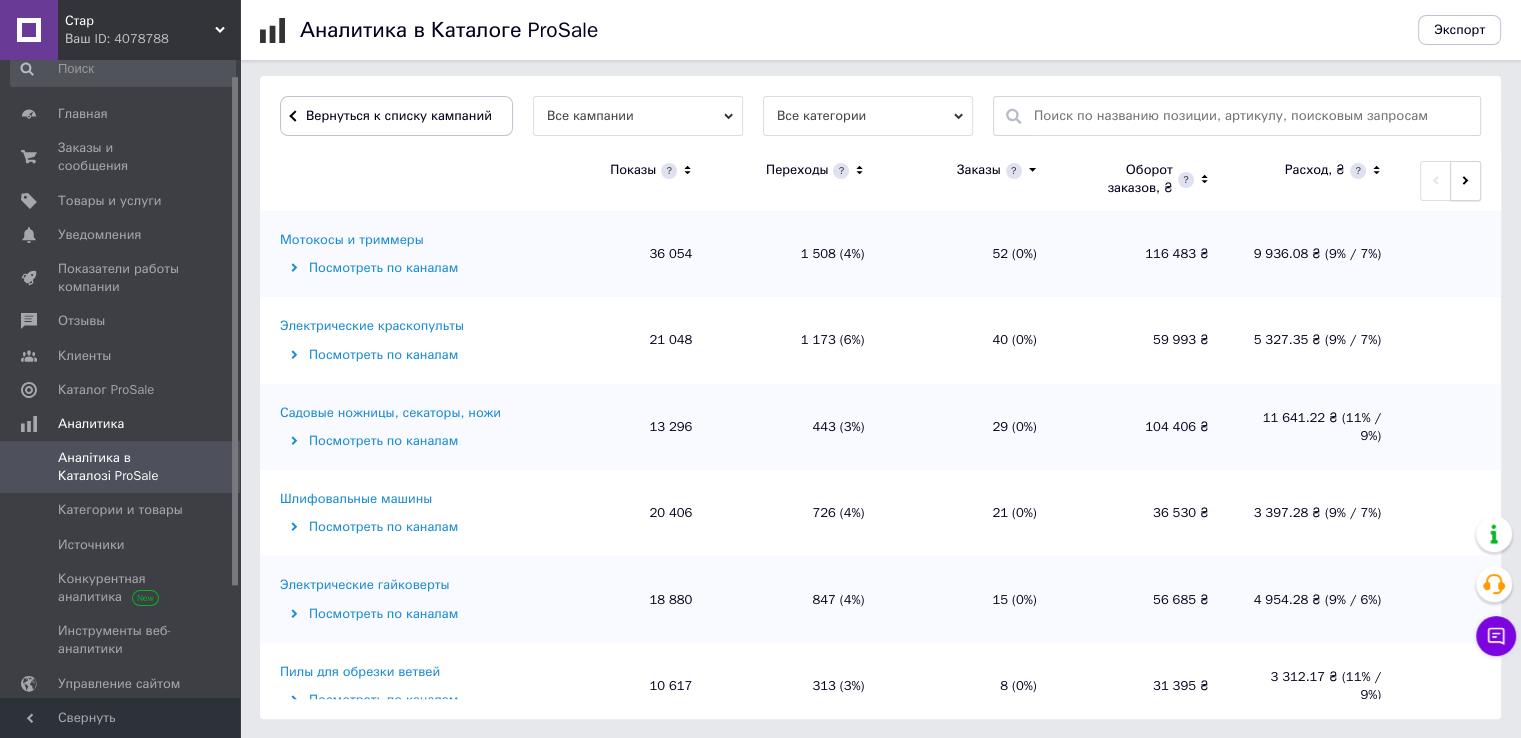 click at bounding box center [1465, 181] 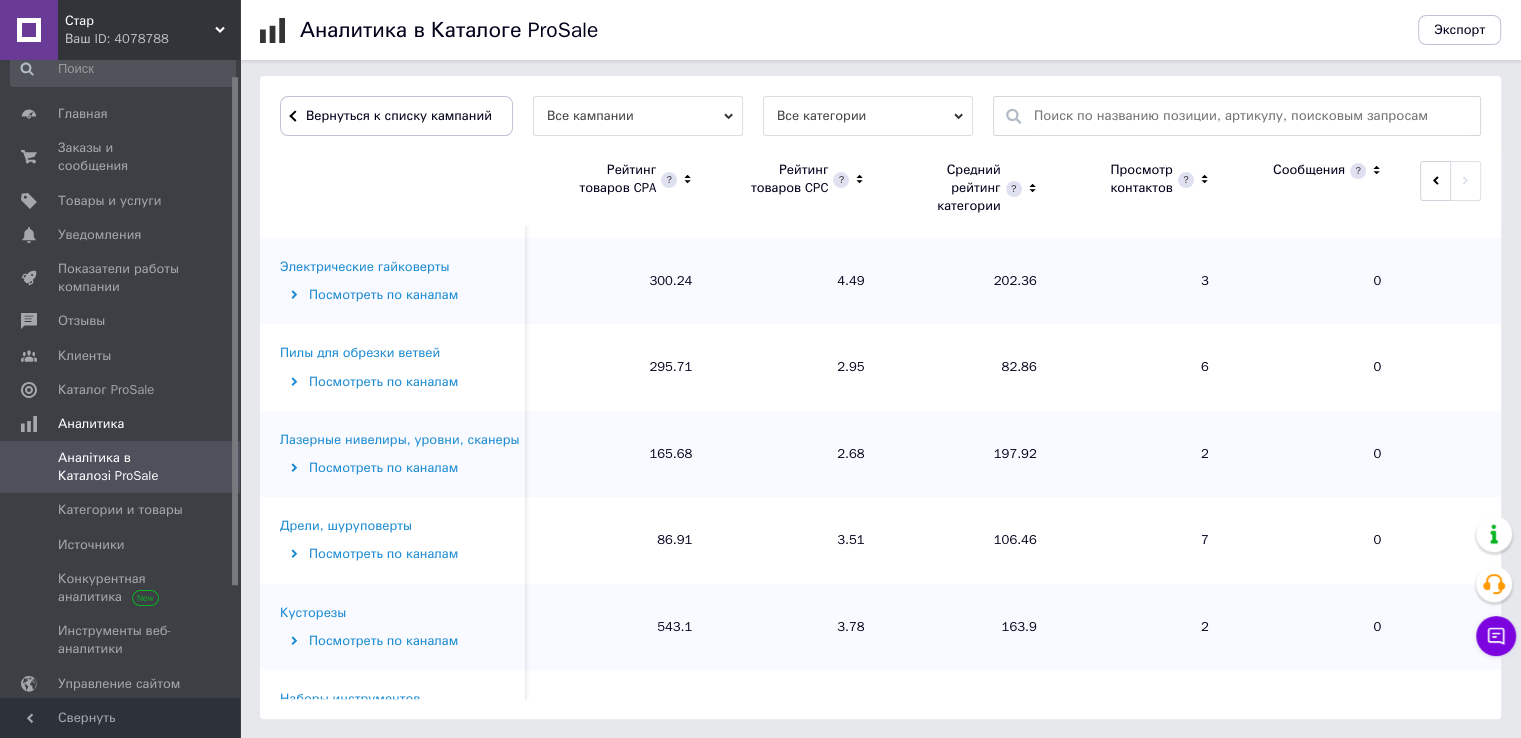 scroll, scrollTop: 476, scrollLeft: 0, axis: vertical 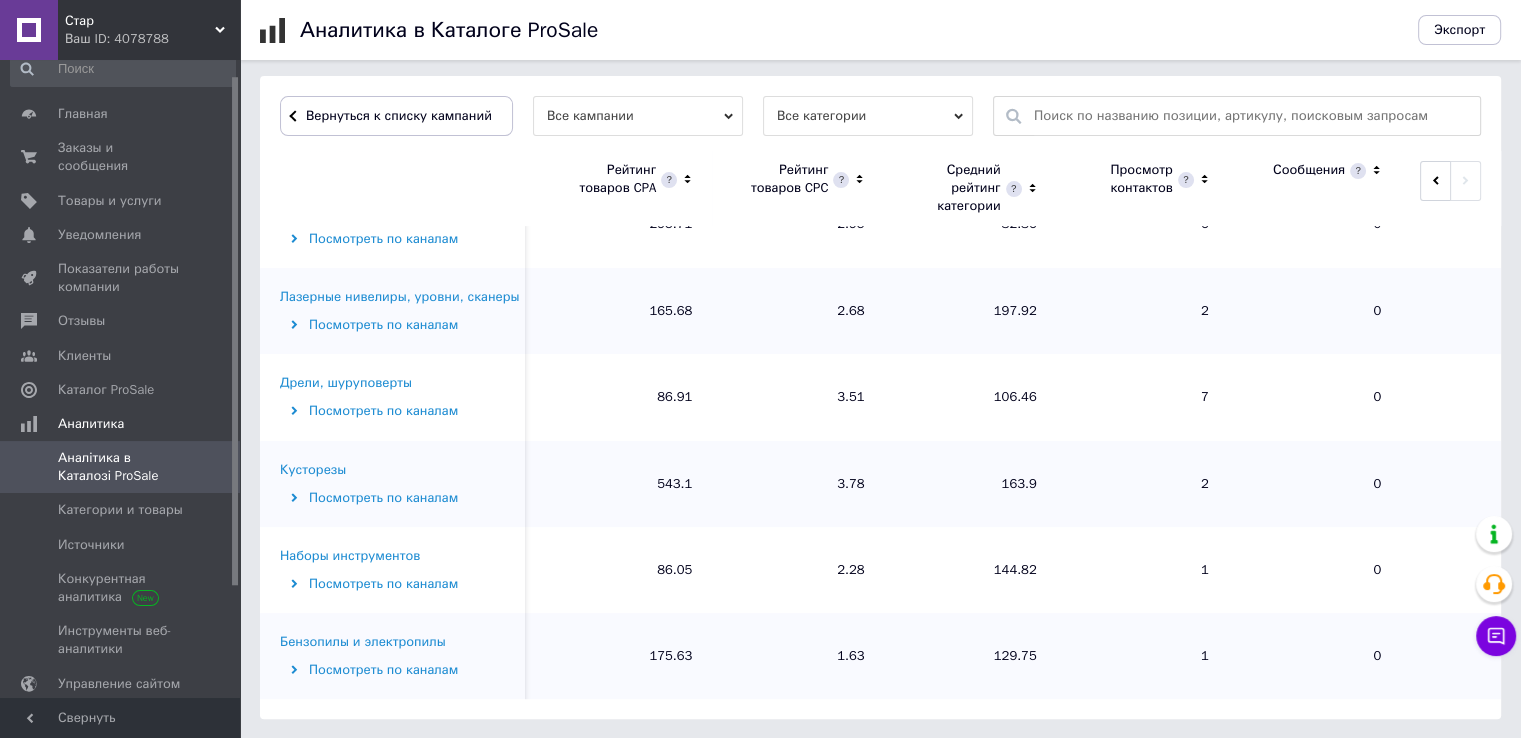 click on "Дрели, шуруповерты Посмотреть по каналам" at bounding box center [400, 397] 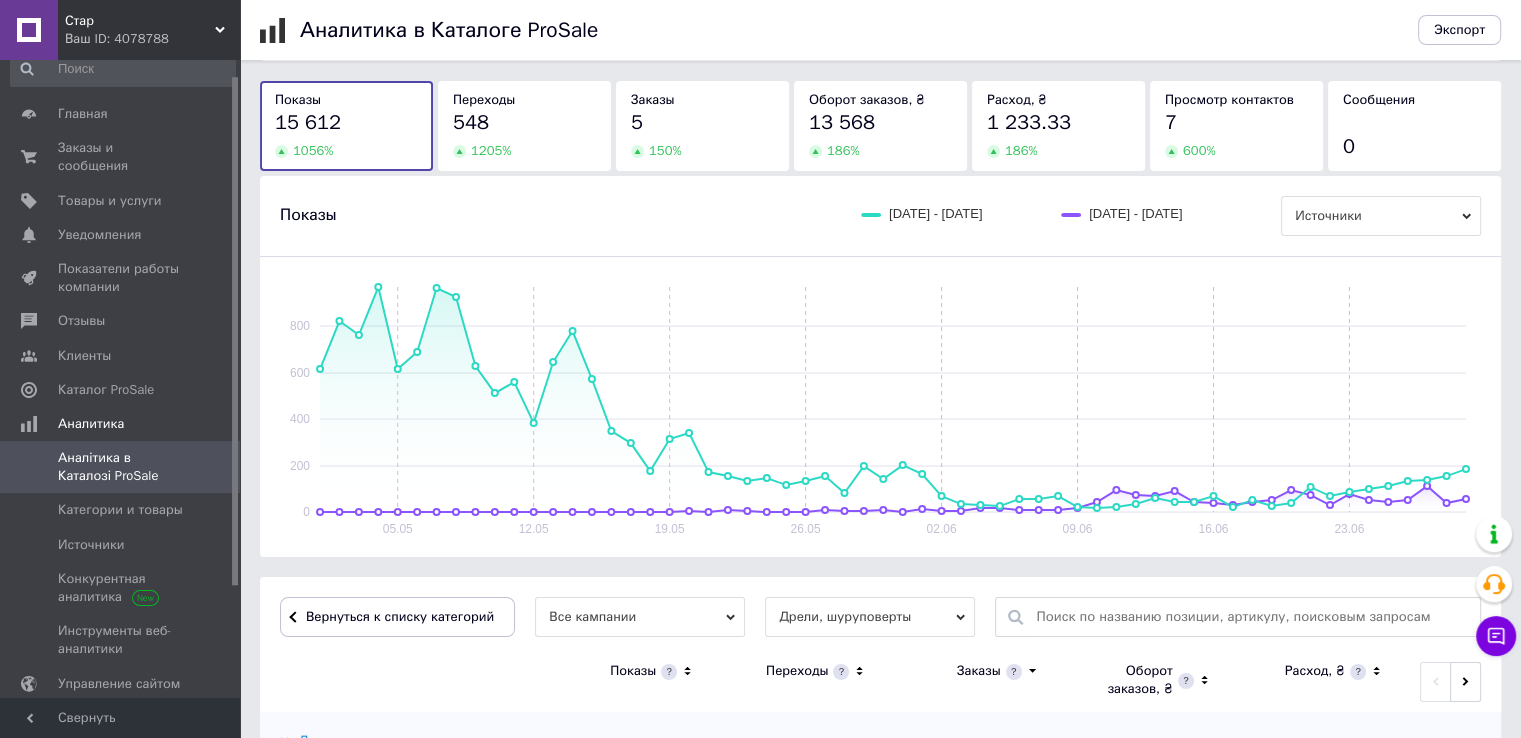 scroll, scrollTop: 600, scrollLeft: 0, axis: vertical 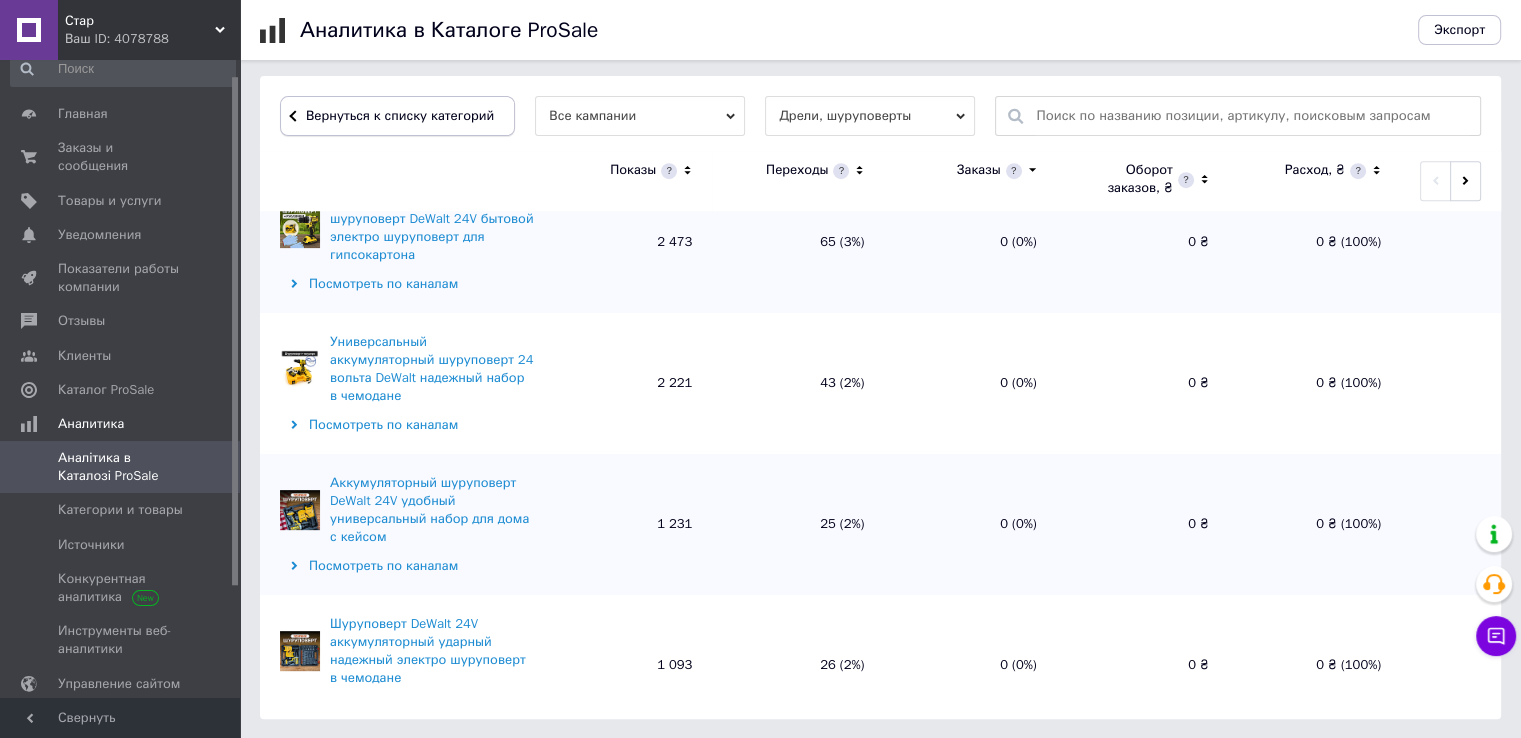 click on "Вернуться к списку категорий" at bounding box center [397, 116] 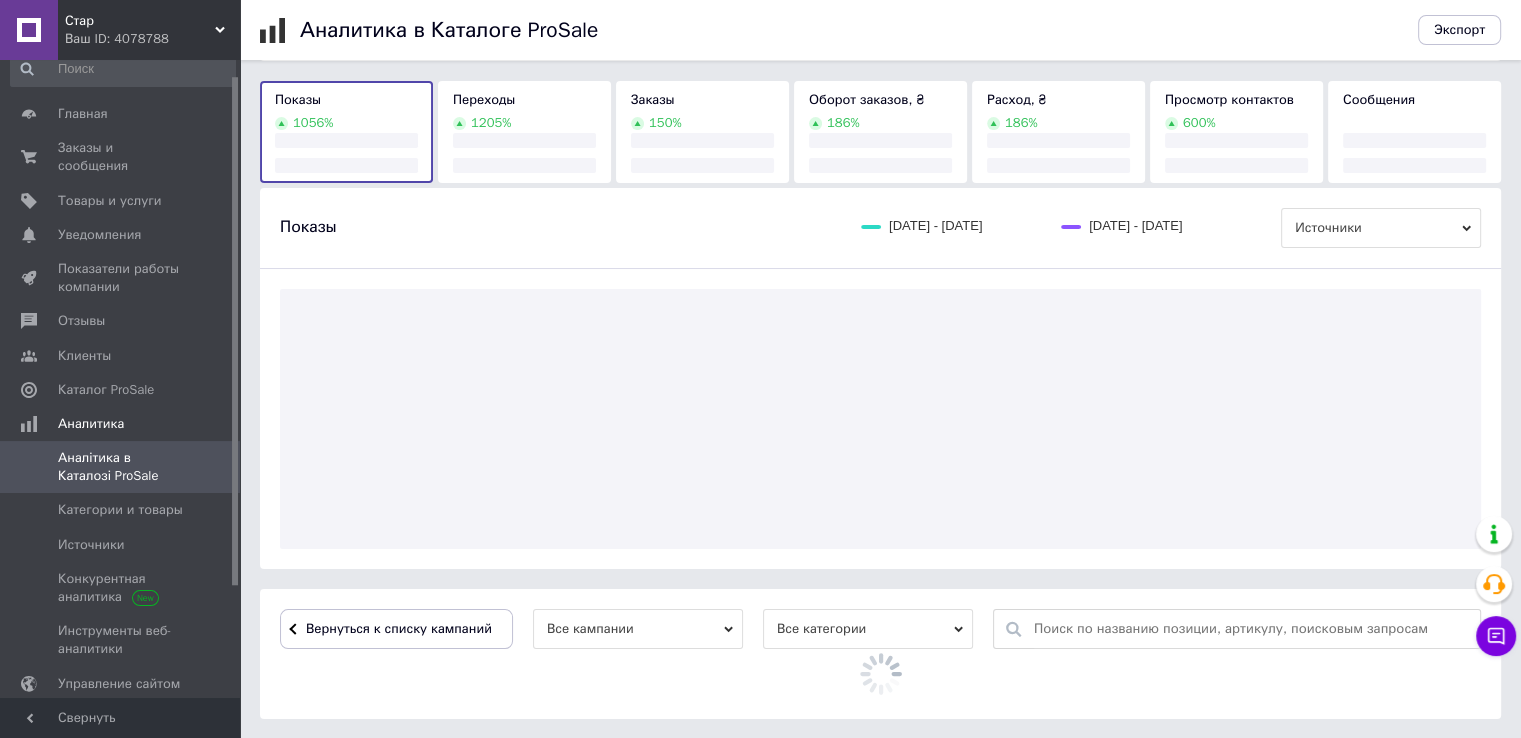scroll, scrollTop: 600, scrollLeft: 0, axis: vertical 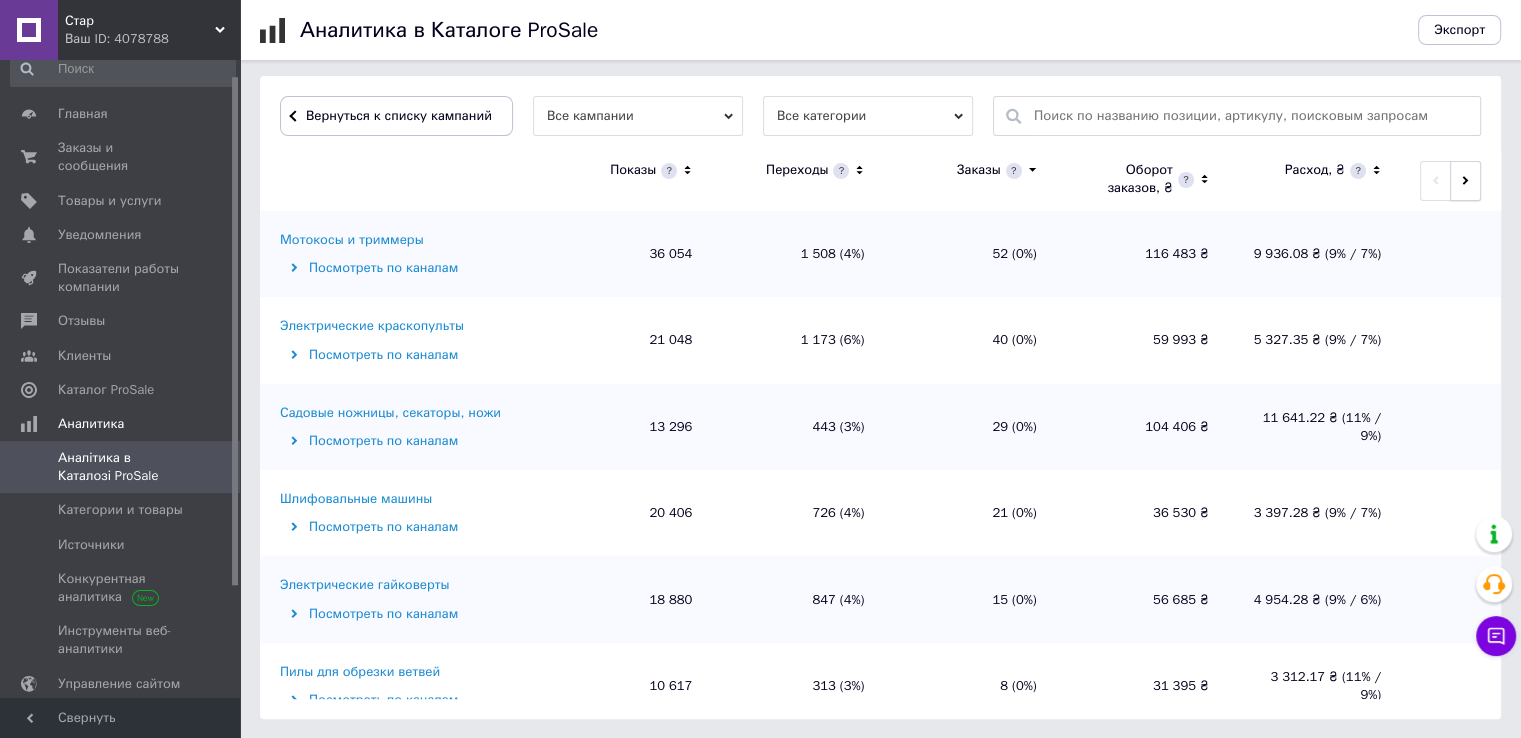 click 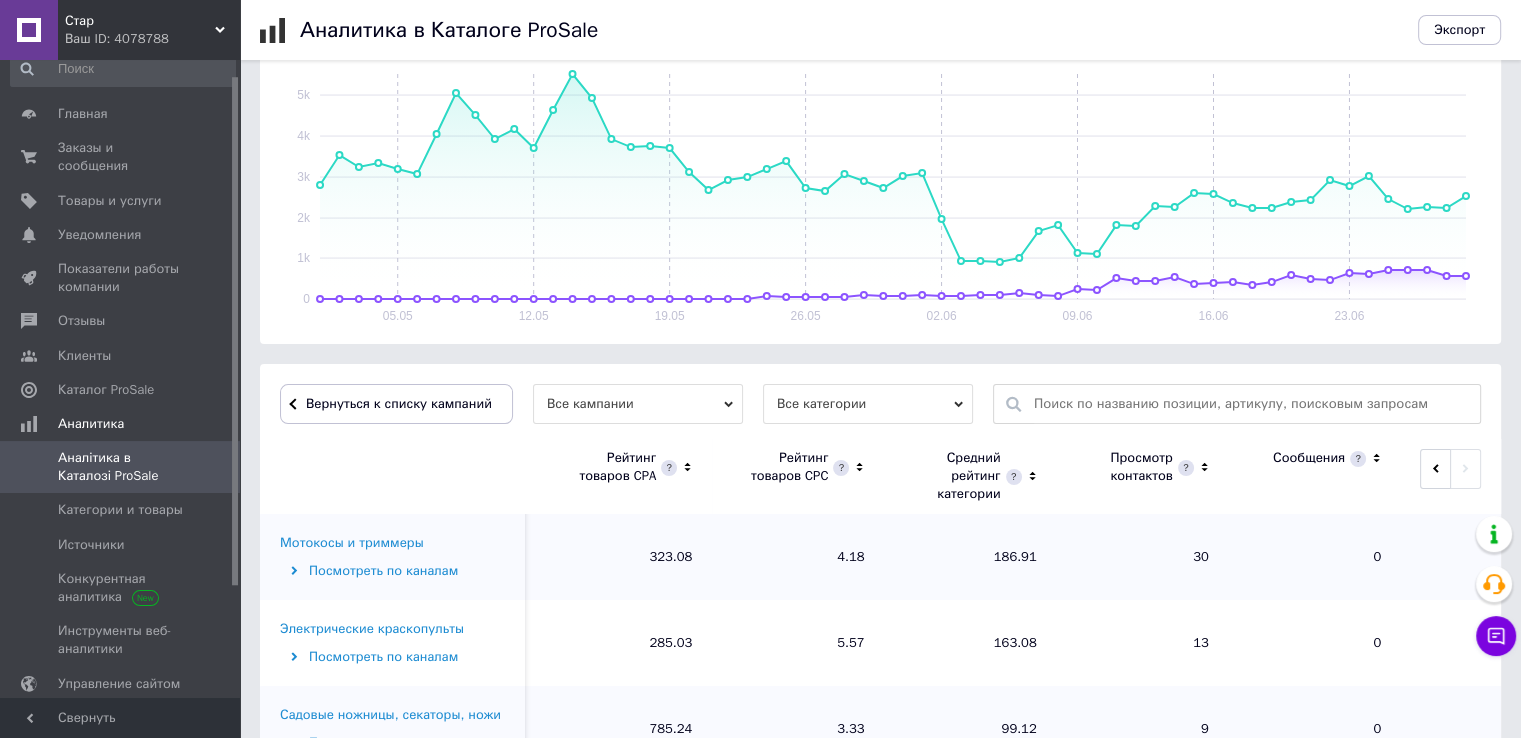scroll, scrollTop: 300, scrollLeft: 0, axis: vertical 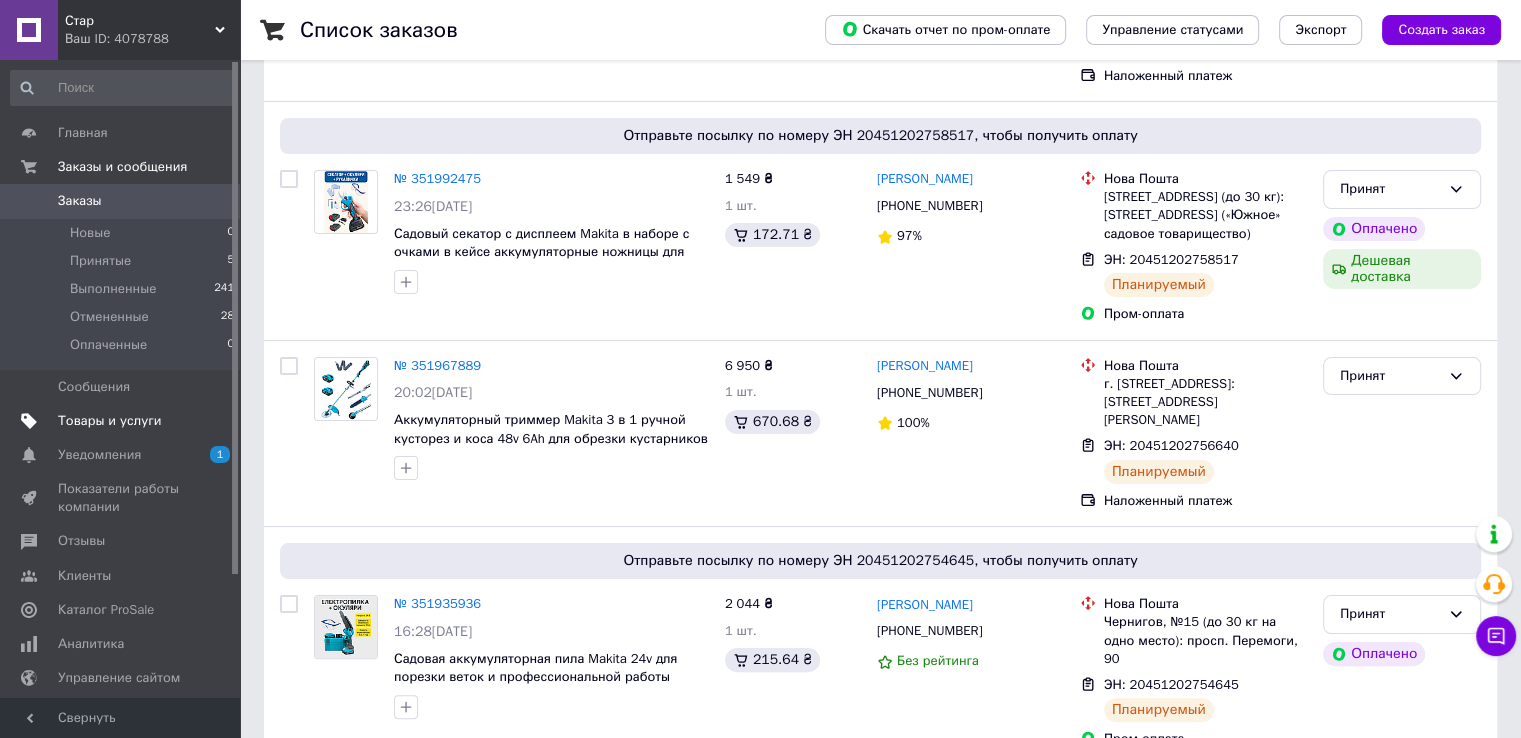 click on "Товары и услуги" at bounding box center [110, 421] 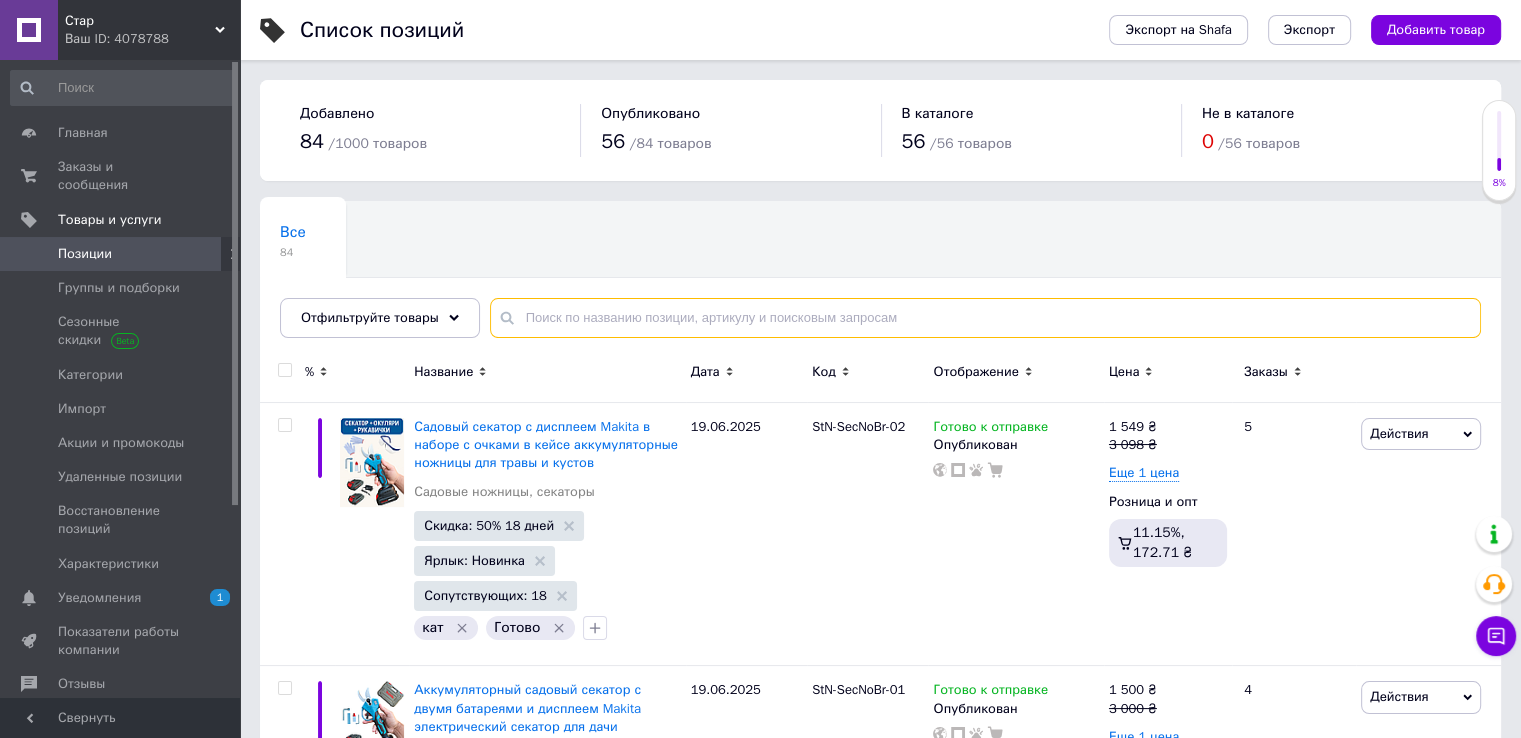 click at bounding box center [985, 318] 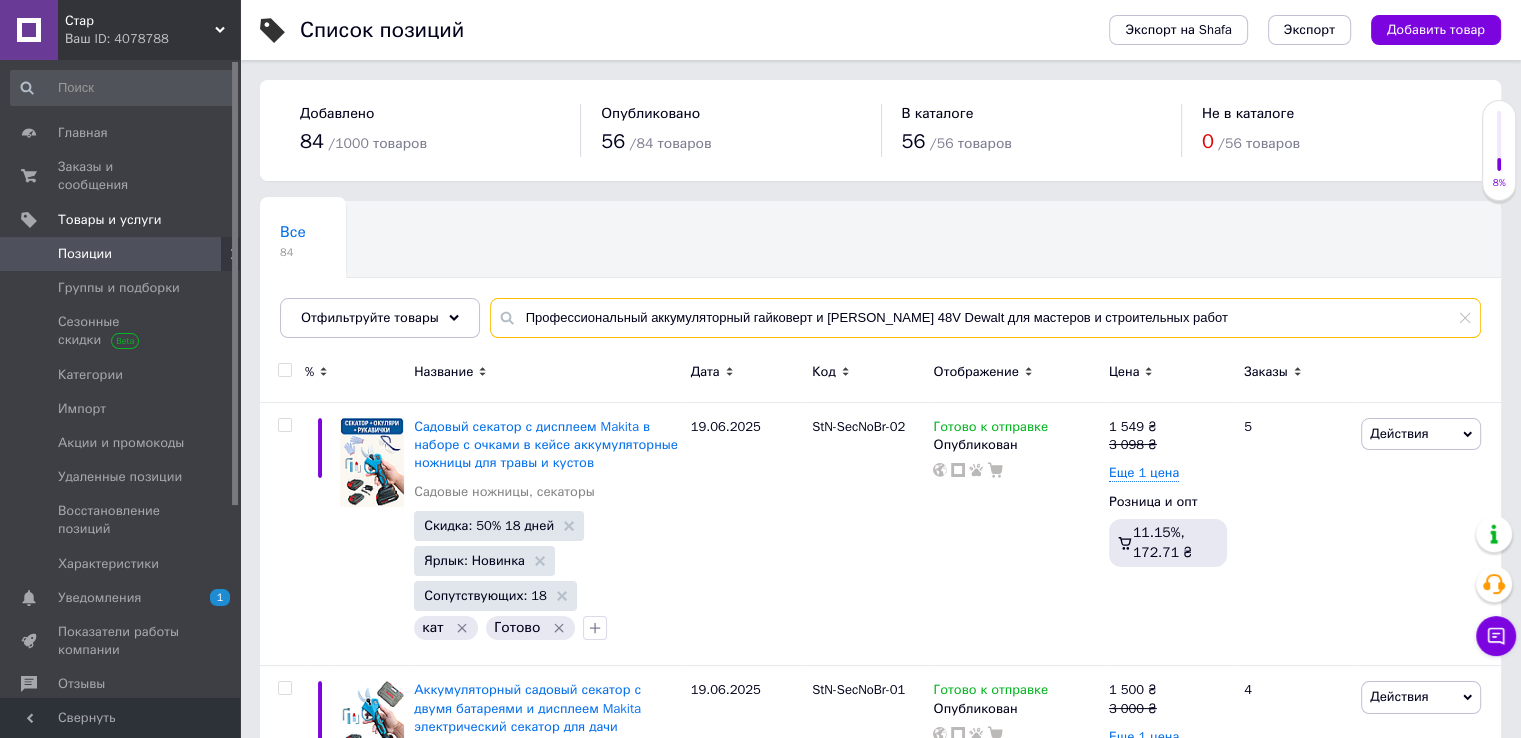 type on "Профессиональный аккумуляторный гайковерт и [PERSON_NAME] 48V Dewalt для мастеров и строительных работ" 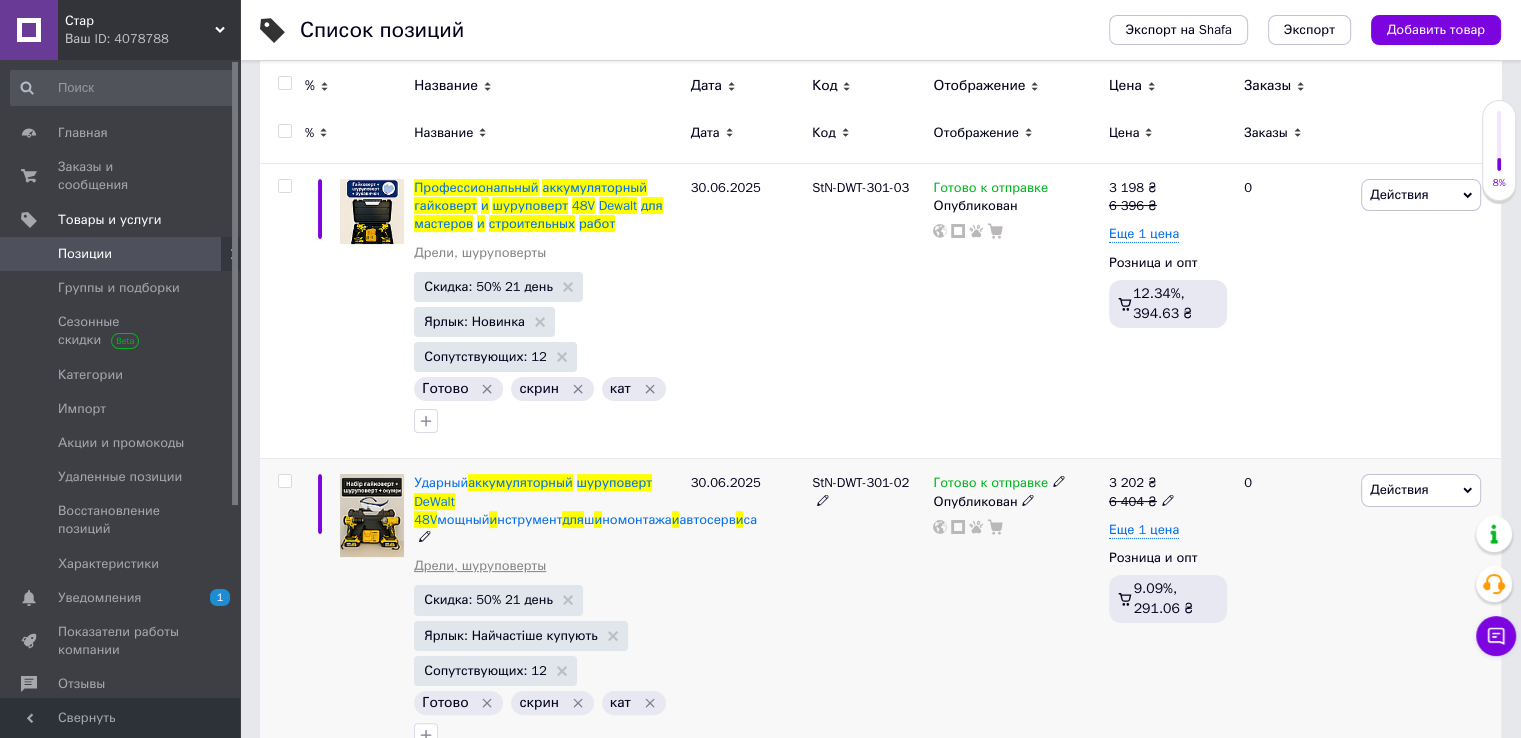 scroll, scrollTop: 274, scrollLeft: 0, axis: vertical 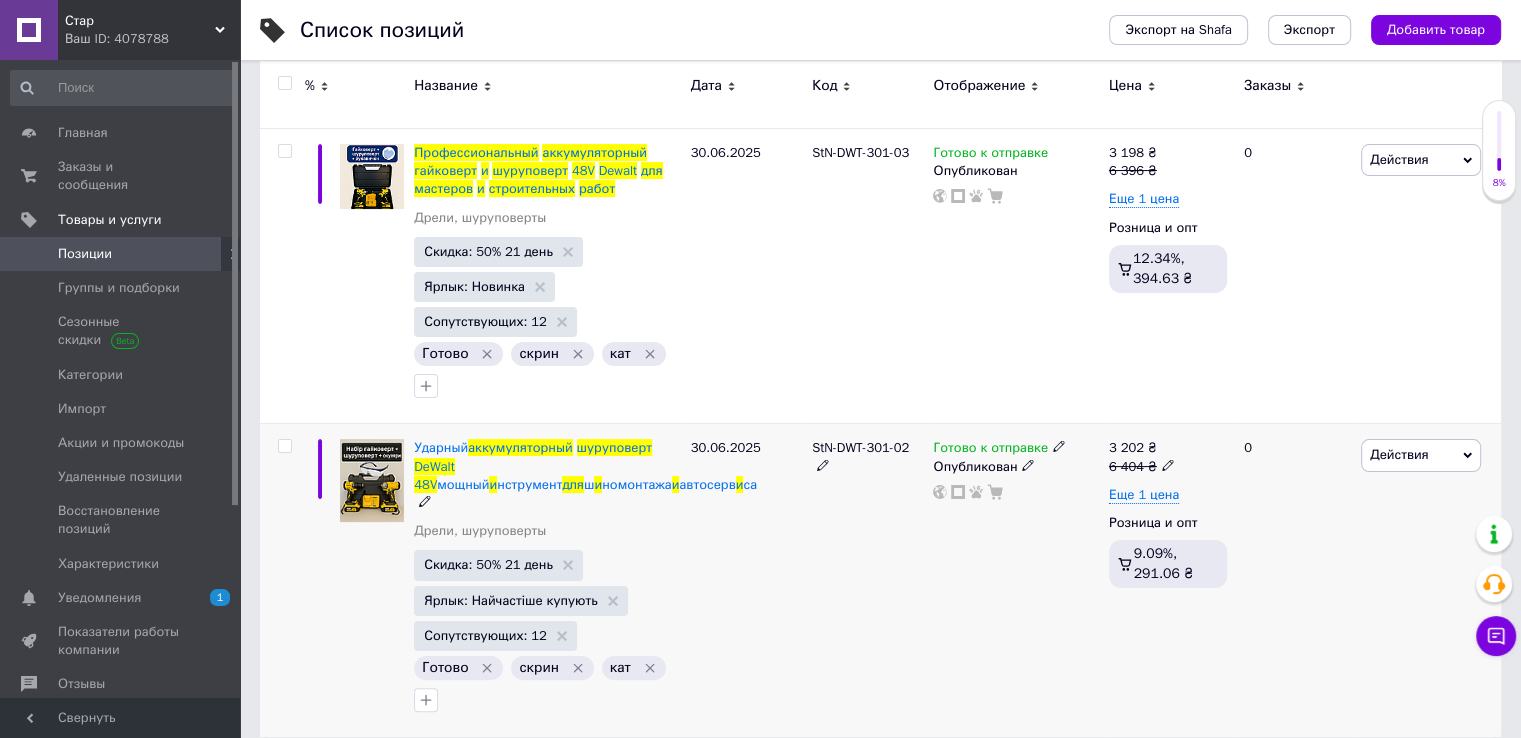 click 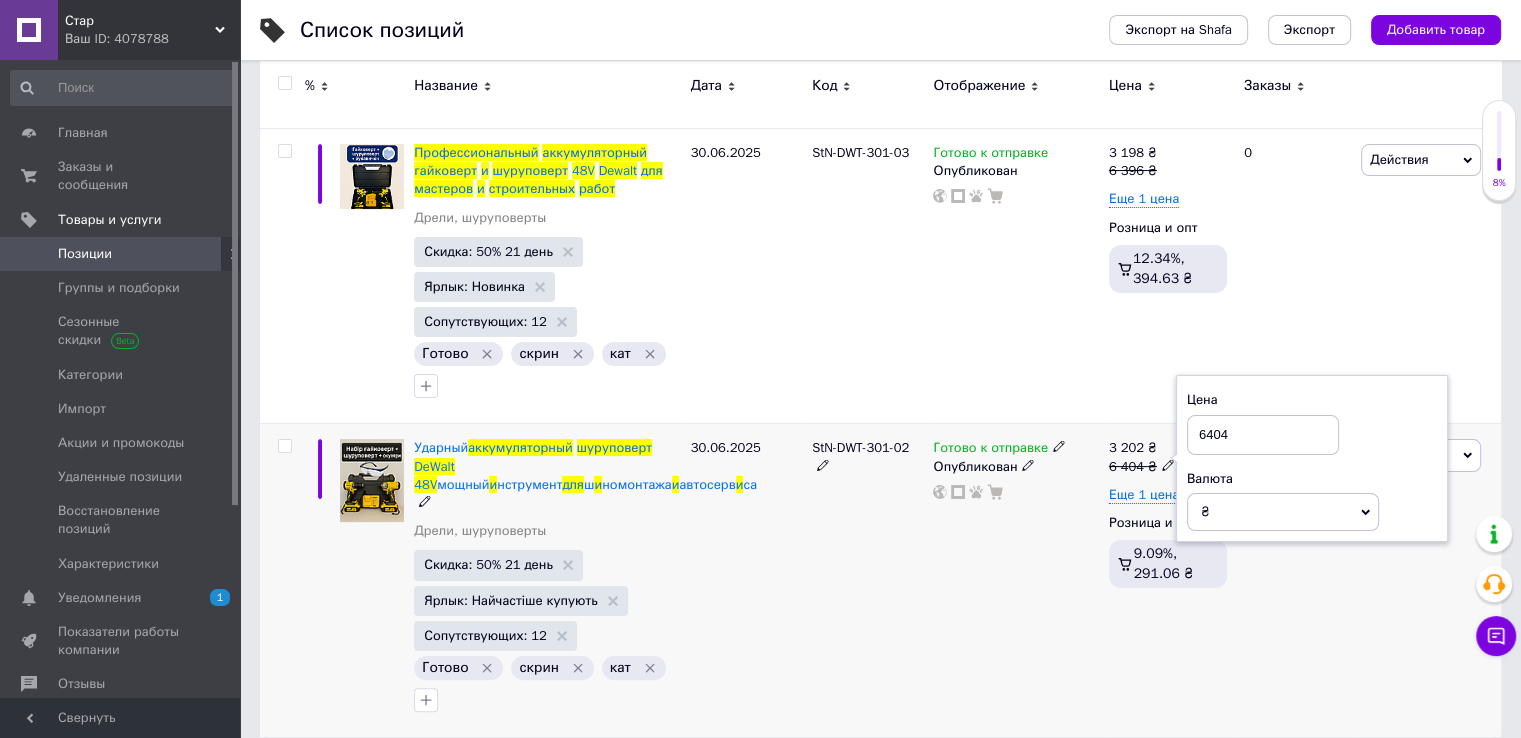 click on "6404" at bounding box center (1263, 435) 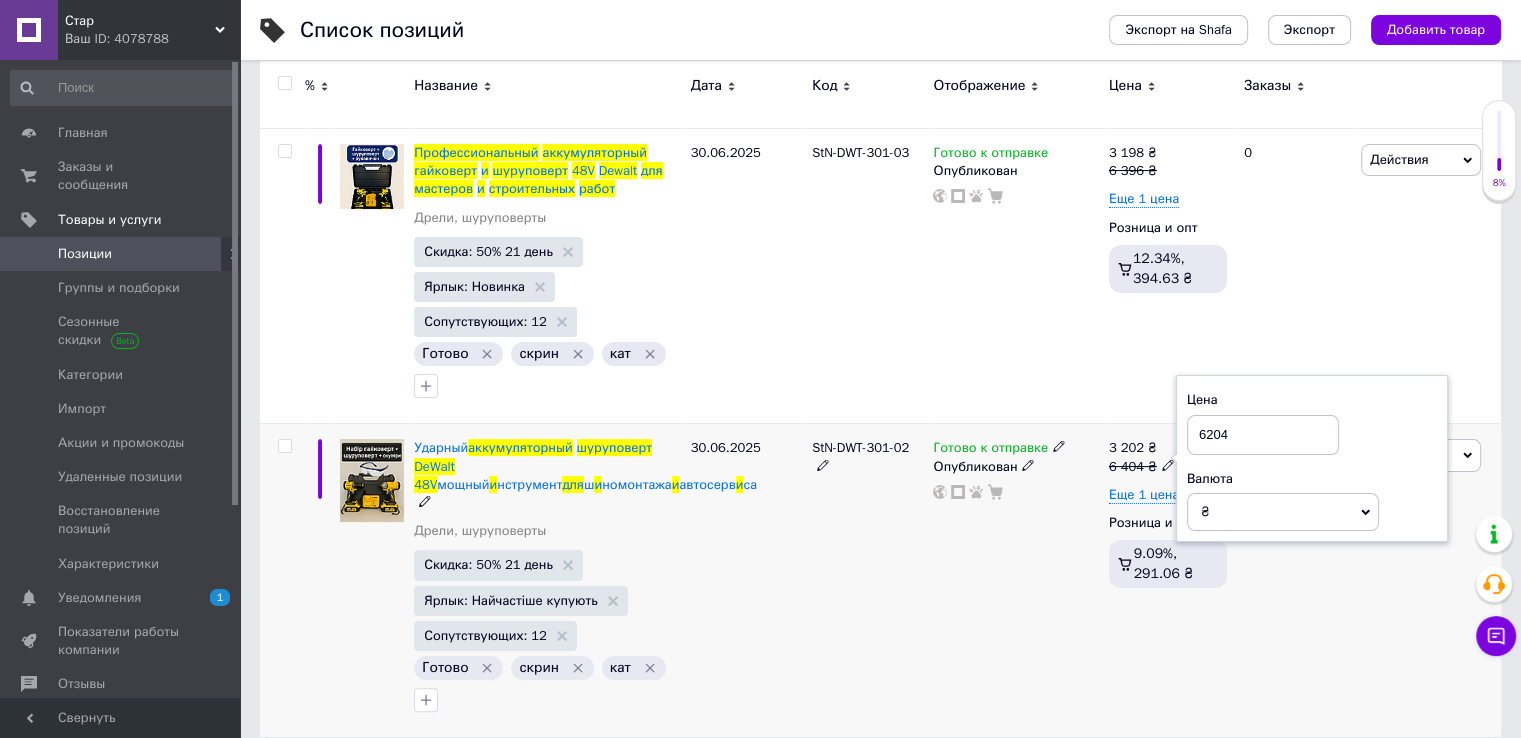 type on "6204" 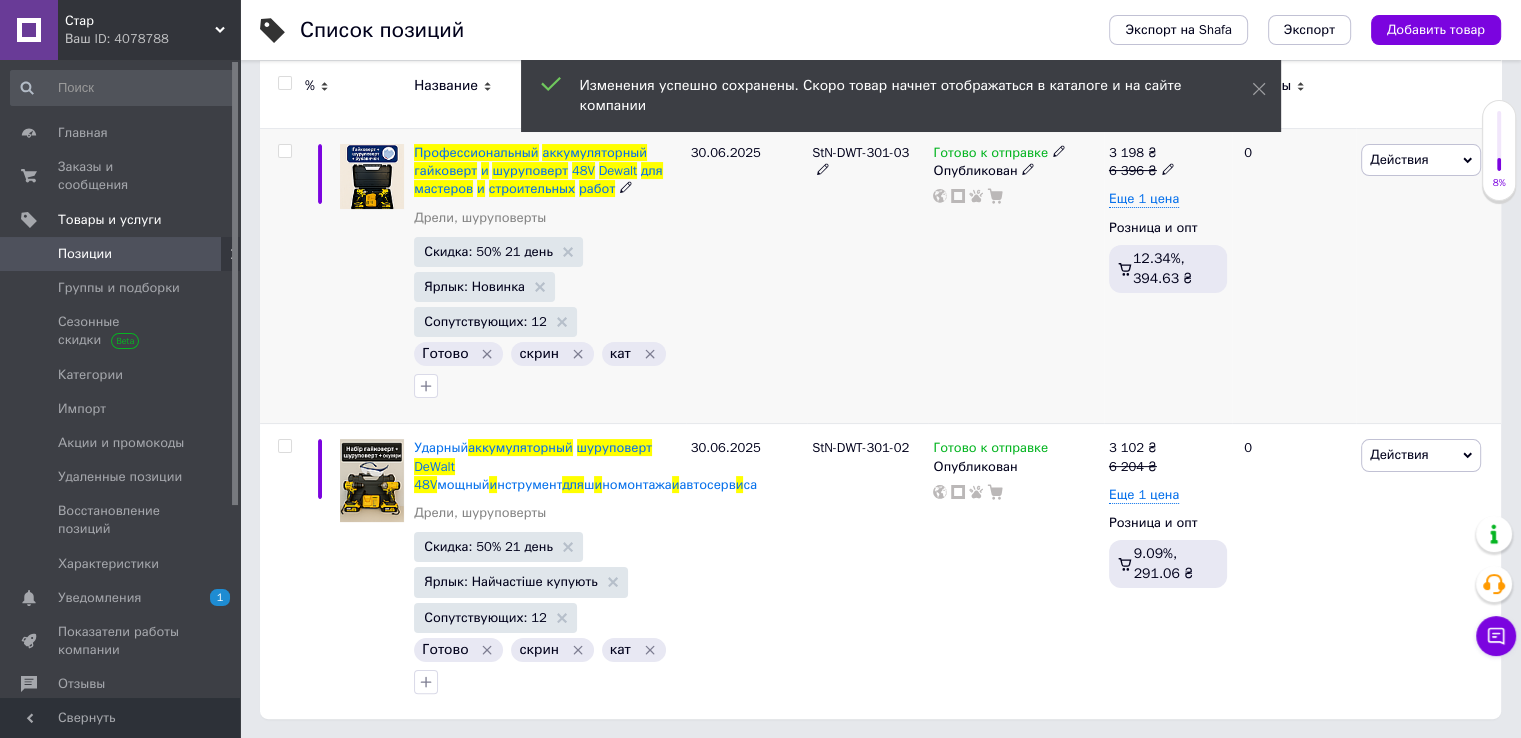 click 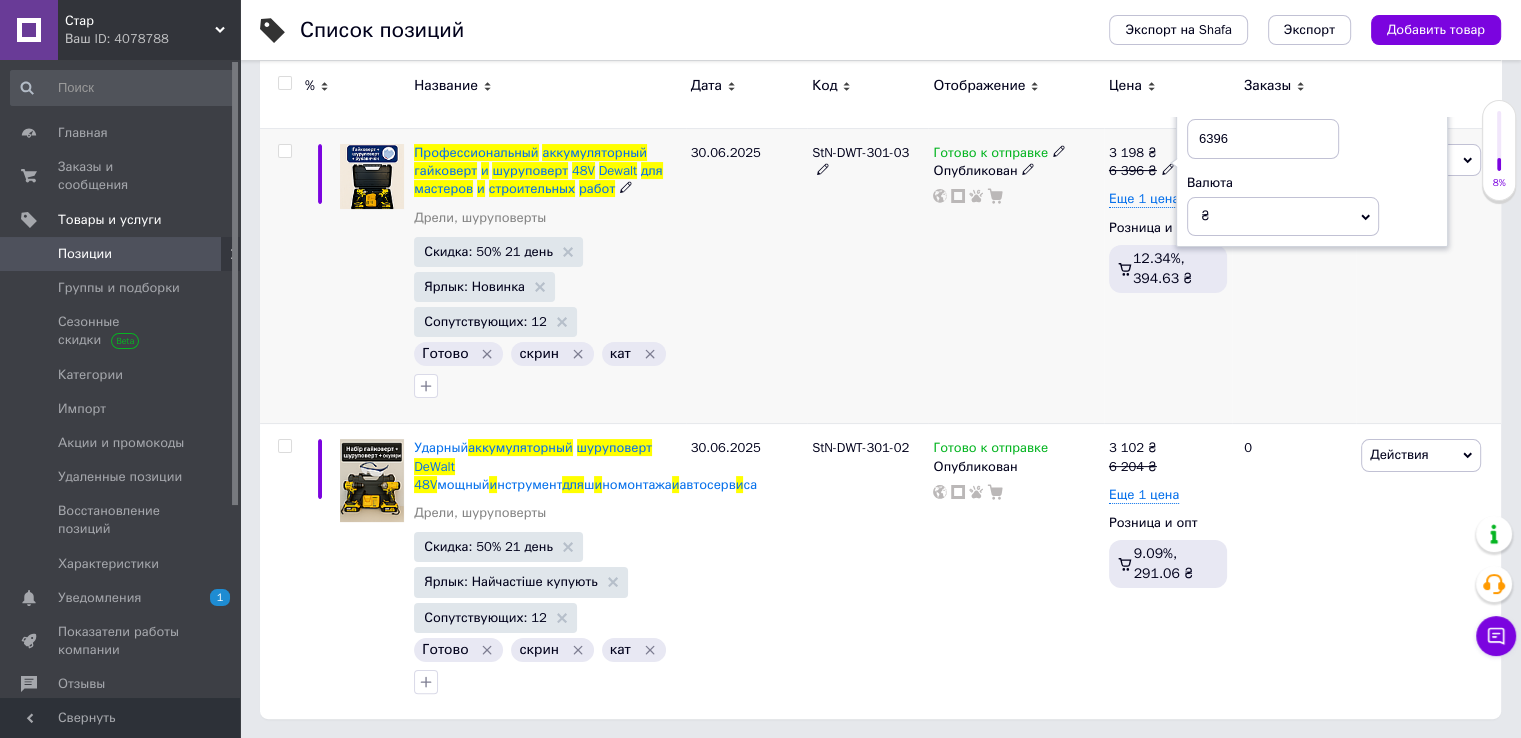 click on "6396" at bounding box center [1263, 139] 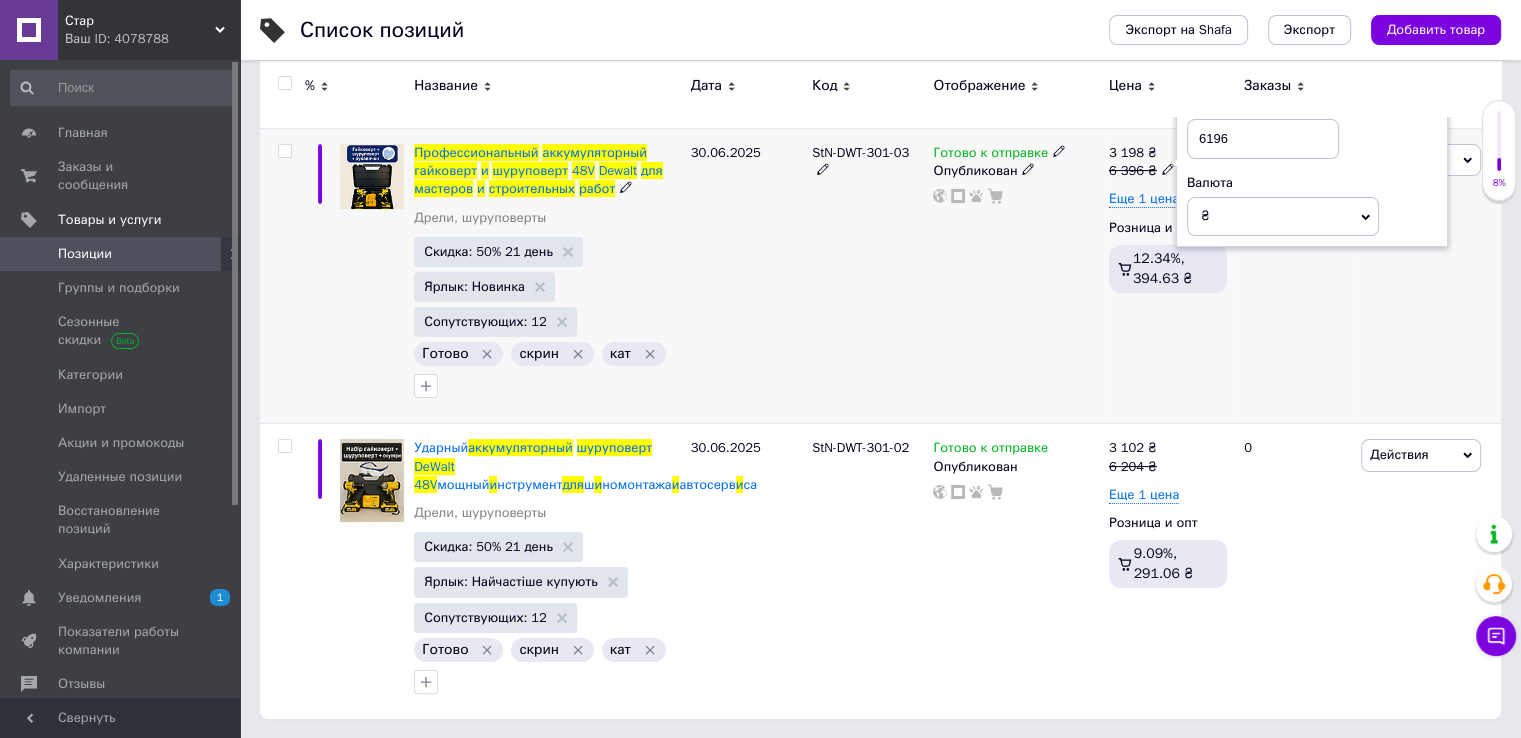 type on "6196" 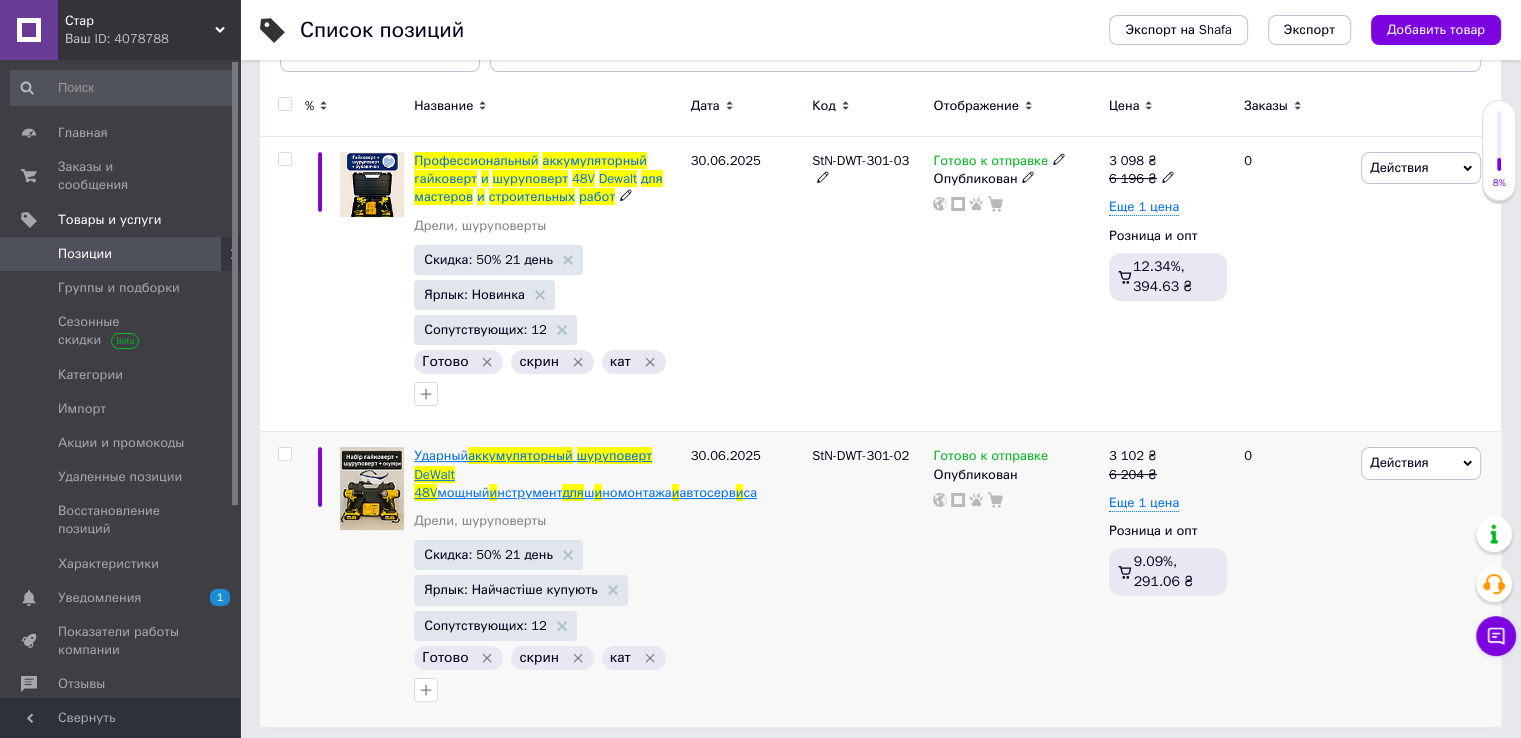 scroll, scrollTop: 274, scrollLeft: 0, axis: vertical 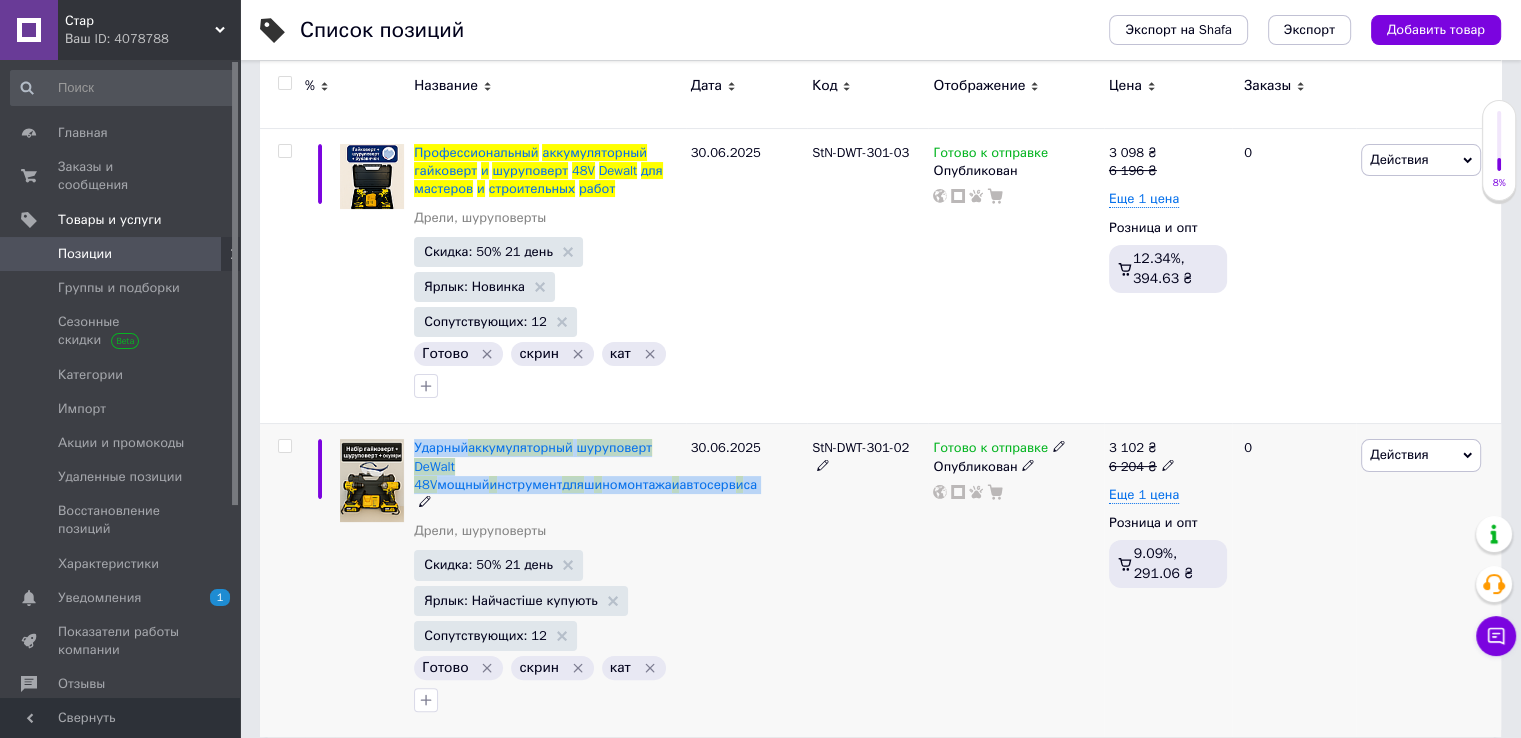 drag, startPoint x: 476, startPoint y: 456, endPoint x: 596, endPoint y: 482, distance: 122.78436 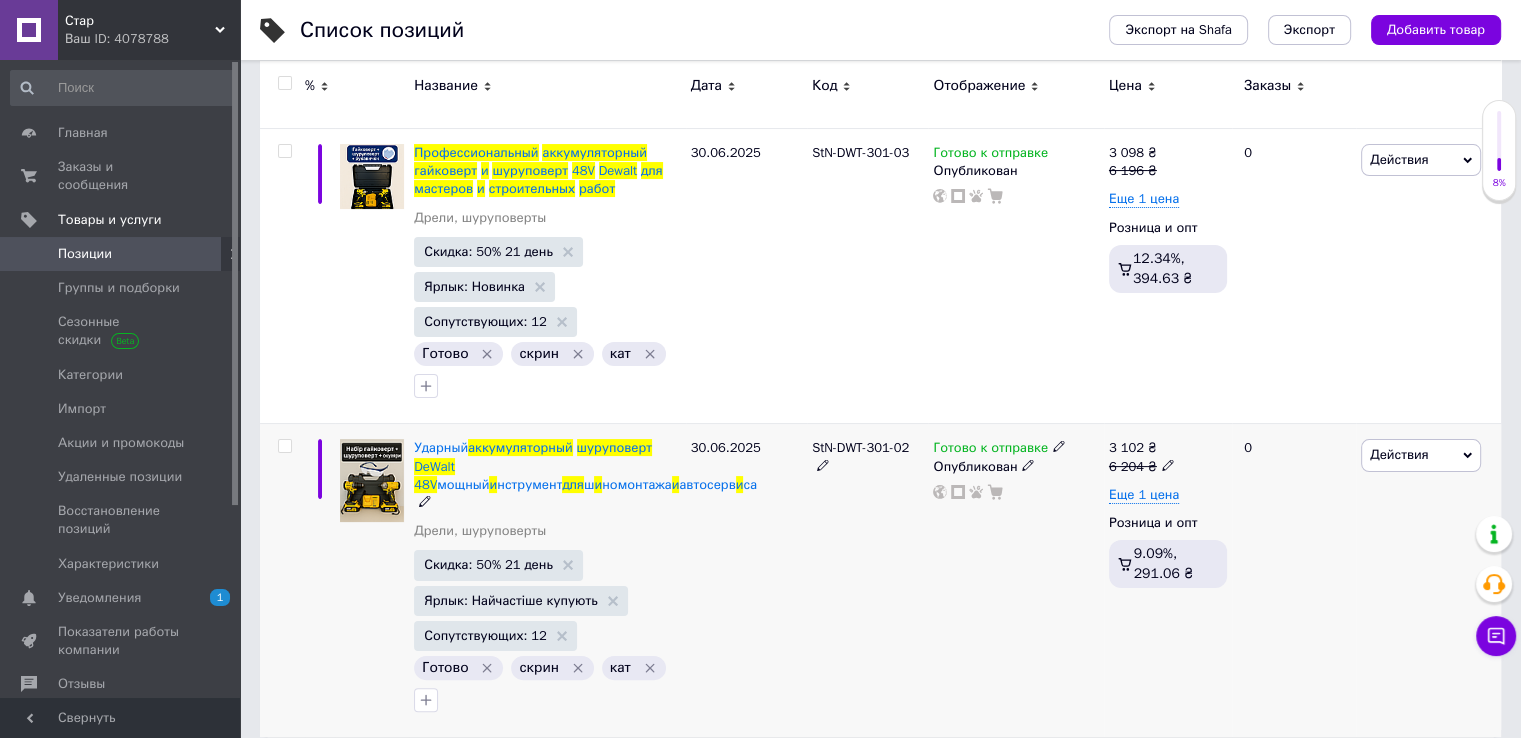 click on "30.06.2025" at bounding box center [746, 580] 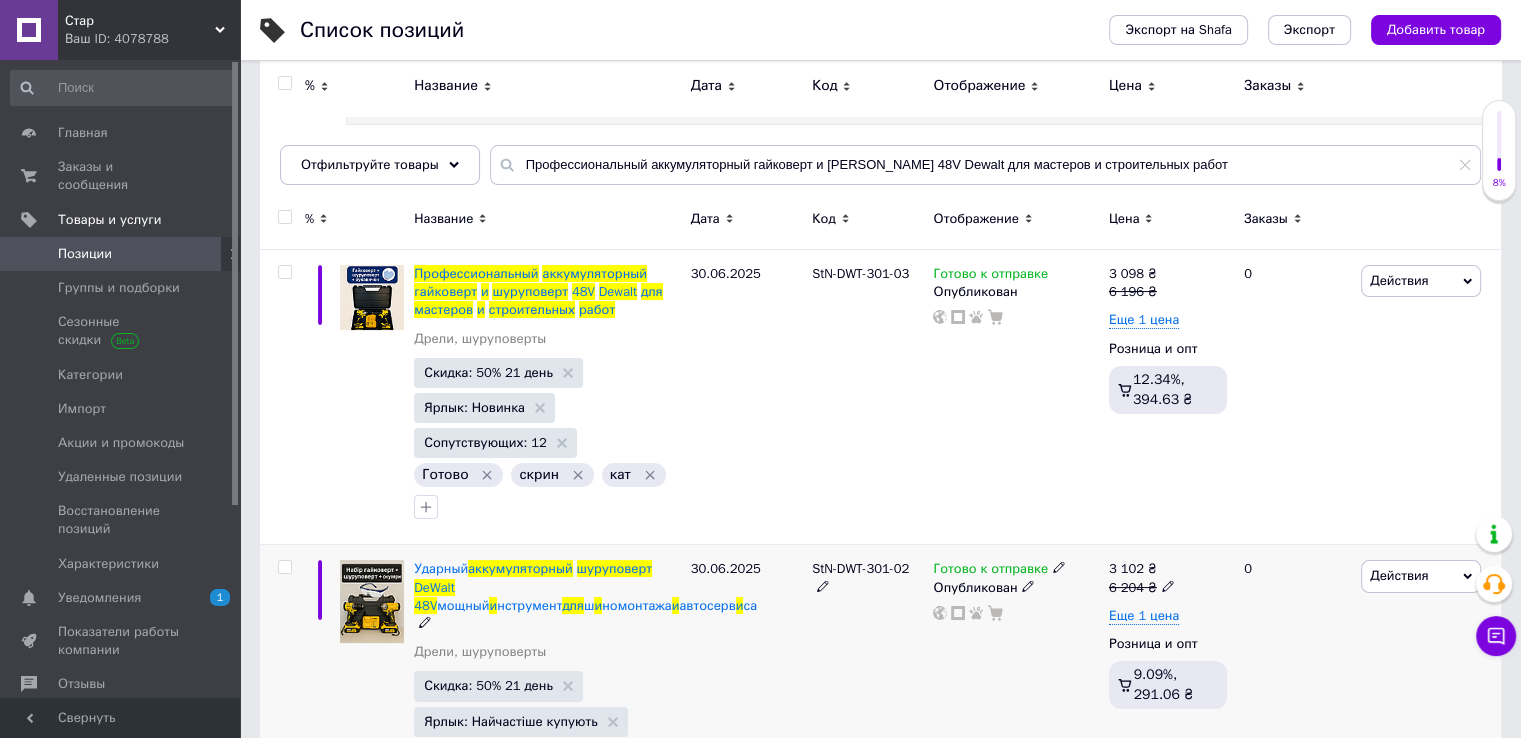 scroll, scrollTop: 0, scrollLeft: 0, axis: both 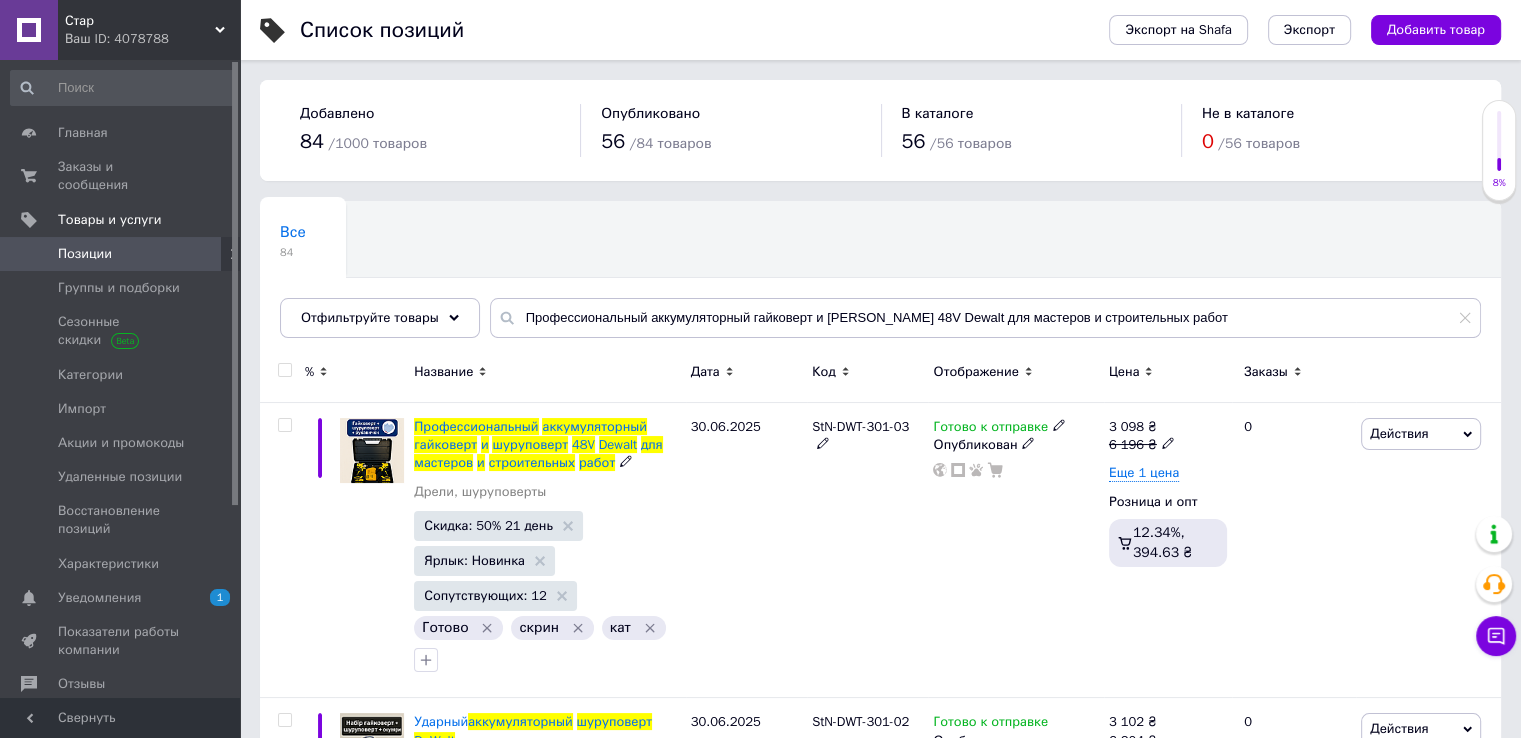 click 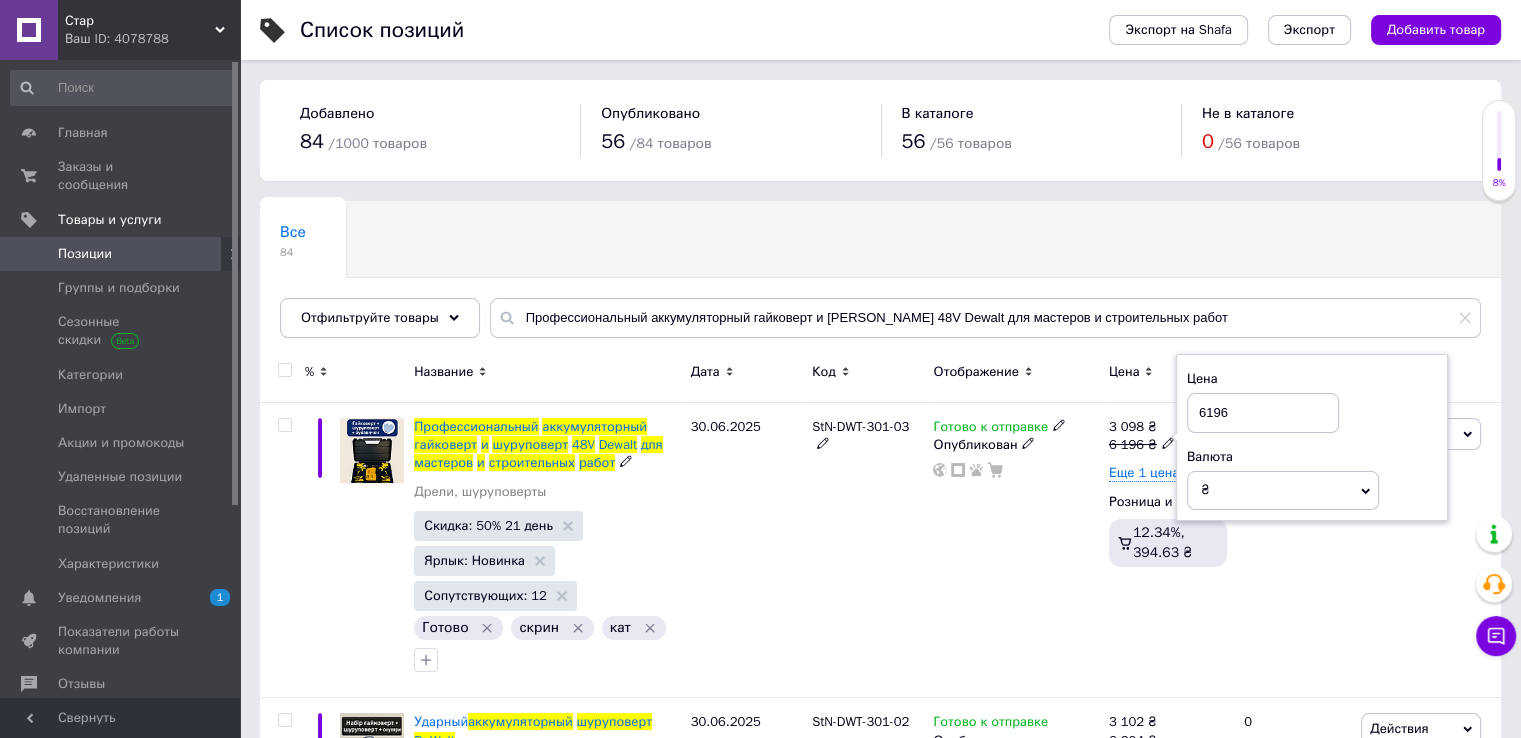 click on "6196" at bounding box center (1263, 413) 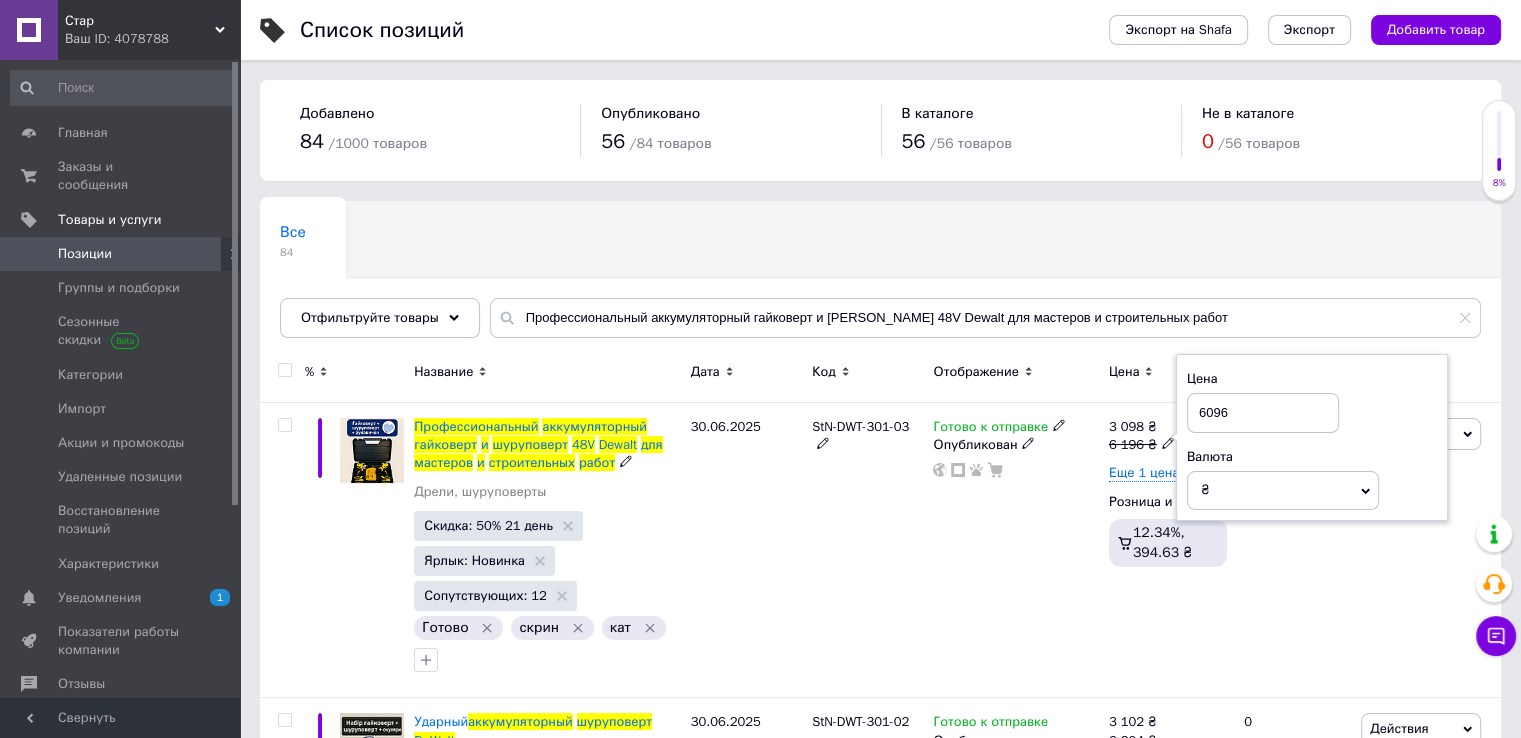 type on "6096" 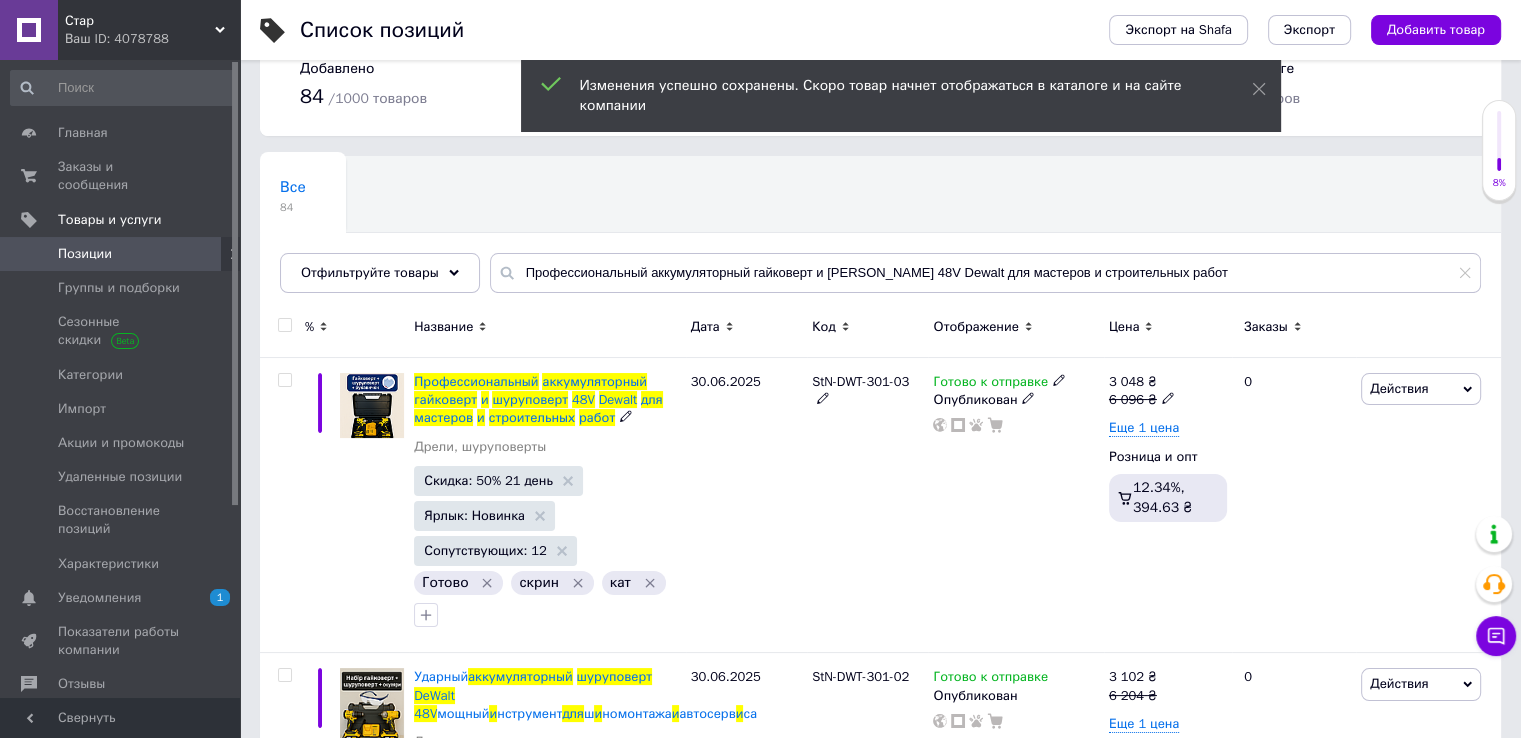 scroll, scrollTop: 200, scrollLeft: 0, axis: vertical 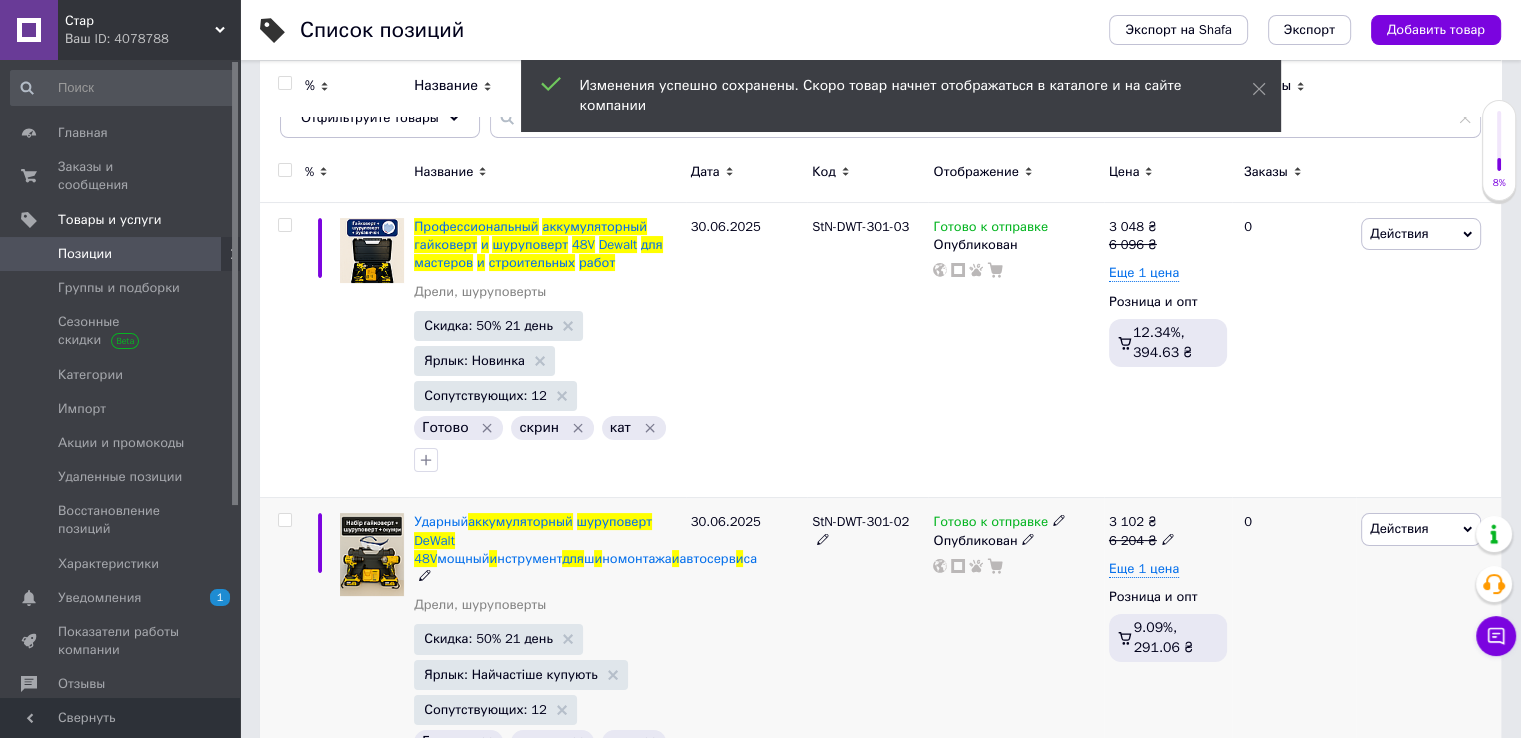 click on "3 102   ₴ 6 204   ₴" at bounding box center [1168, 531] 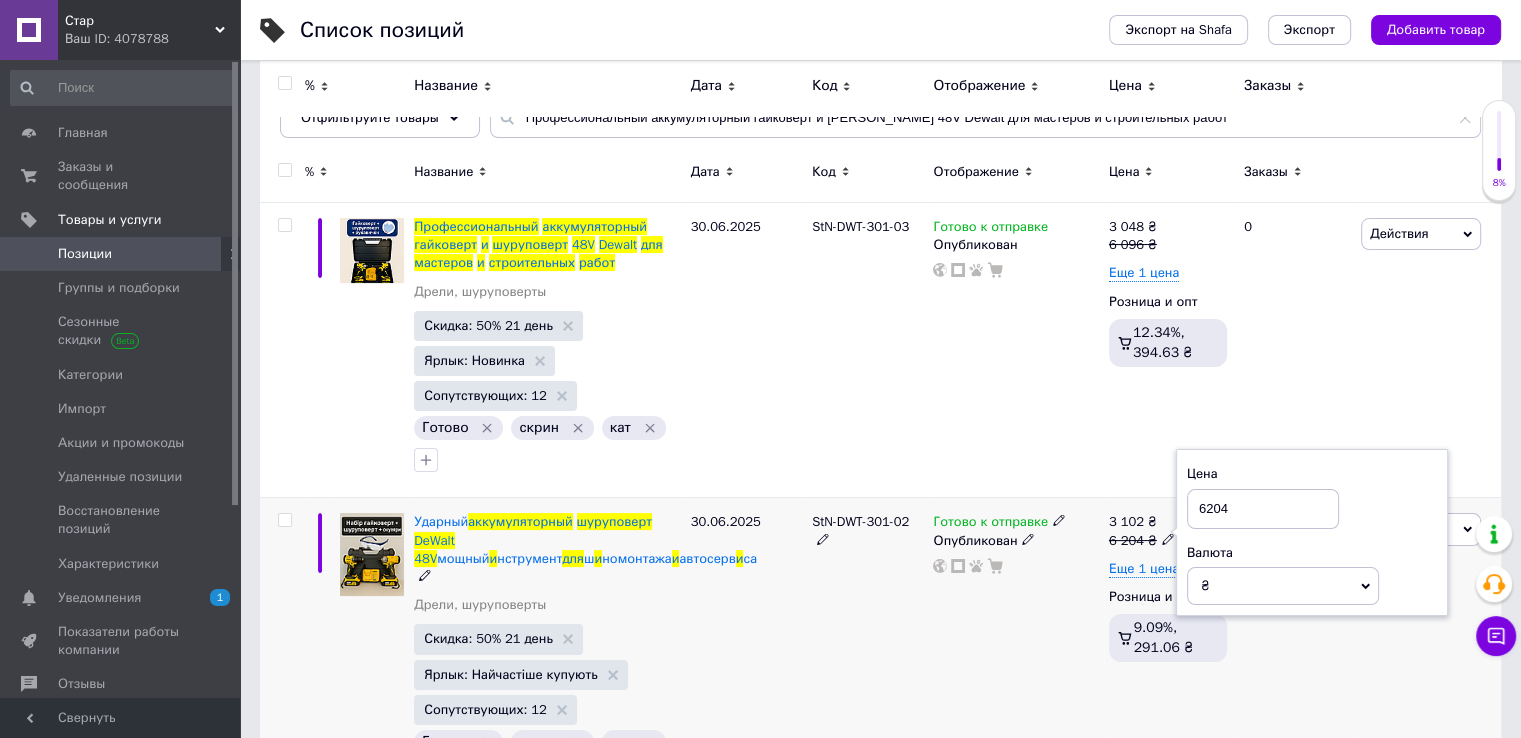 click on "6204" at bounding box center (1263, 509) 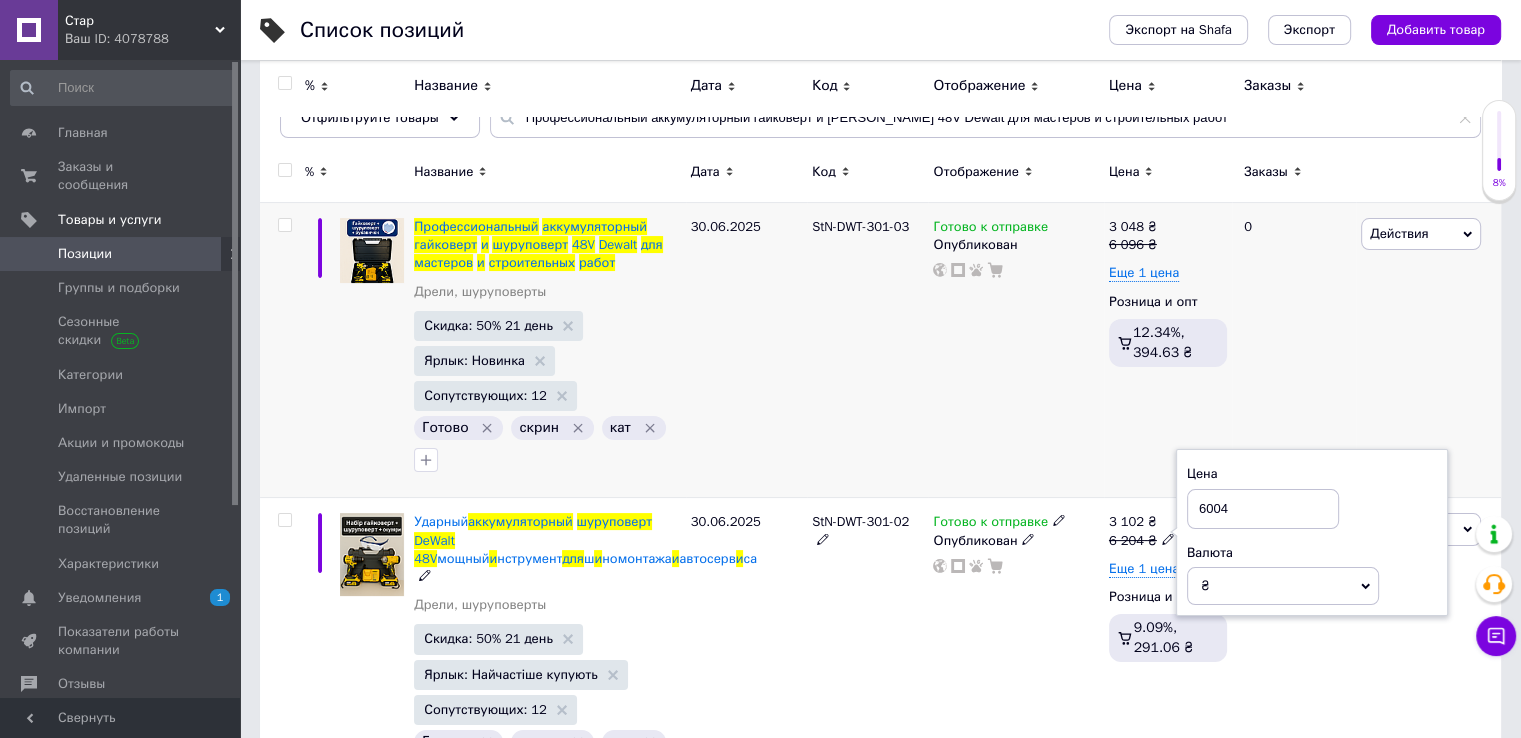 type on "6004" 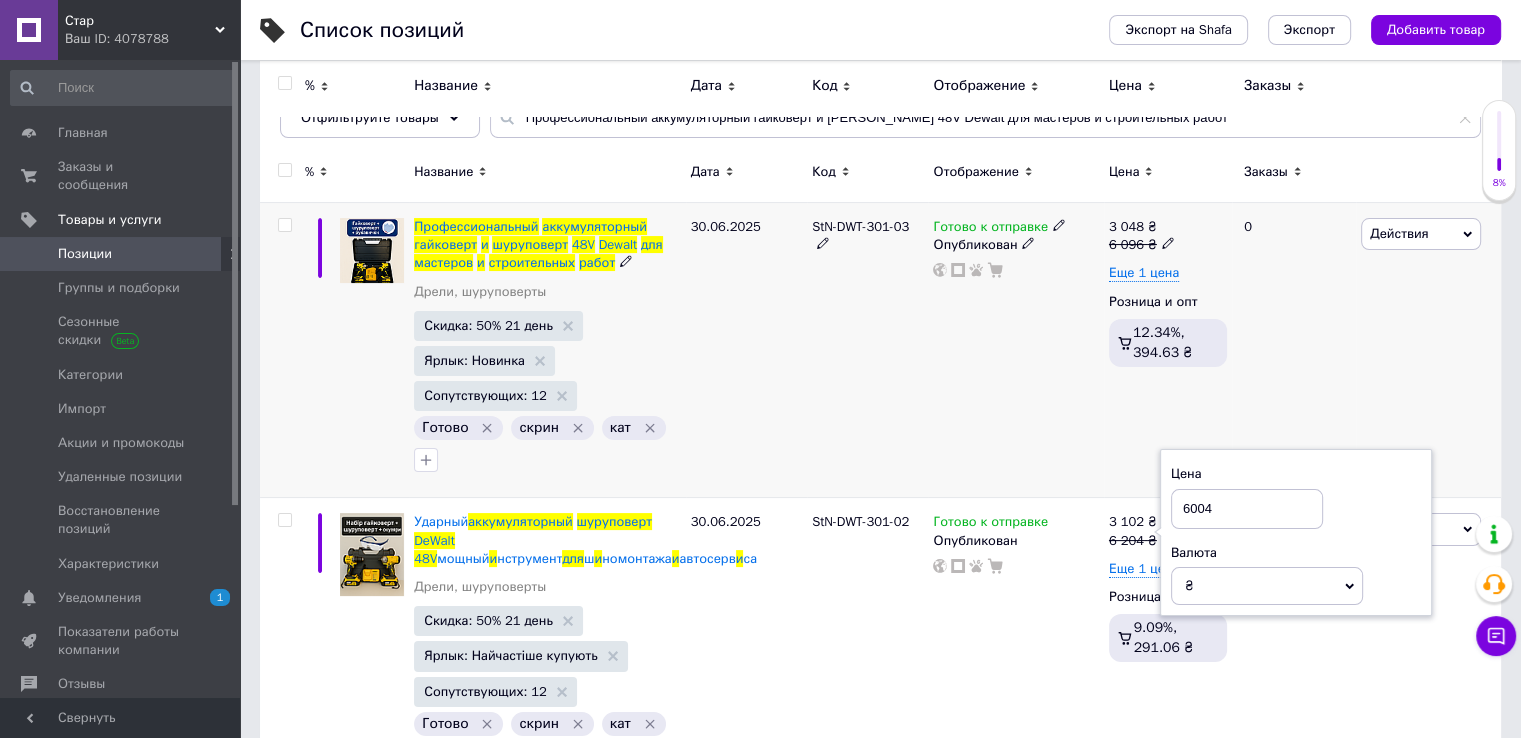 click on "Готово к отправке Опубликован" at bounding box center (1015, 350) 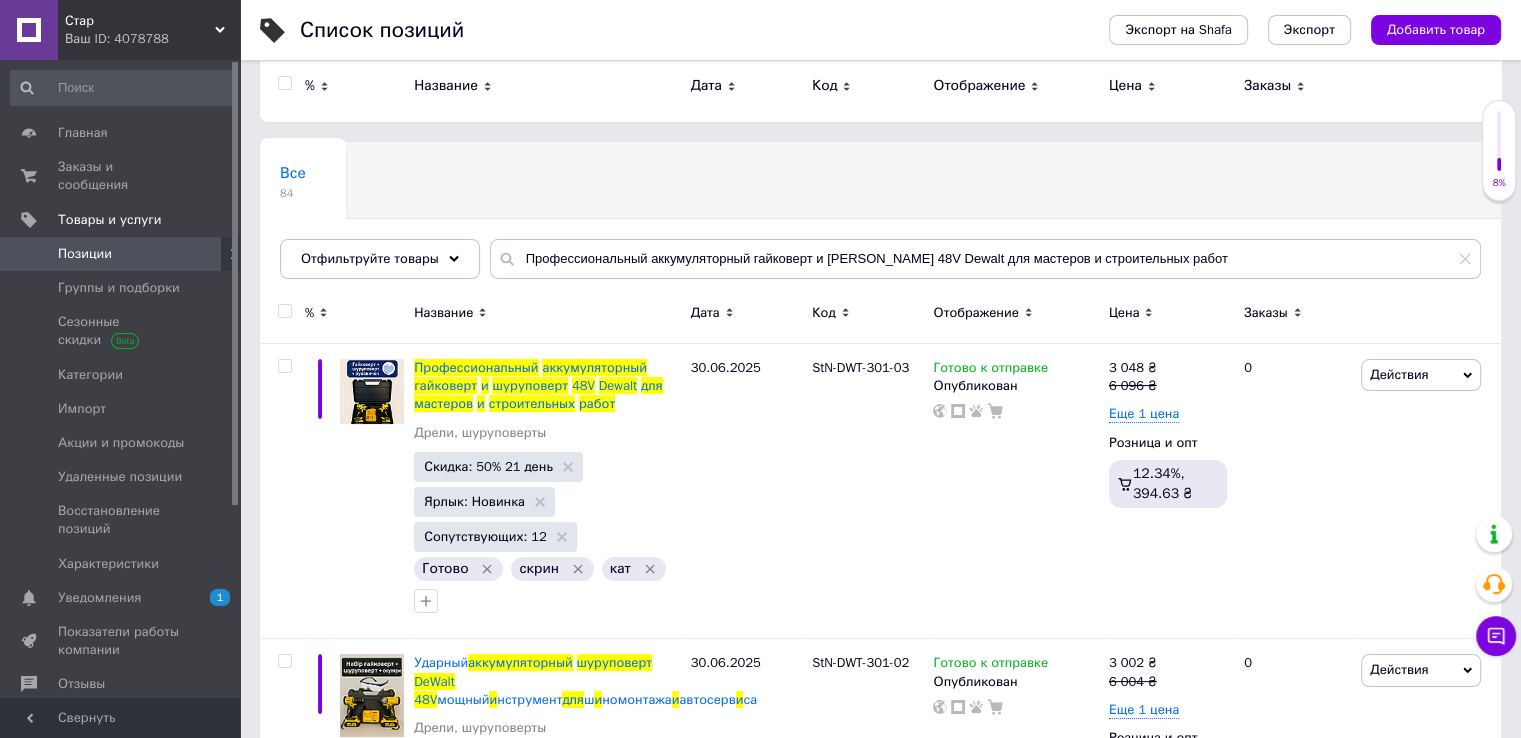 scroll, scrollTop: 0, scrollLeft: 0, axis: both 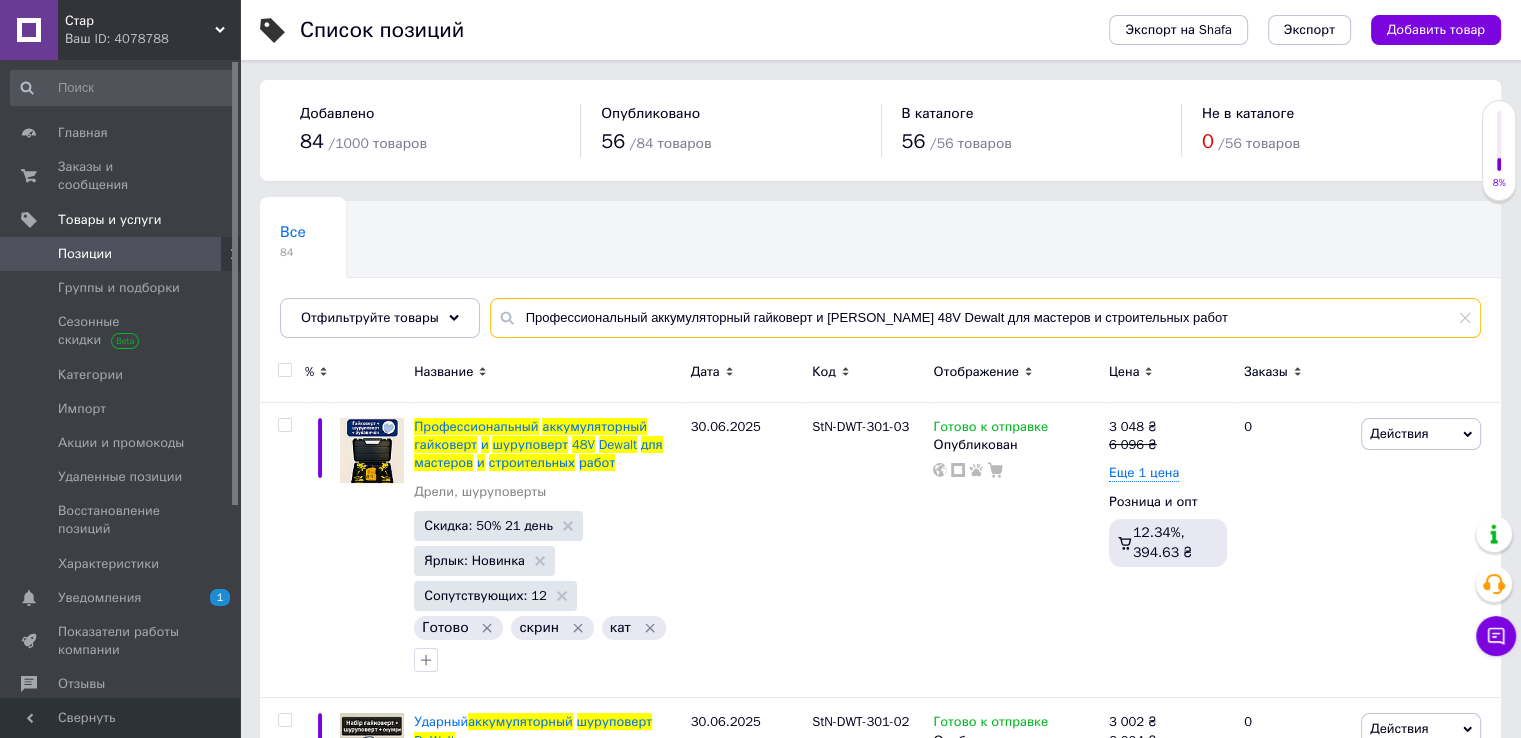 click on "Профессиональный аккумуляторный гайковерт и [PERSON_NAME] 48V Dewalt для мастеров и строительных работ" at bounding box center (985, 318) 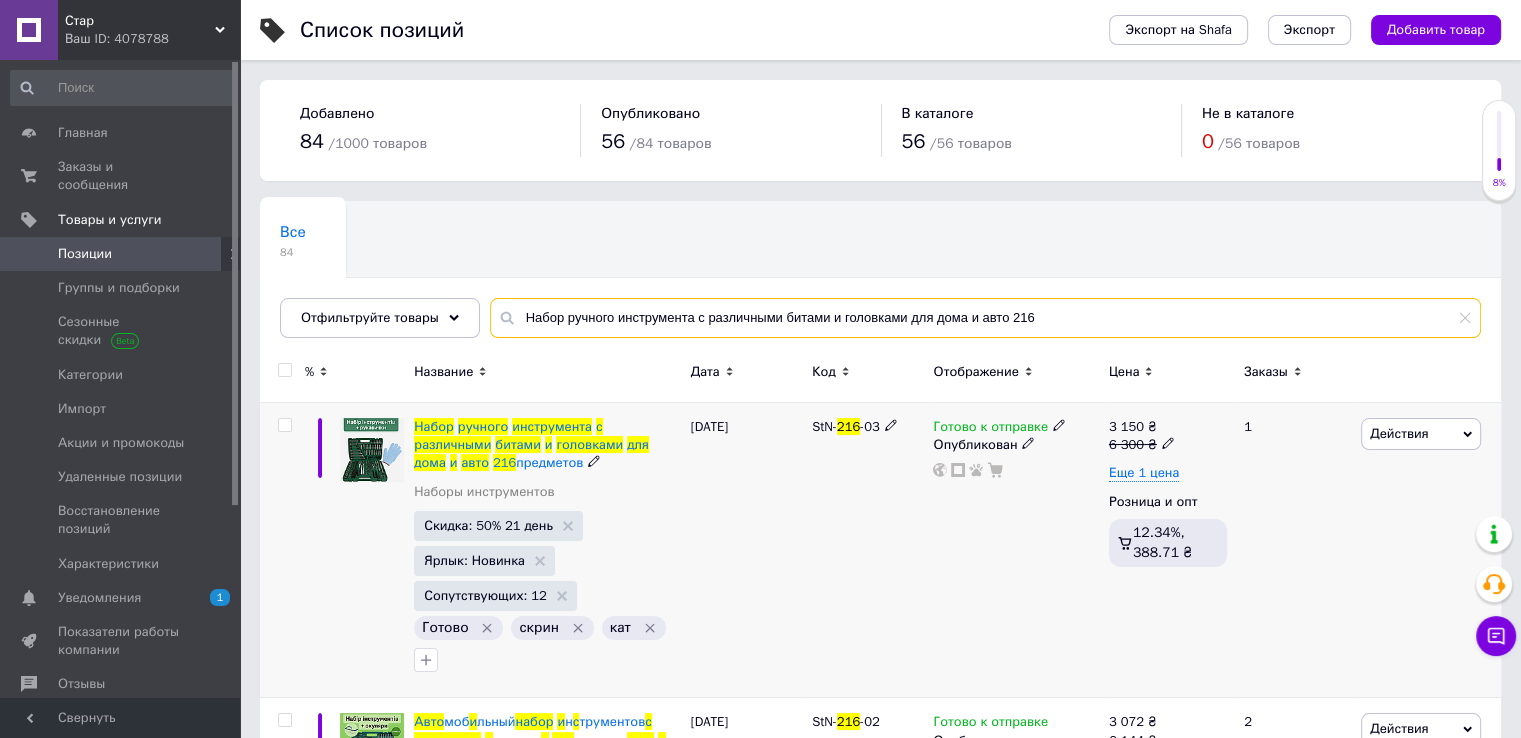 type on "Набор ручного инструмента с различными битами и головками для дома и авто 216" 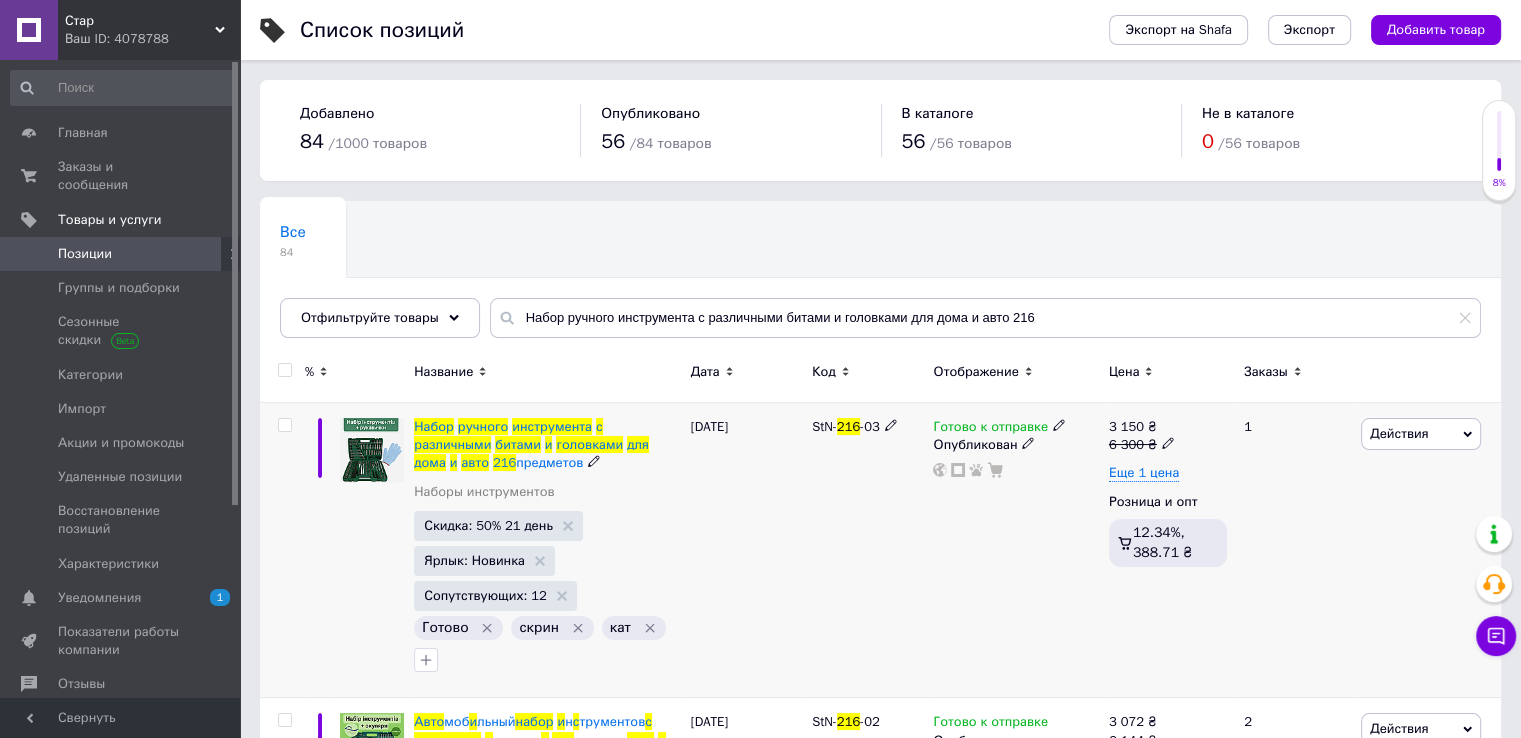 click 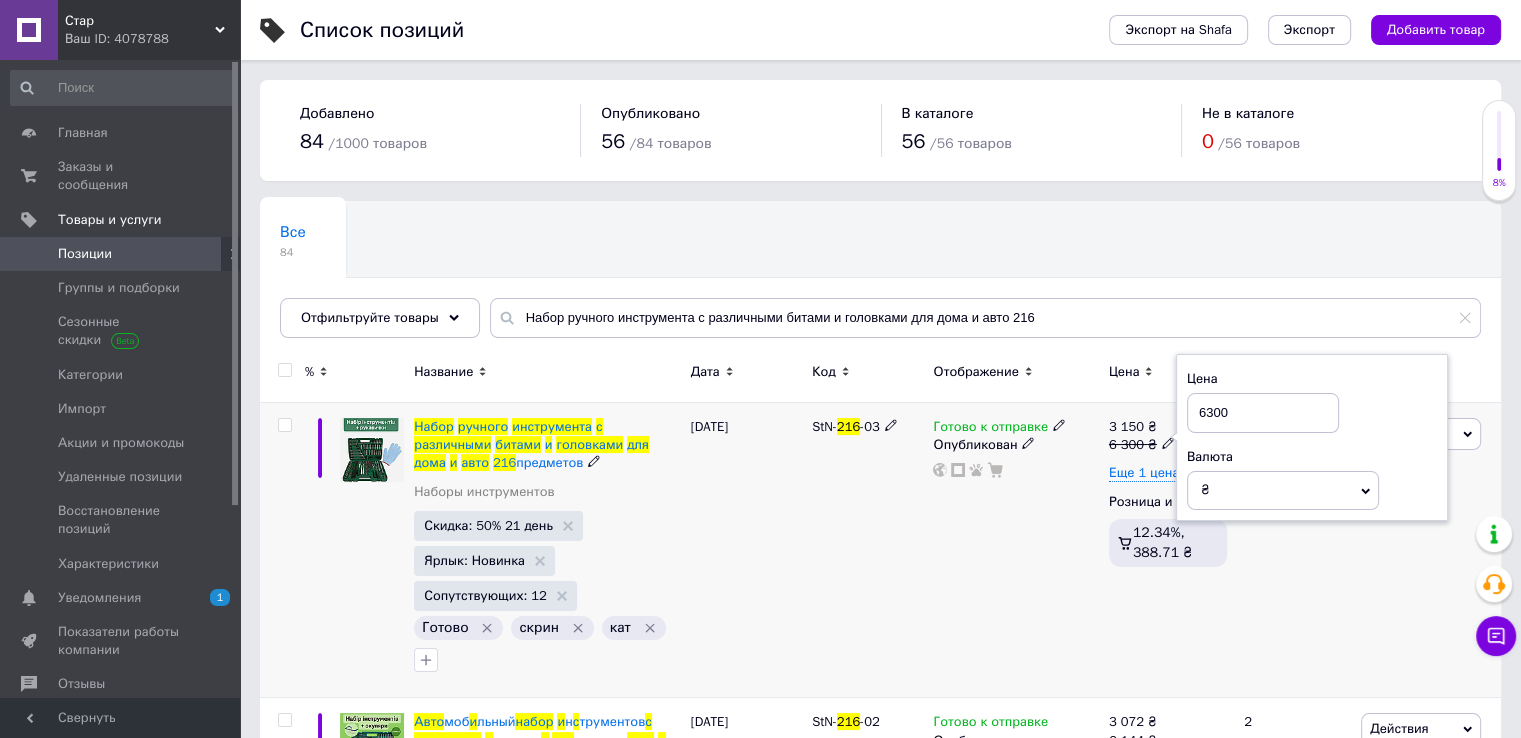 click on "6300" at bounding box center (1263, 413) 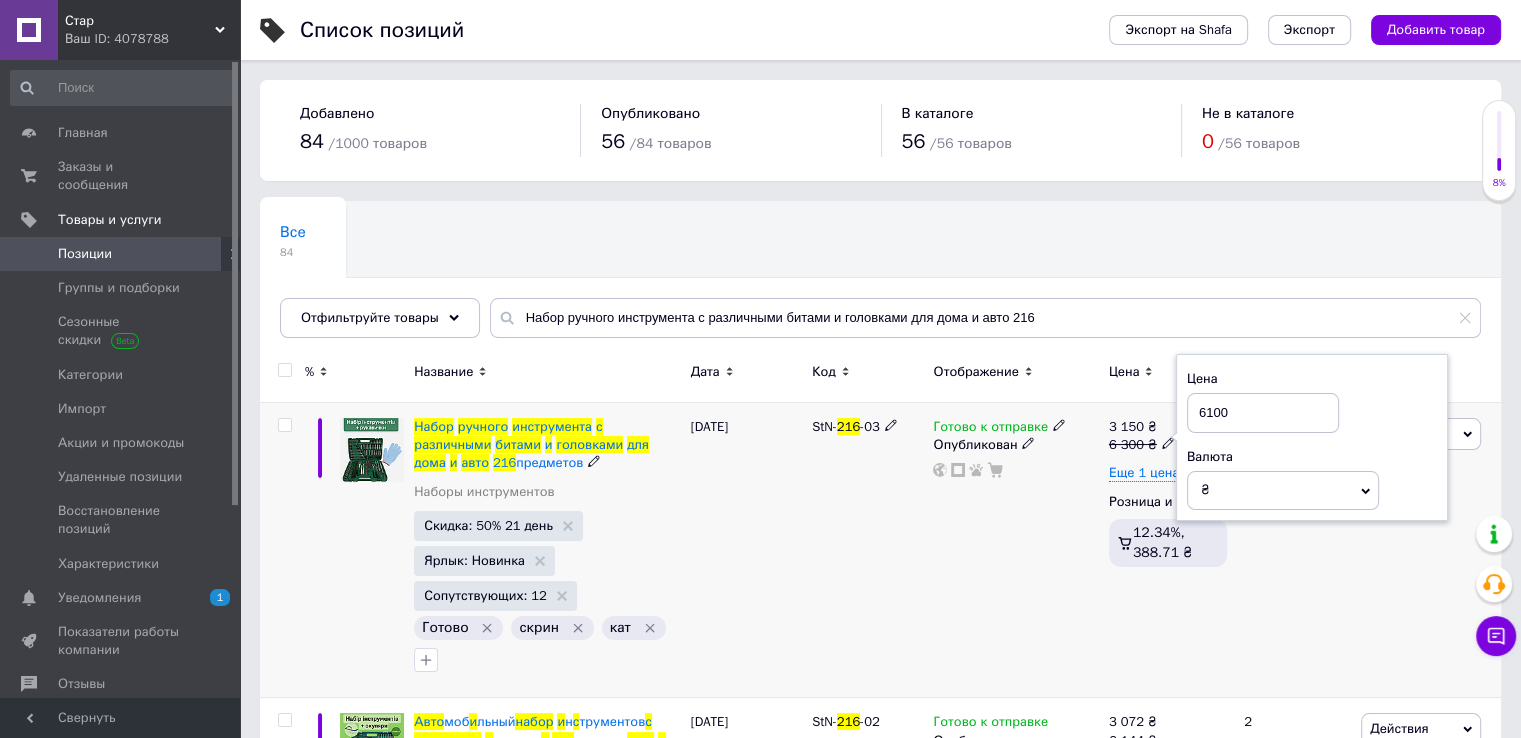 type on "6100" 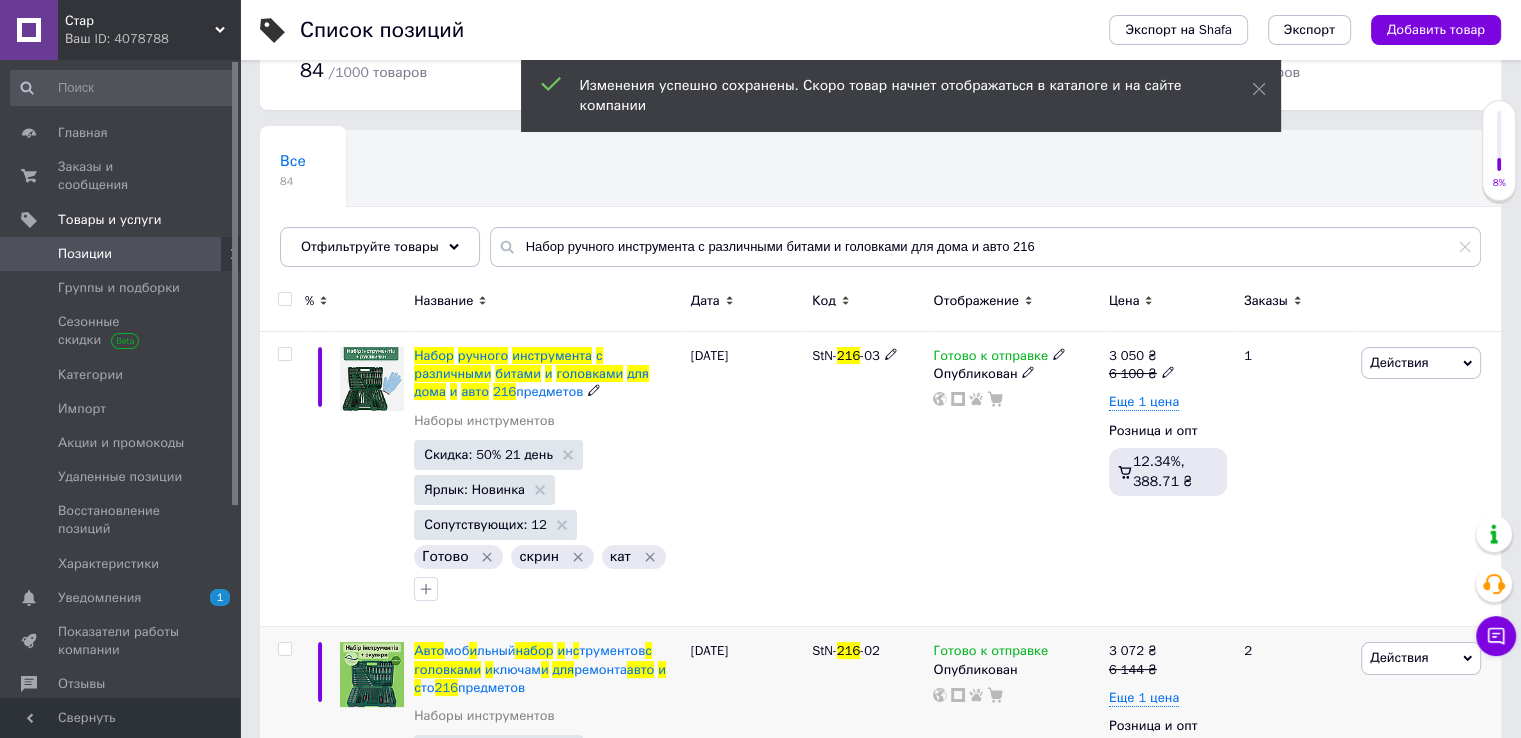 scroll, scrollTop: 200, scrollLeft: 0, axis: vertical 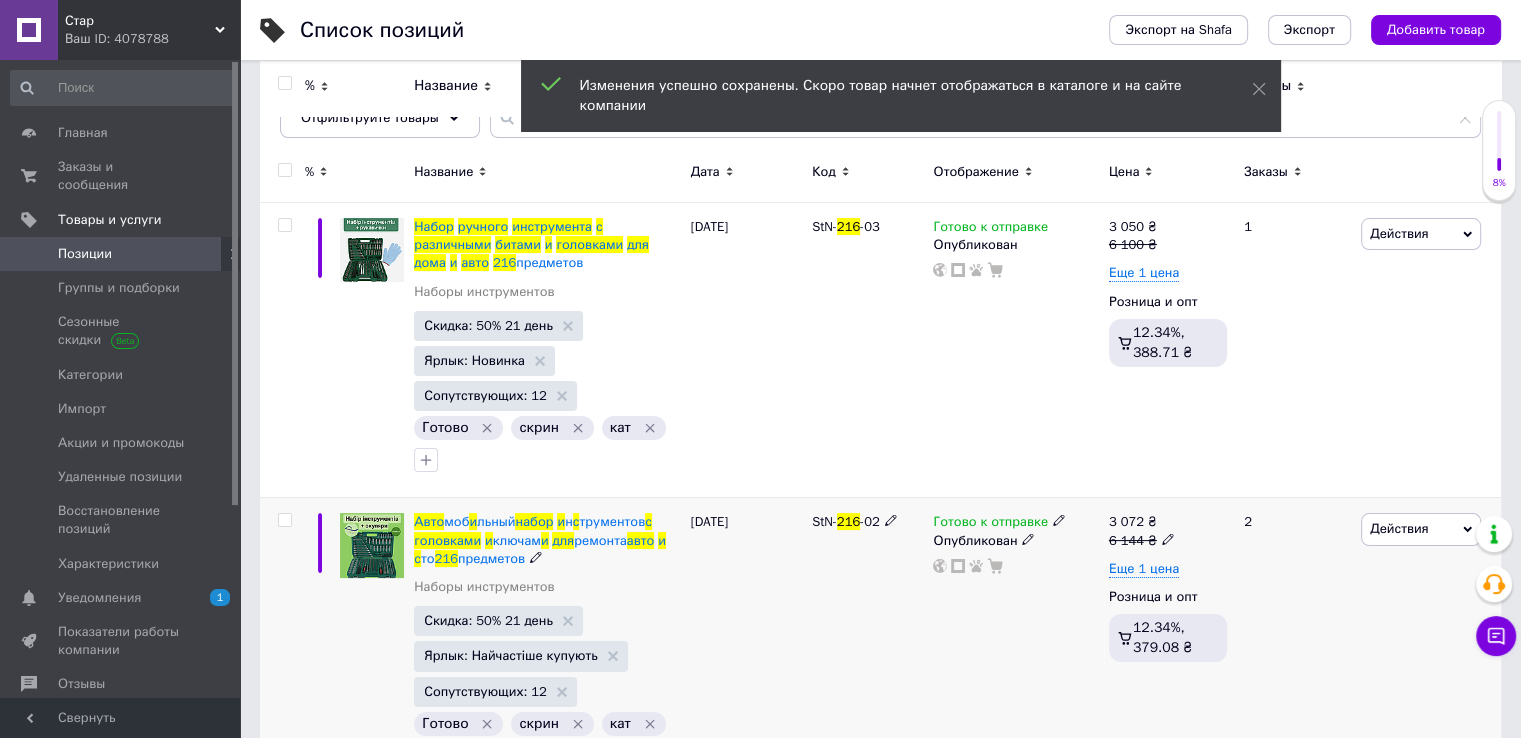 click 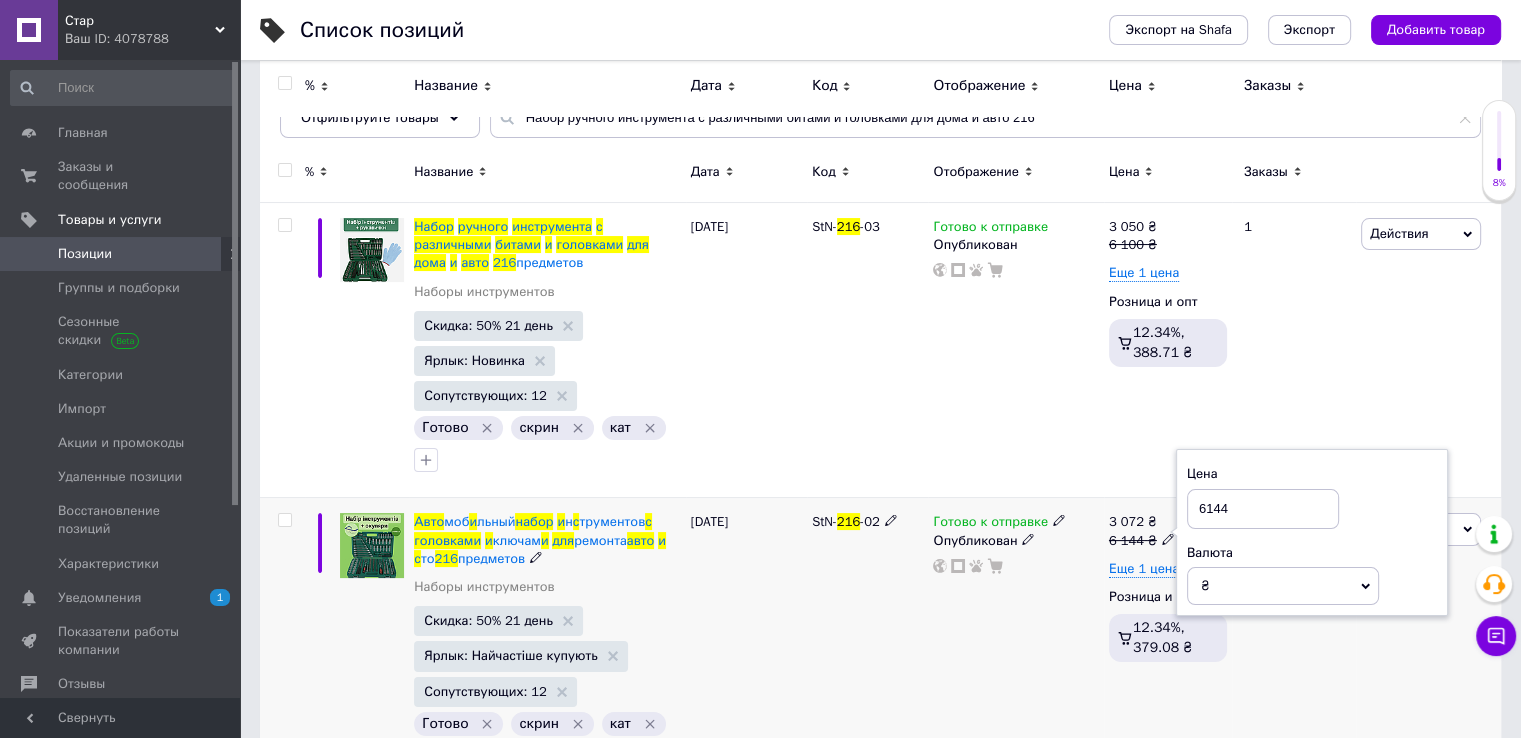 drag, startPoint x: 1211, startPoint y: 505, endPoint x: 1185, endPoint y: 511, distance: 26.683329 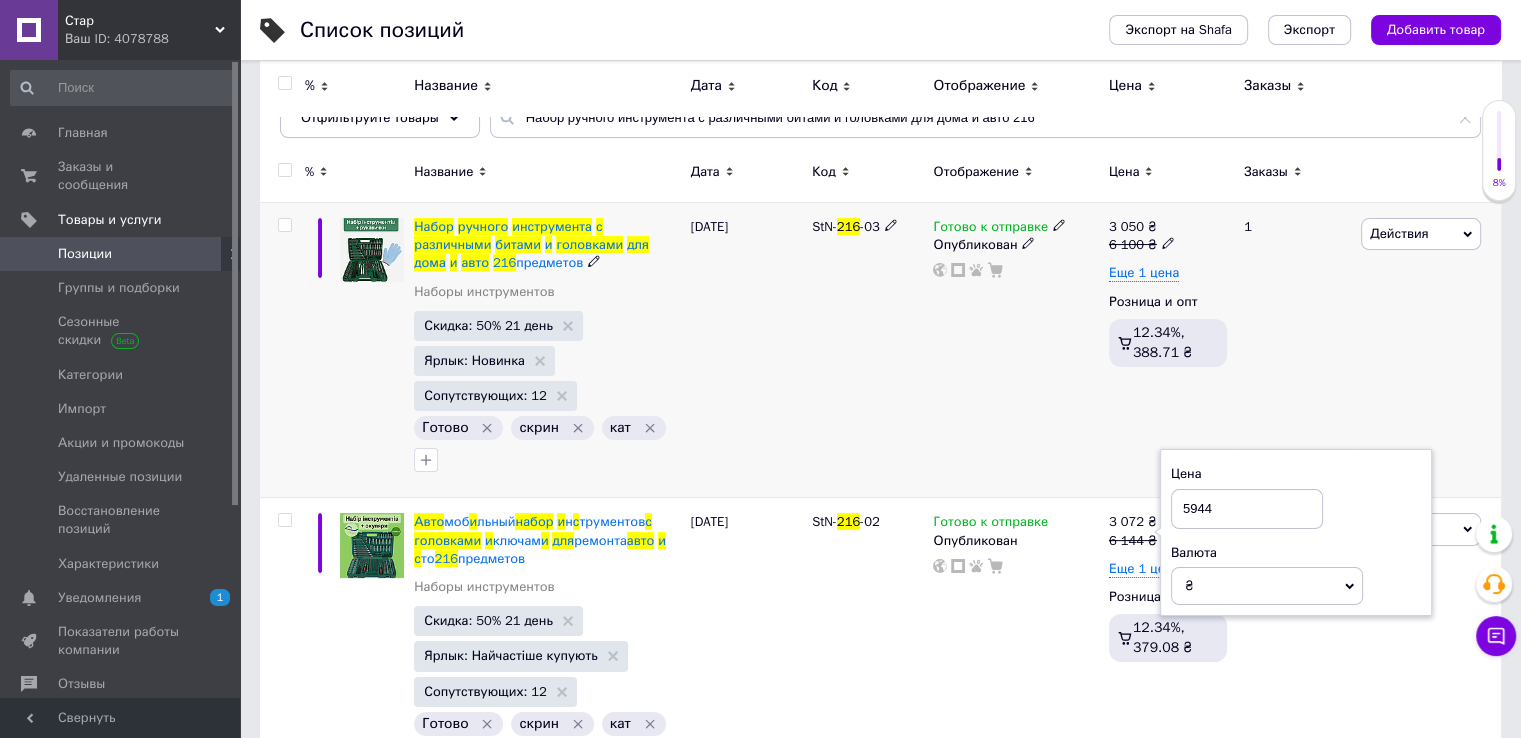 type on "5944" 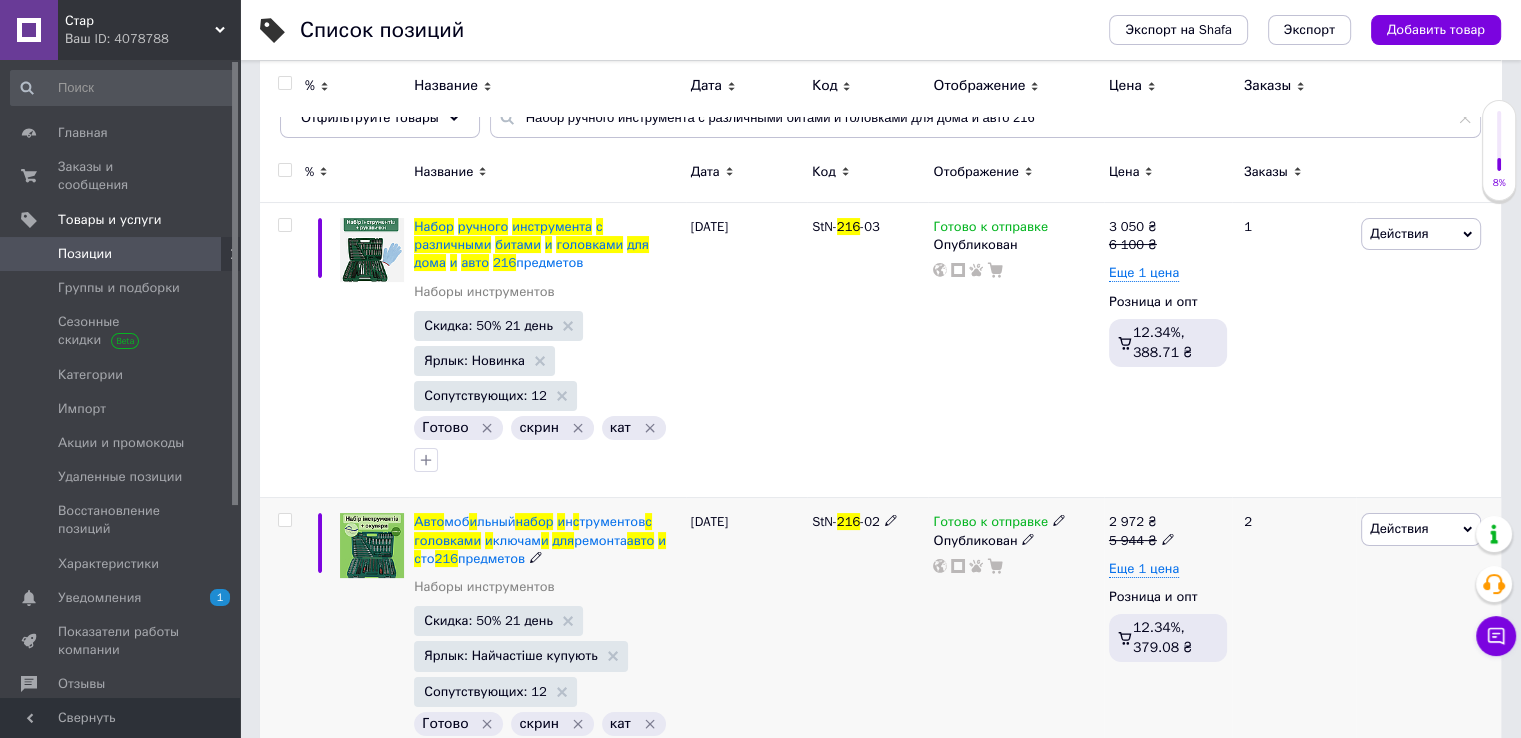click 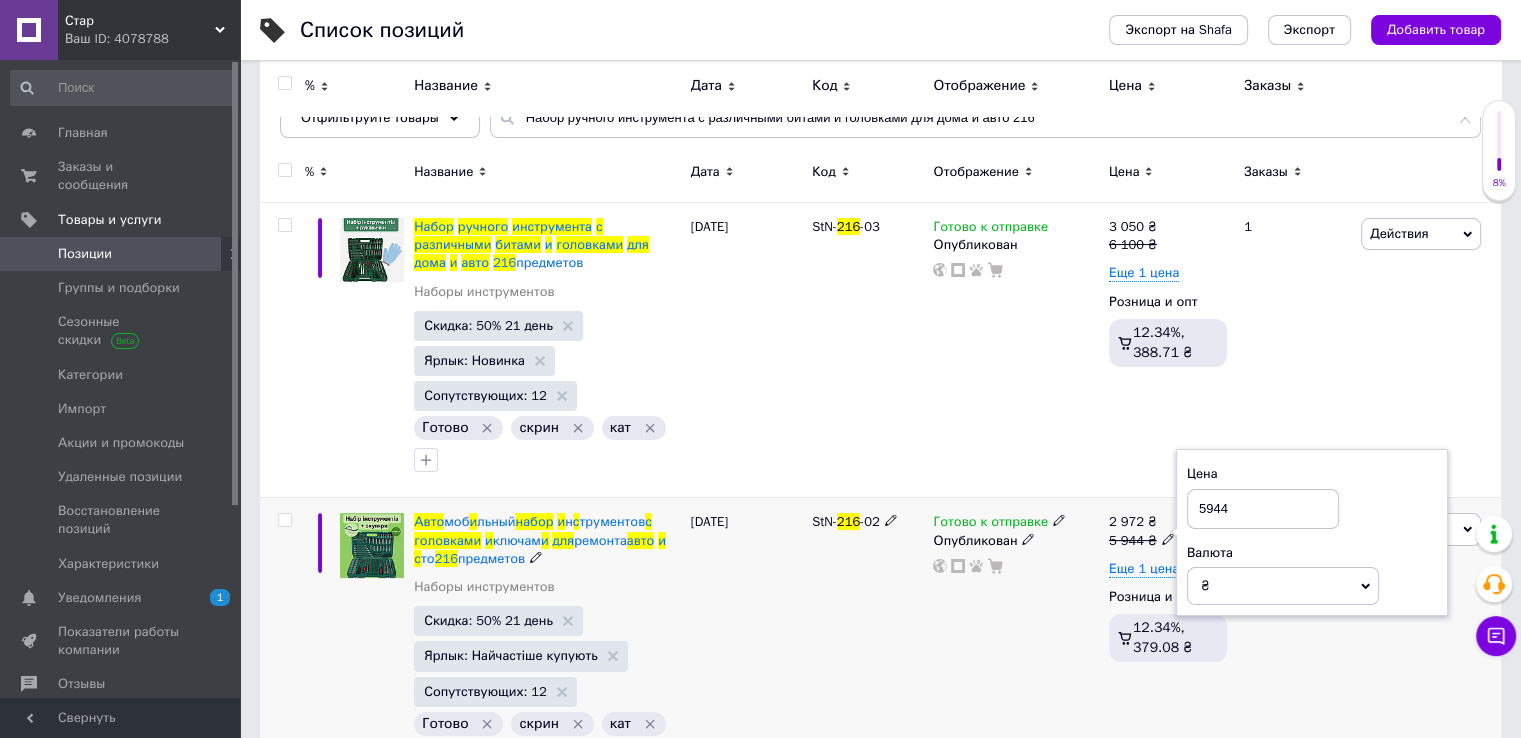 click on "5944" at bounding box center (1263, 509) 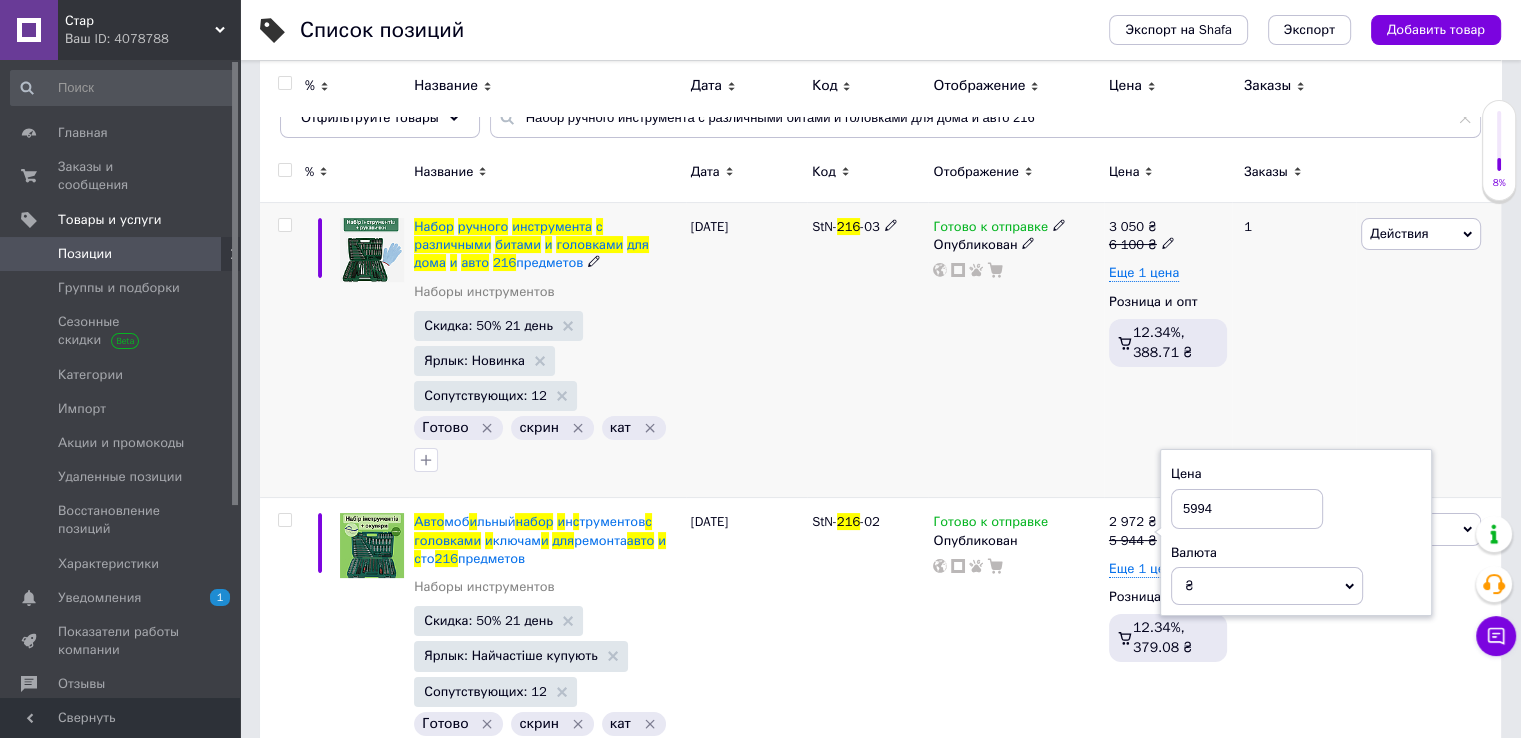 type on "5994" 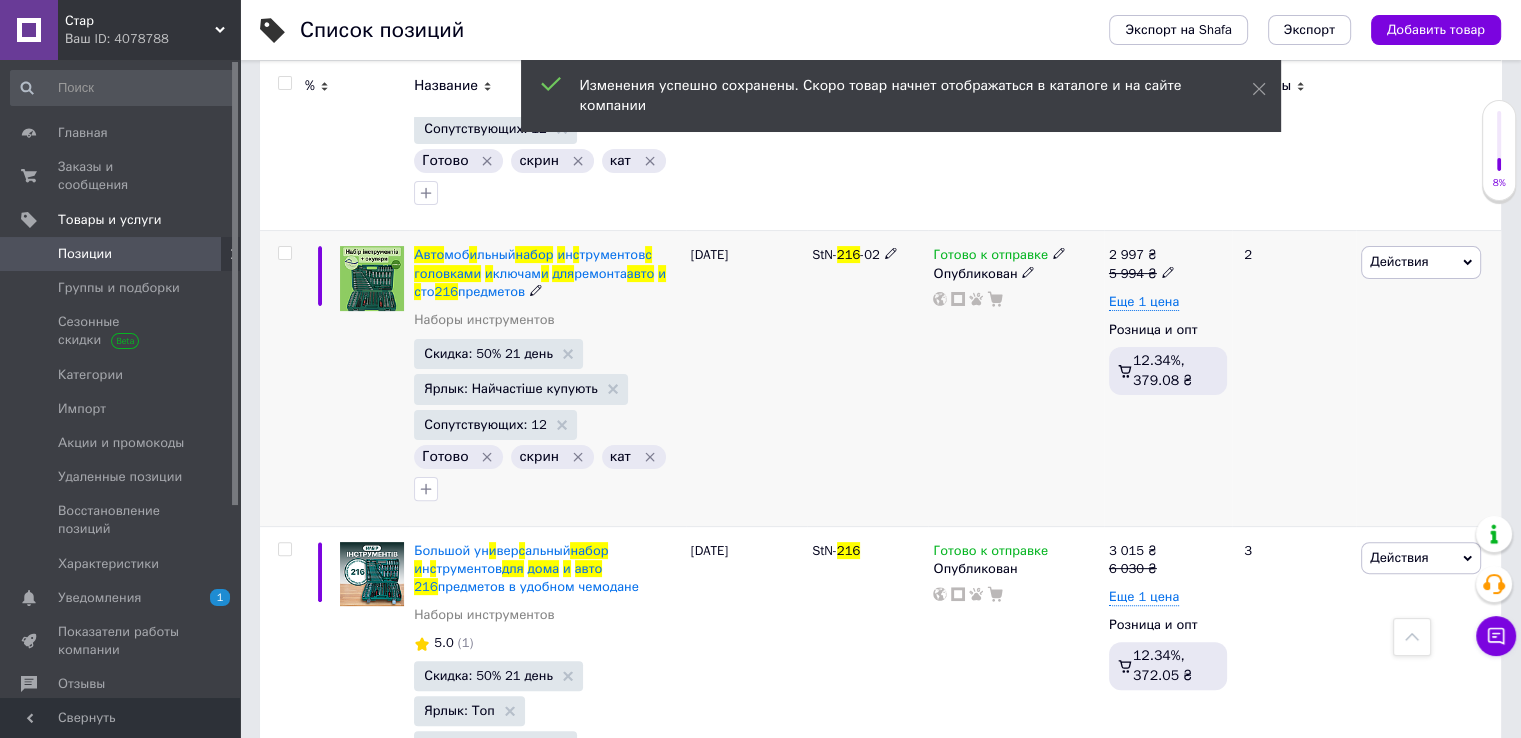 scroll, scrollTop: 500, scrollLeft: 0, axis: vertical 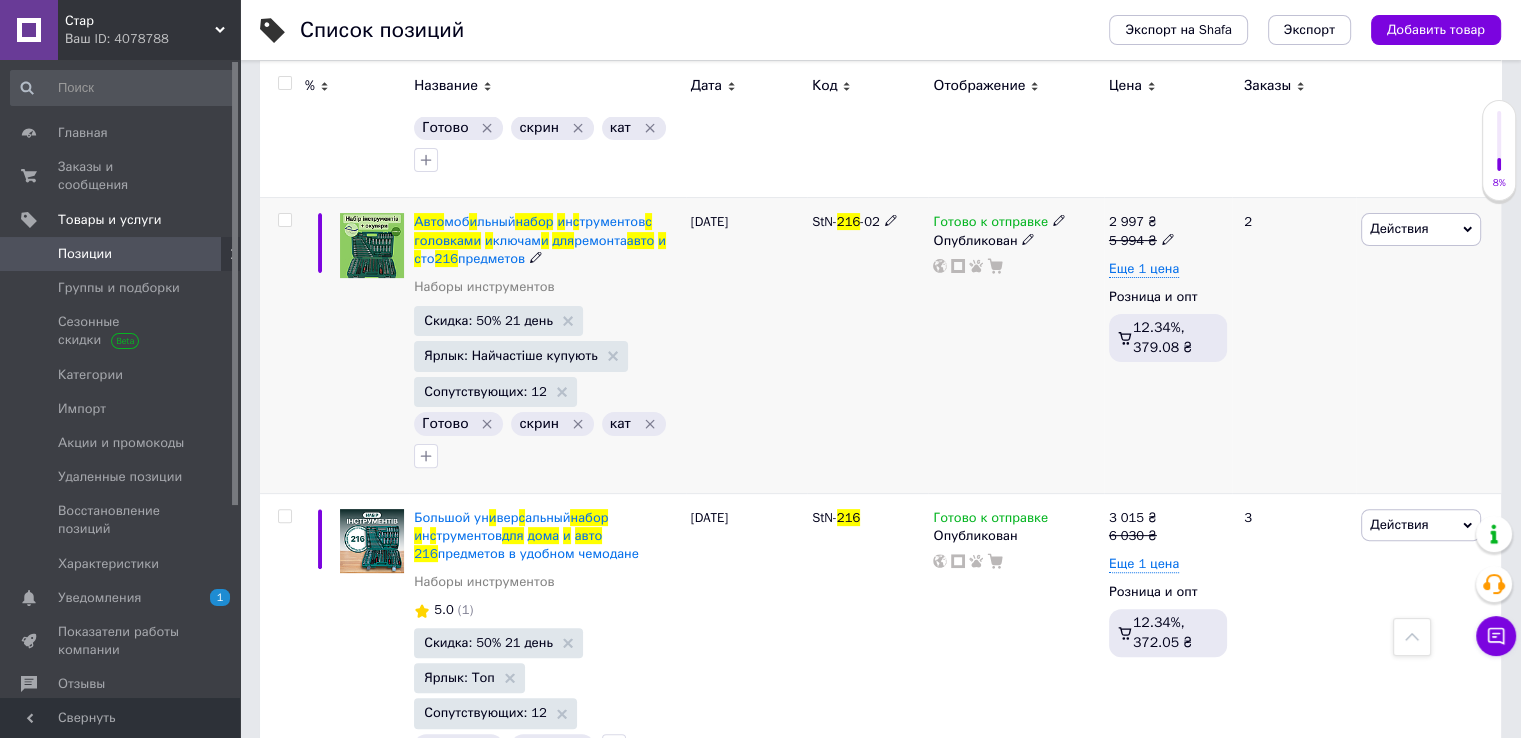 click 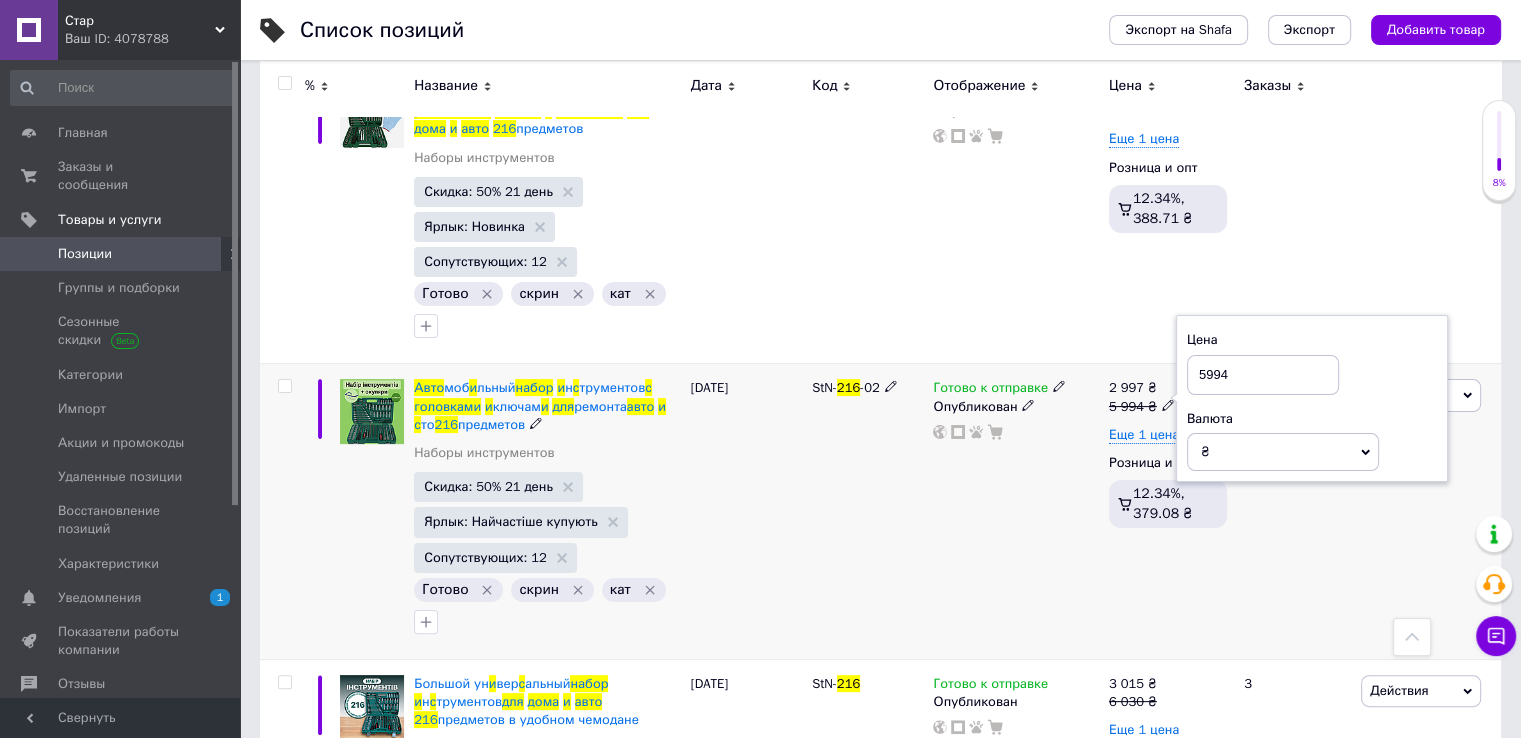 scroll, scrollTop: 300, scrollLeft: 0, axis: vertical 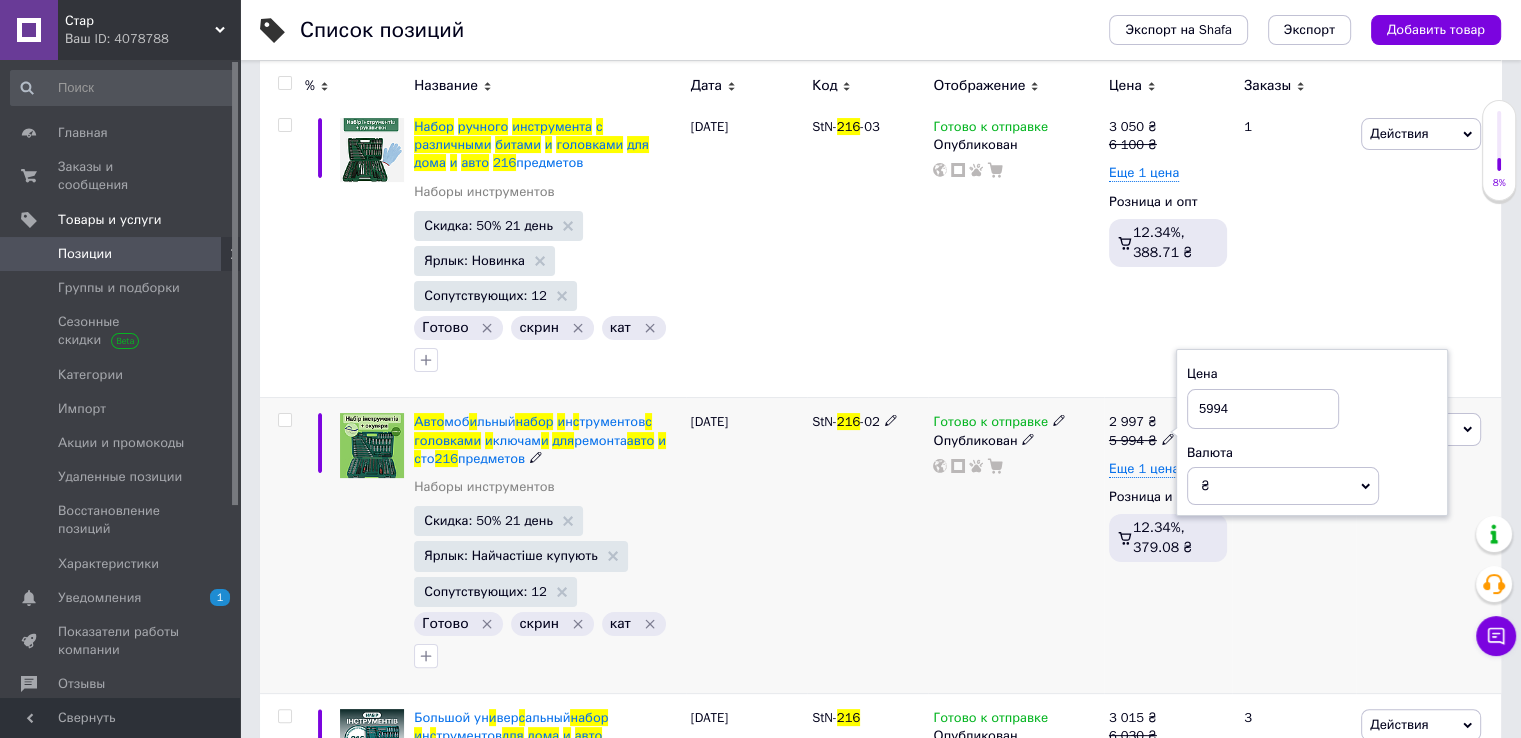 drag, startPoint x: 1242, startPoint y: 404, endPoint x: 1161, endPoint y: 404, distance: 81 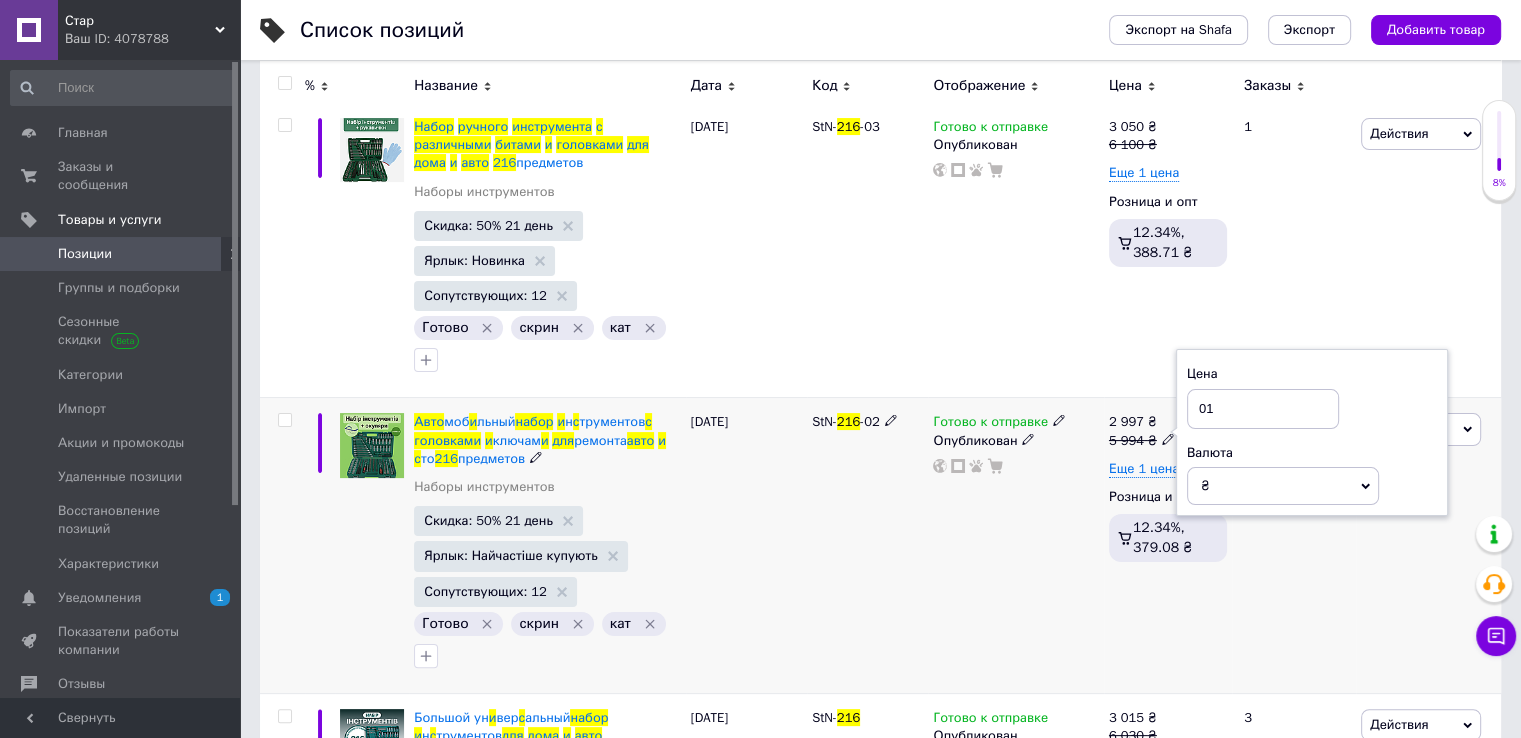 type on "0" 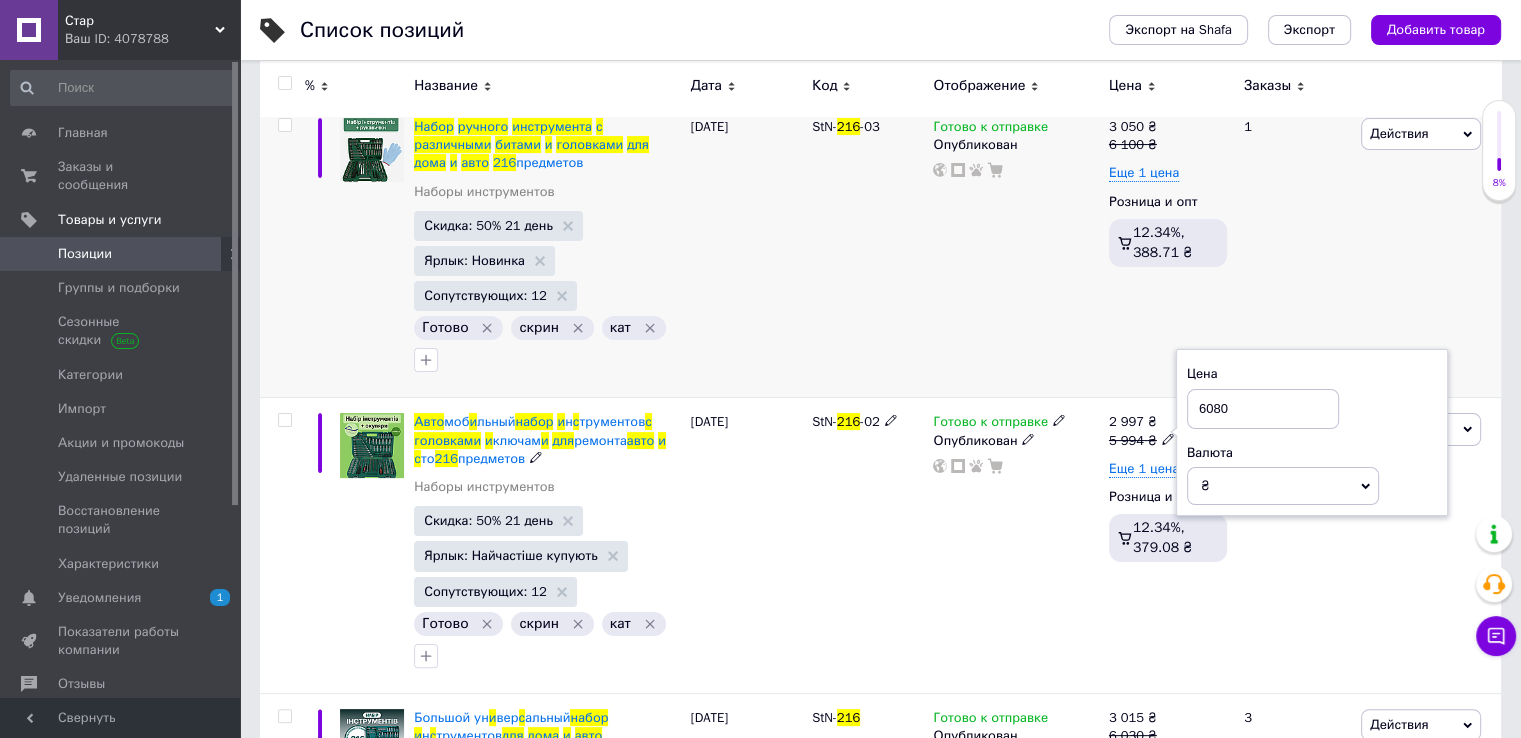 type on "6080" 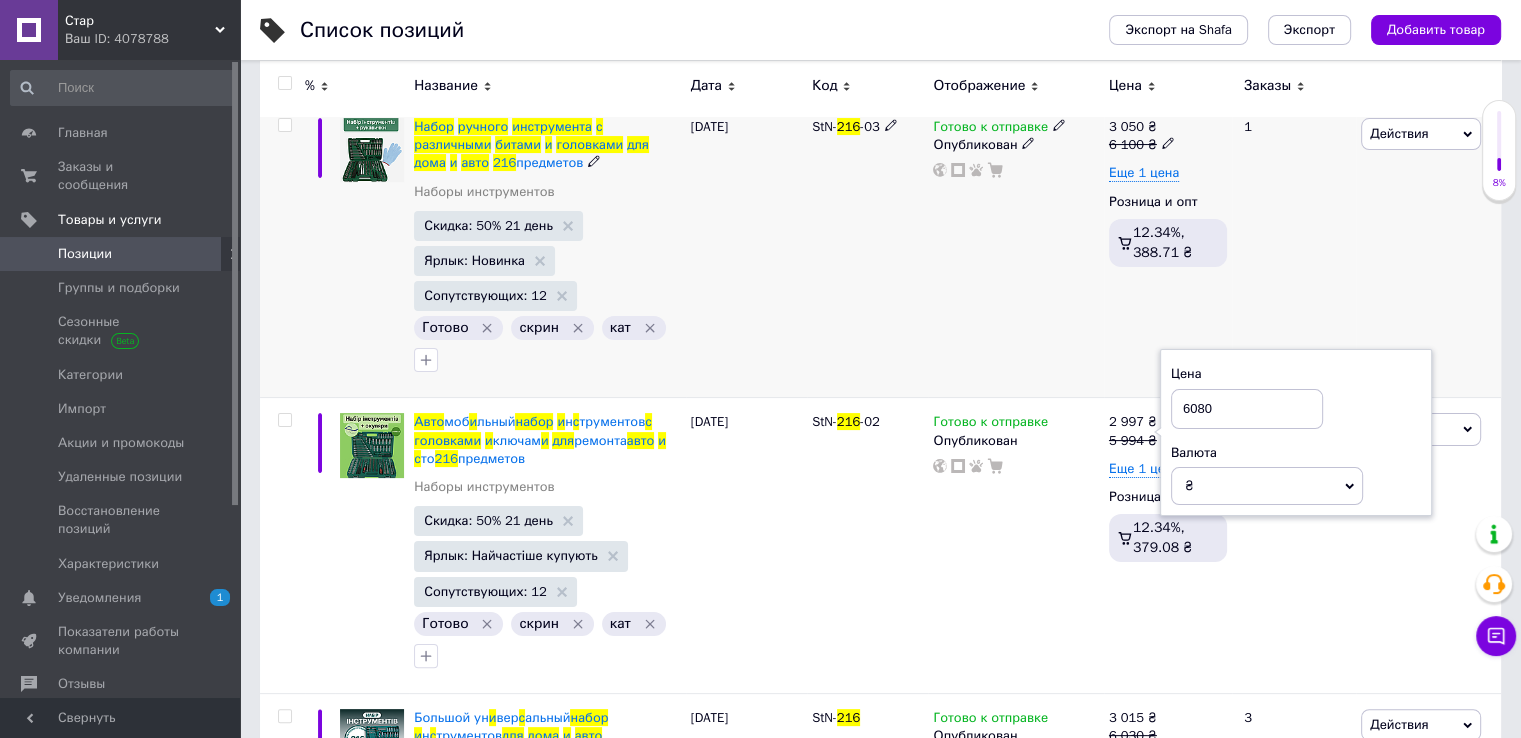 click on "Готово к отправке Опубликован" at bounding box center [1015, 250] 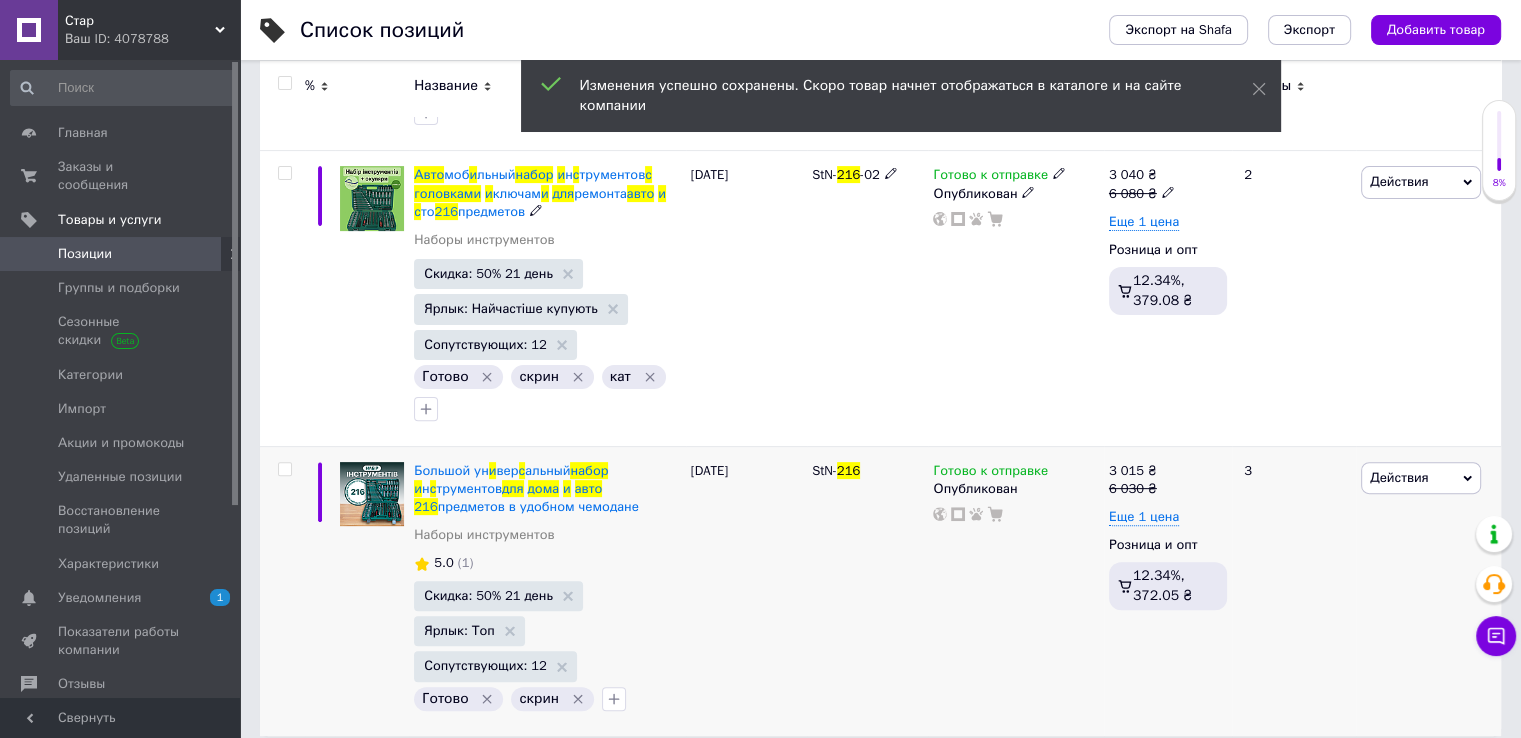 scroll, scrollTop: 564, scrollLeft: 0, axis: vertical 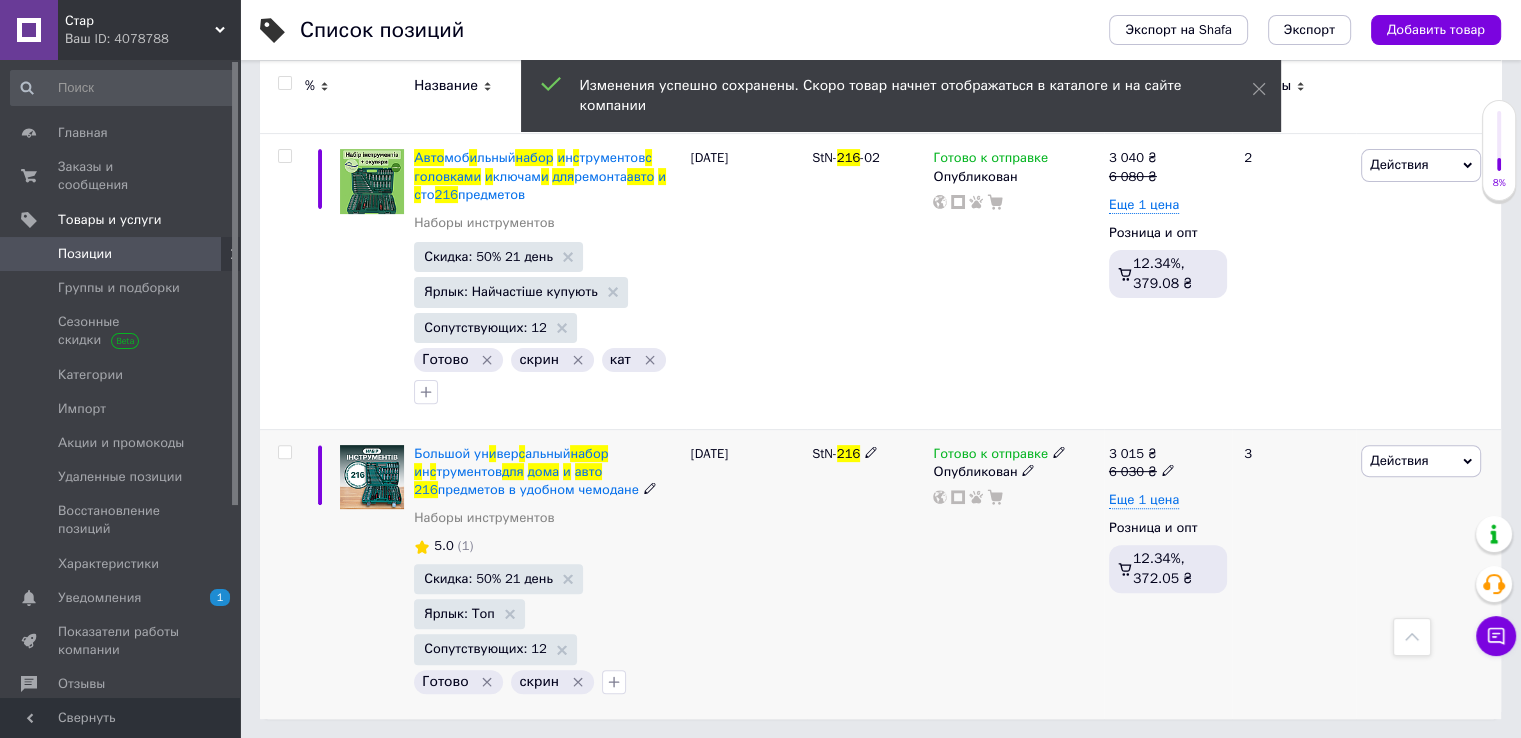 click 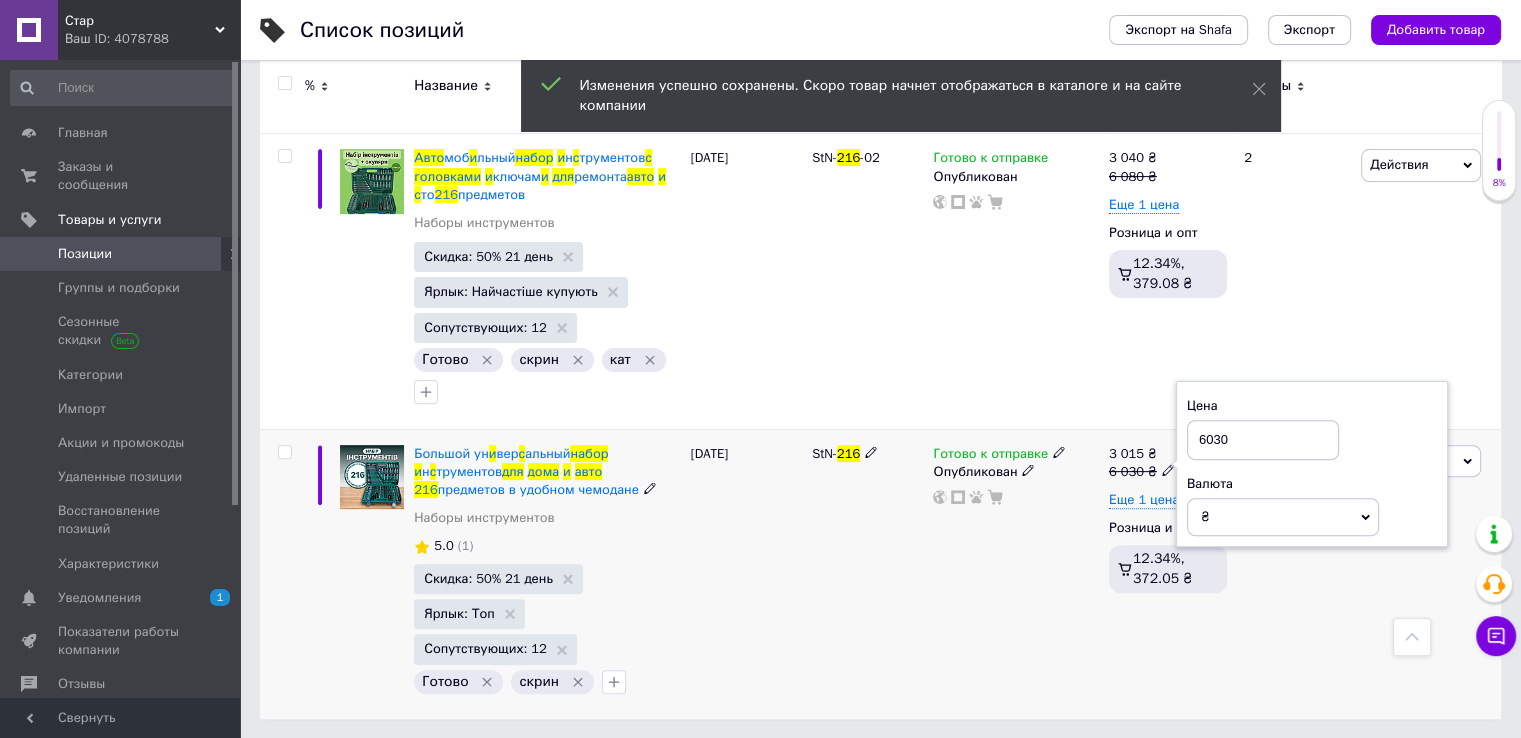 drag, startPoint x: 1225, startPoint y: 441, endPoint x: 1140, endPoint y: 441, distance: 85 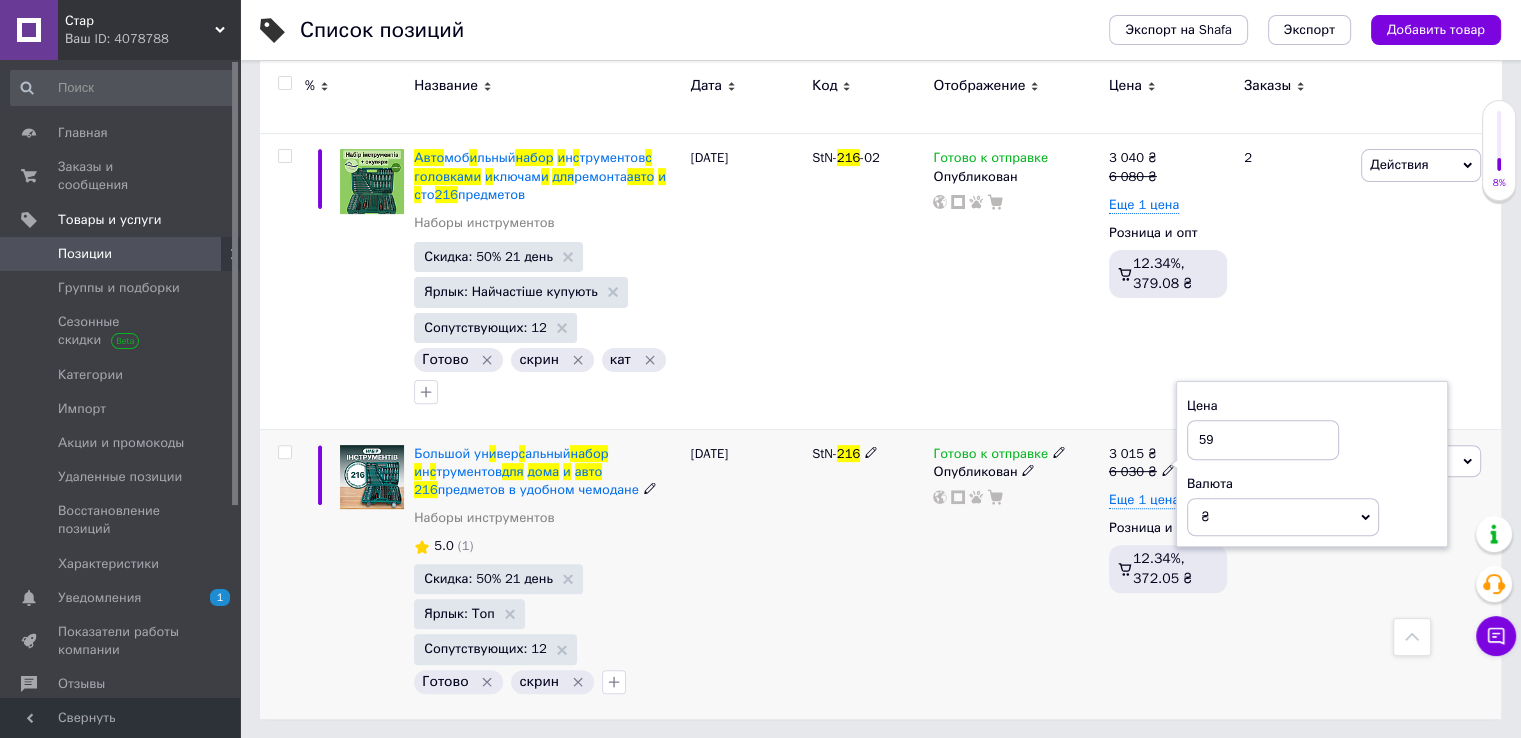click on "3 015" at bounding box center [1126, 453] 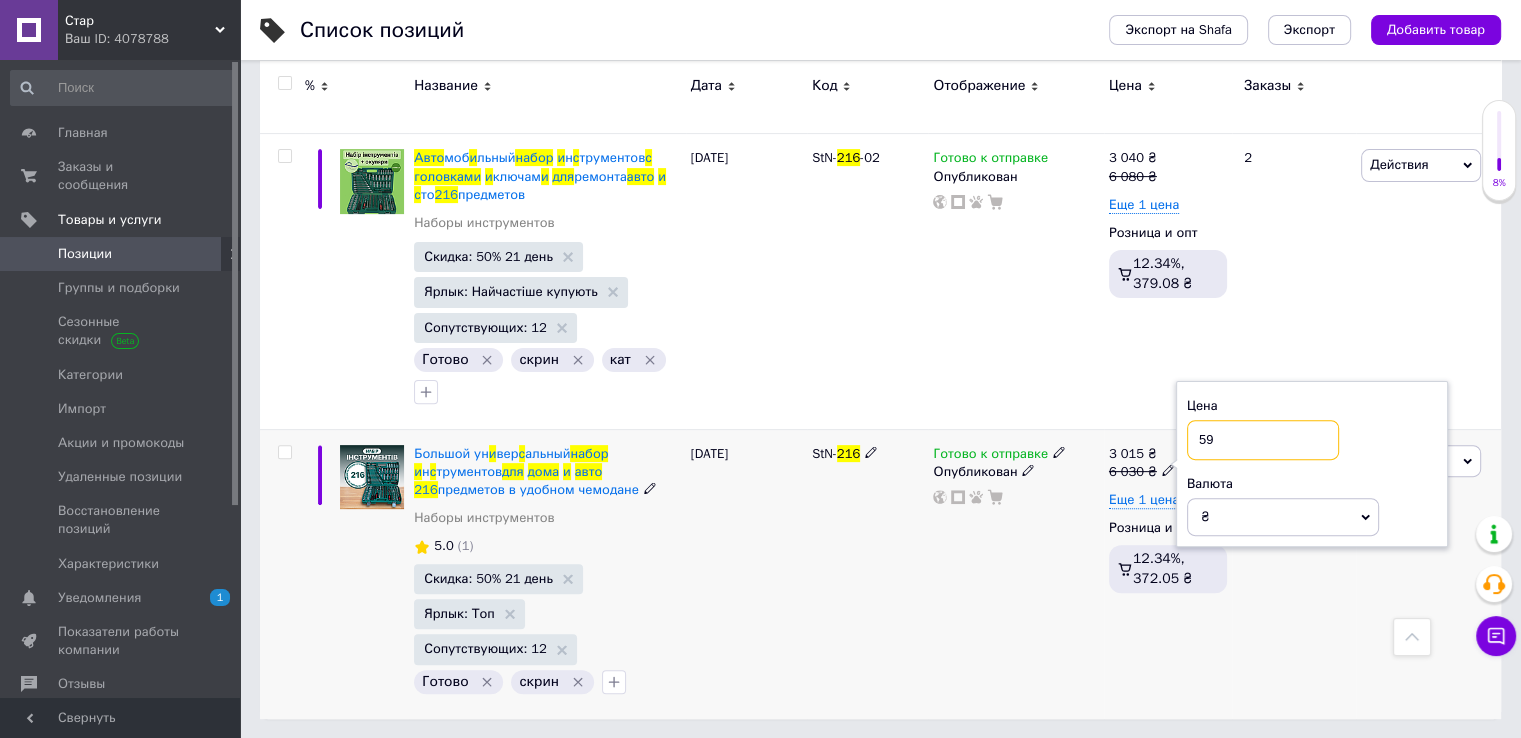 click on "59" at bounding box center (1263, 440) 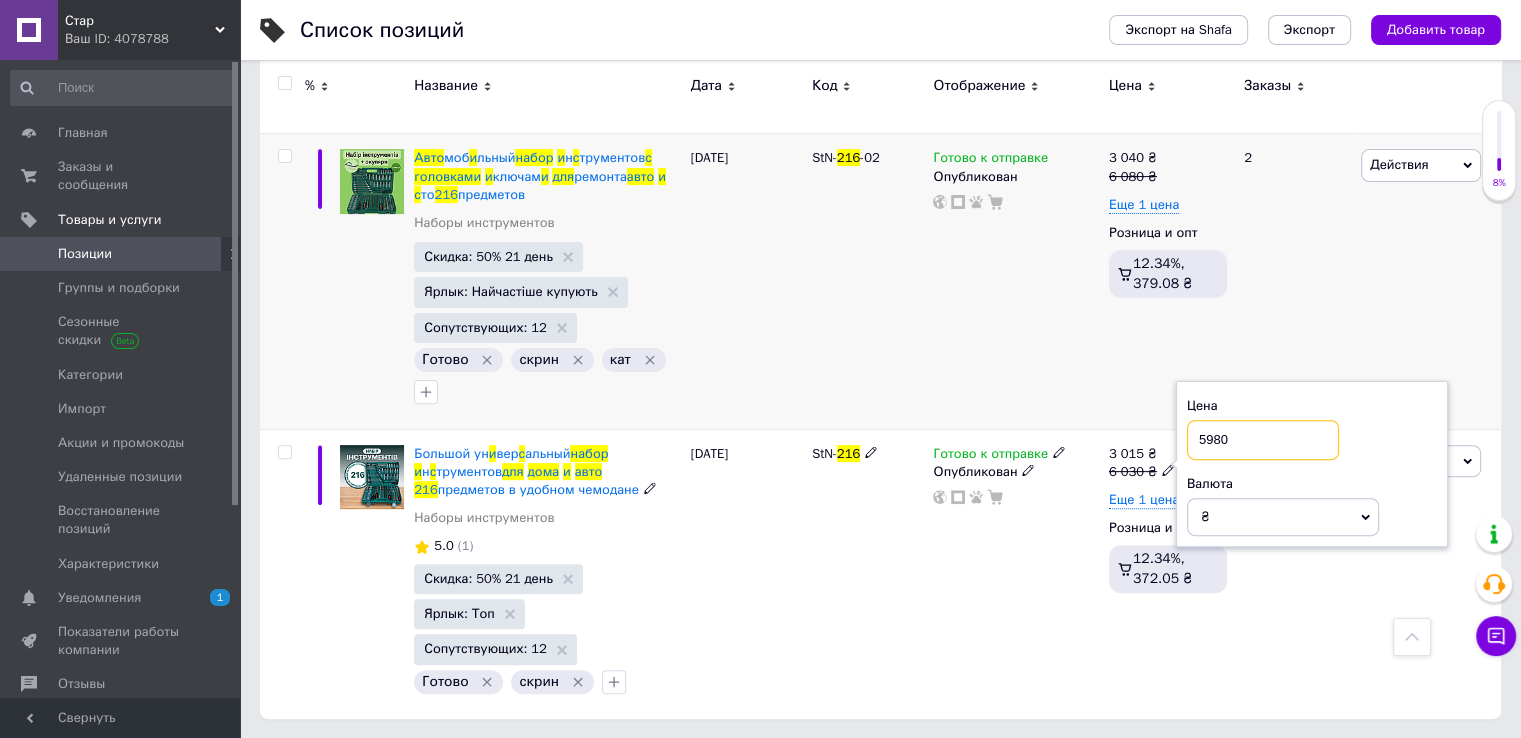 type on "5980" 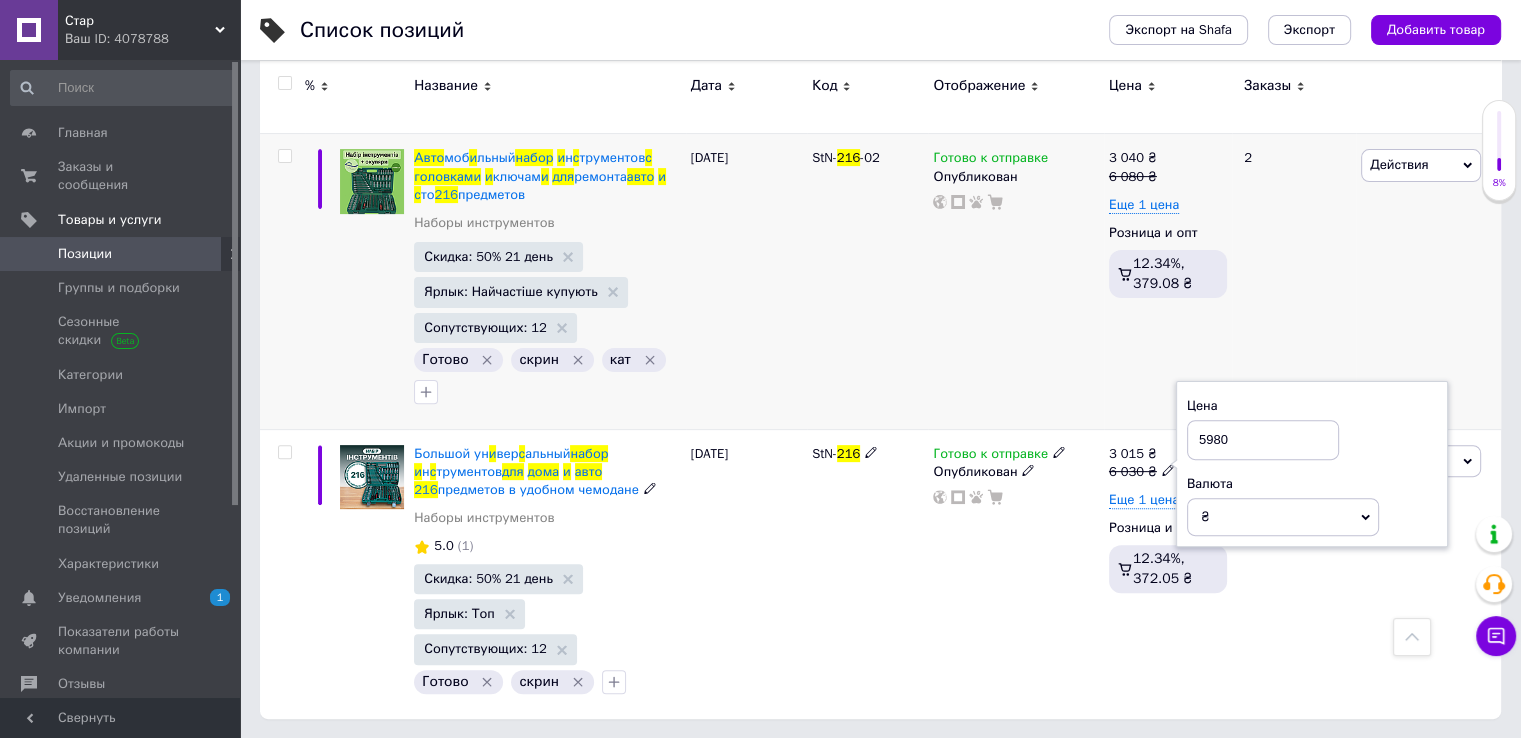 click on "3 040   ₴ 6 080   ₴ Еще 1 цена Розница и опт 12.34%, 379.08 ₴" at bounding box center (1168, 281) 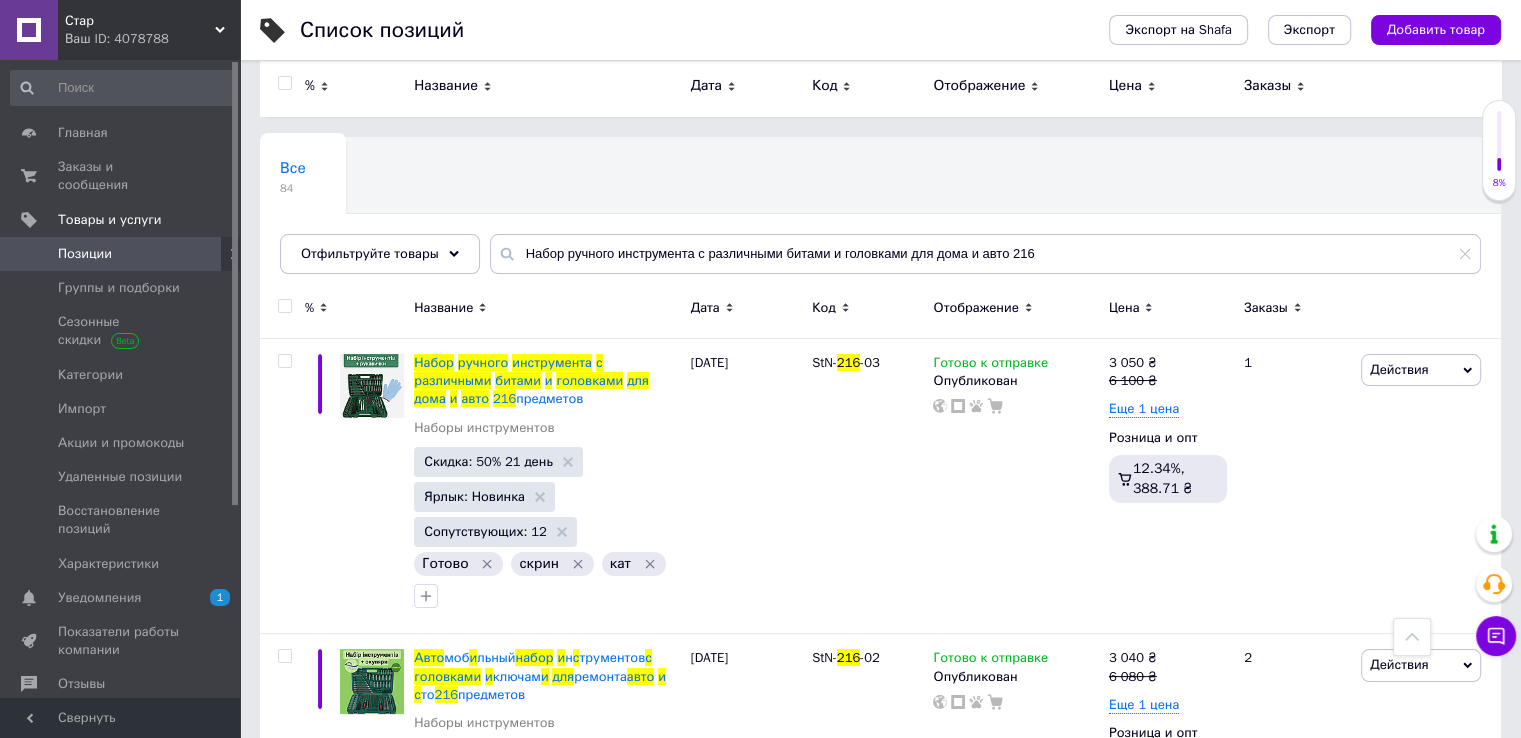 scroll, scrollTop: 0, scrollLeft: 0, axis: both 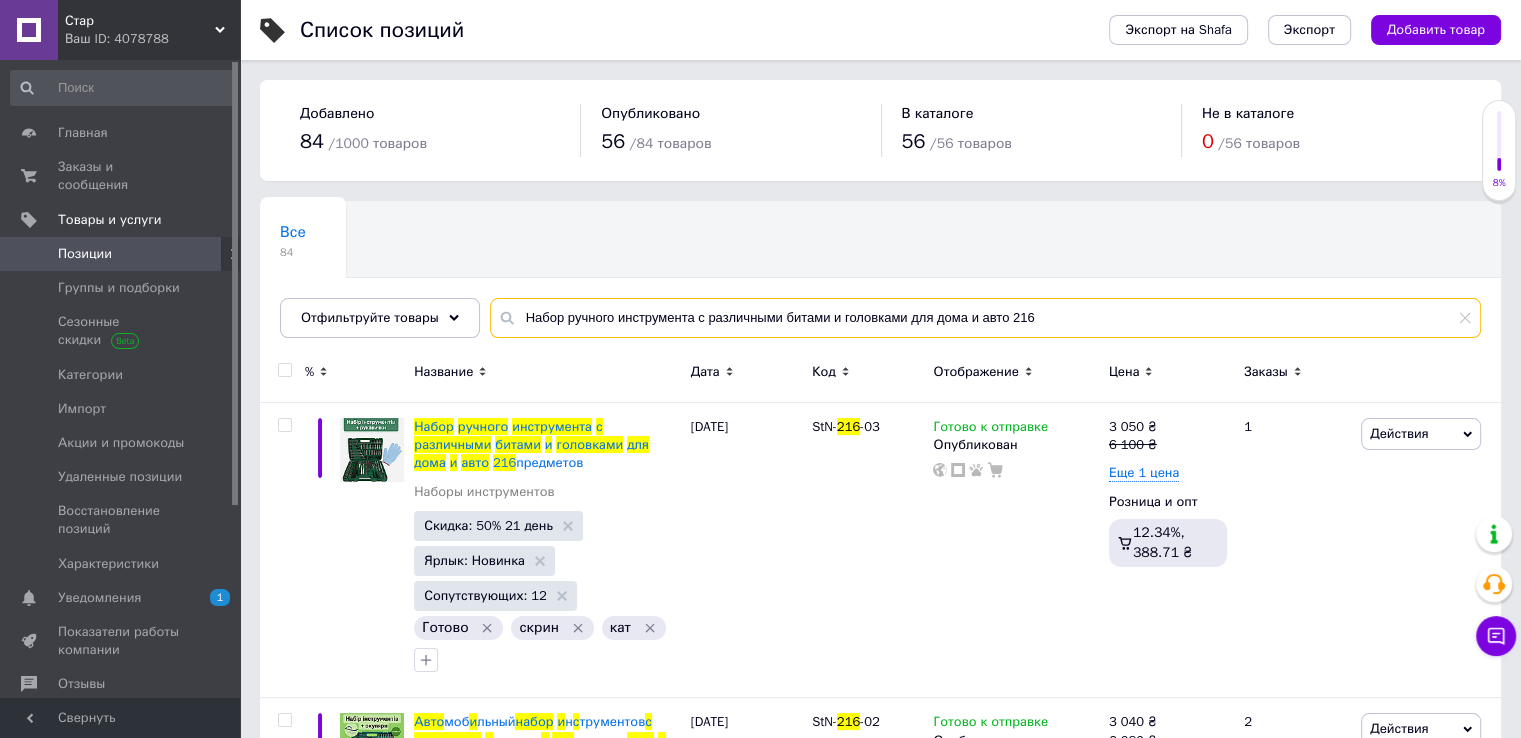click on "Набор ручного инструмента с различными битами и головками для дома и авто 216" at bounding box center (985, 318) 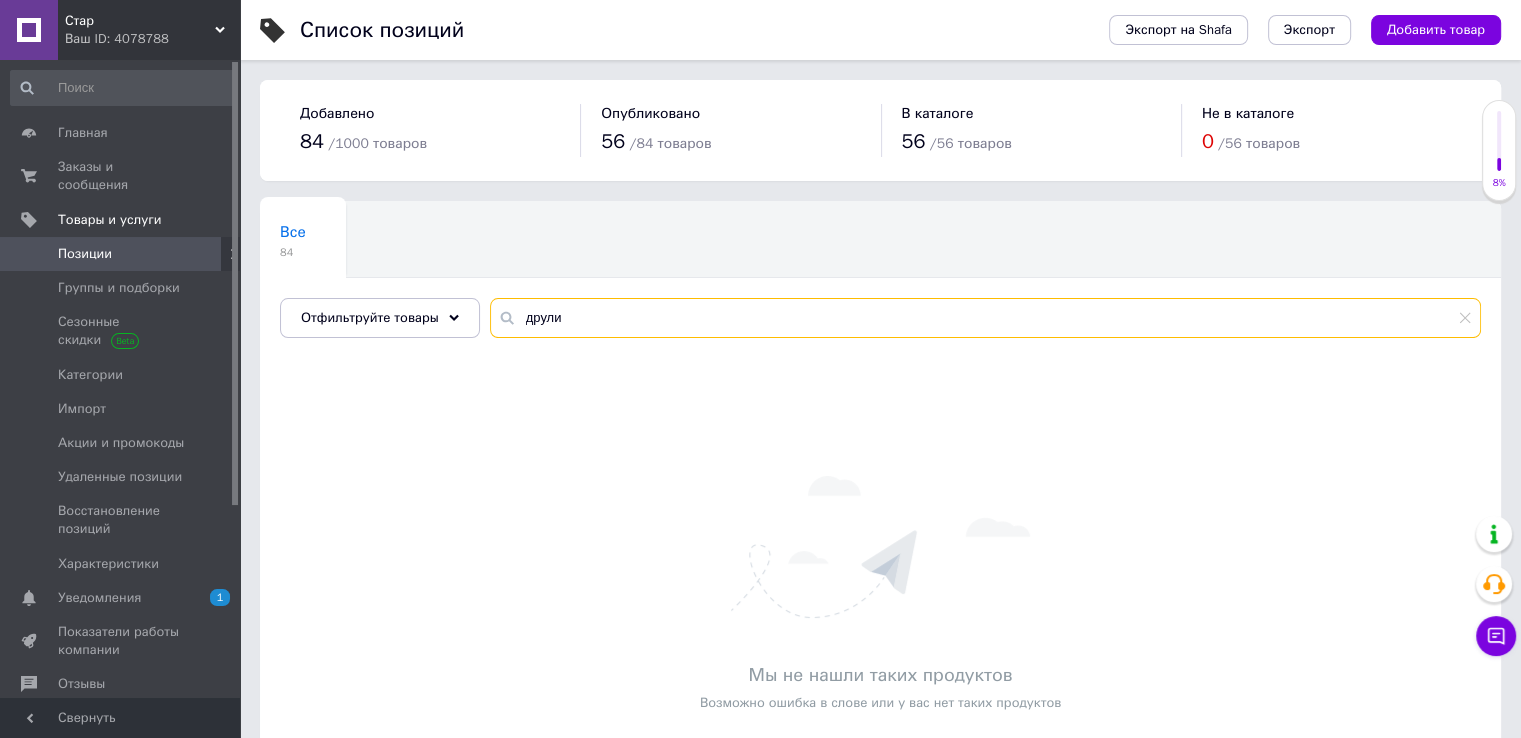 click on "друли" at bounding box center [985, 318] 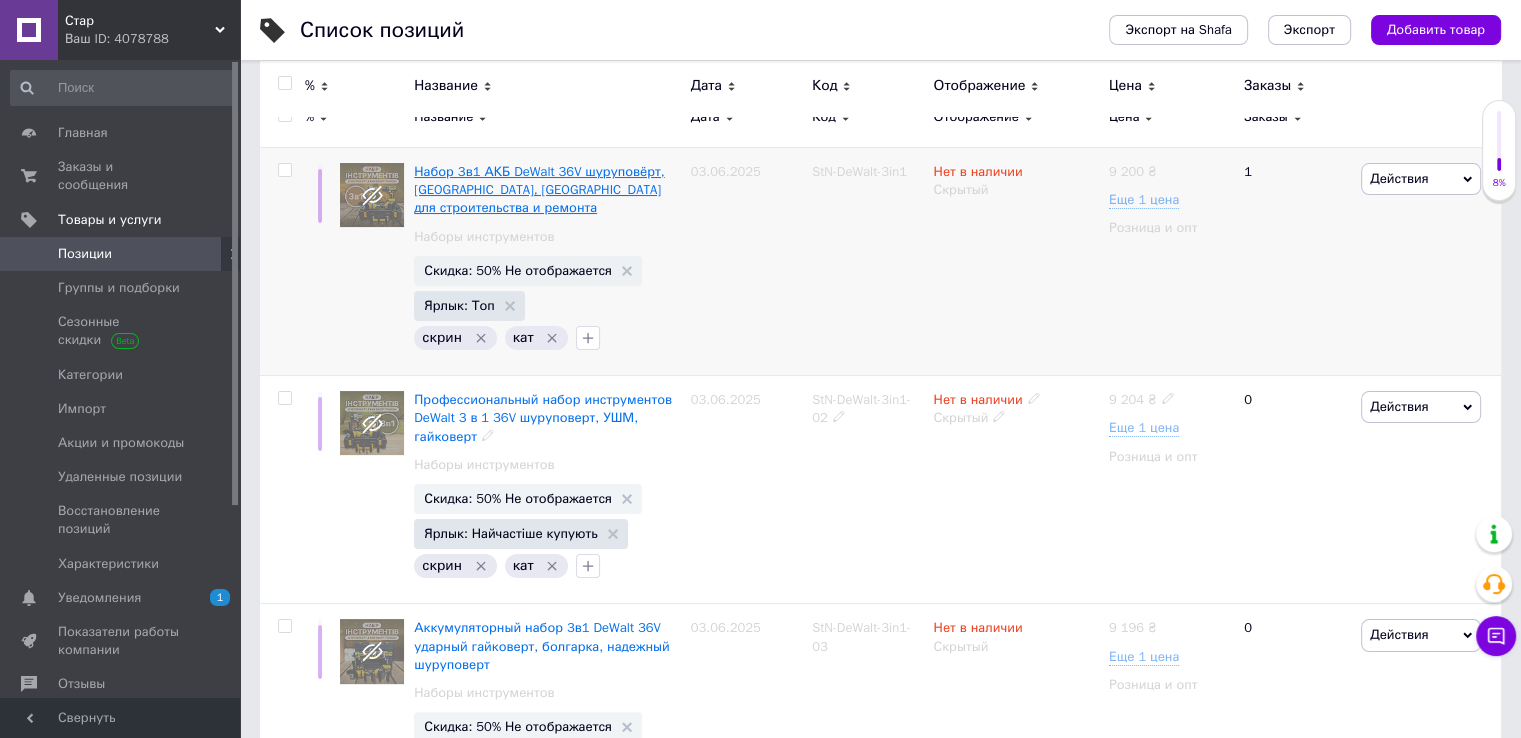 scroll, scrollTop: 0, scrollLeft: 0, axis: both 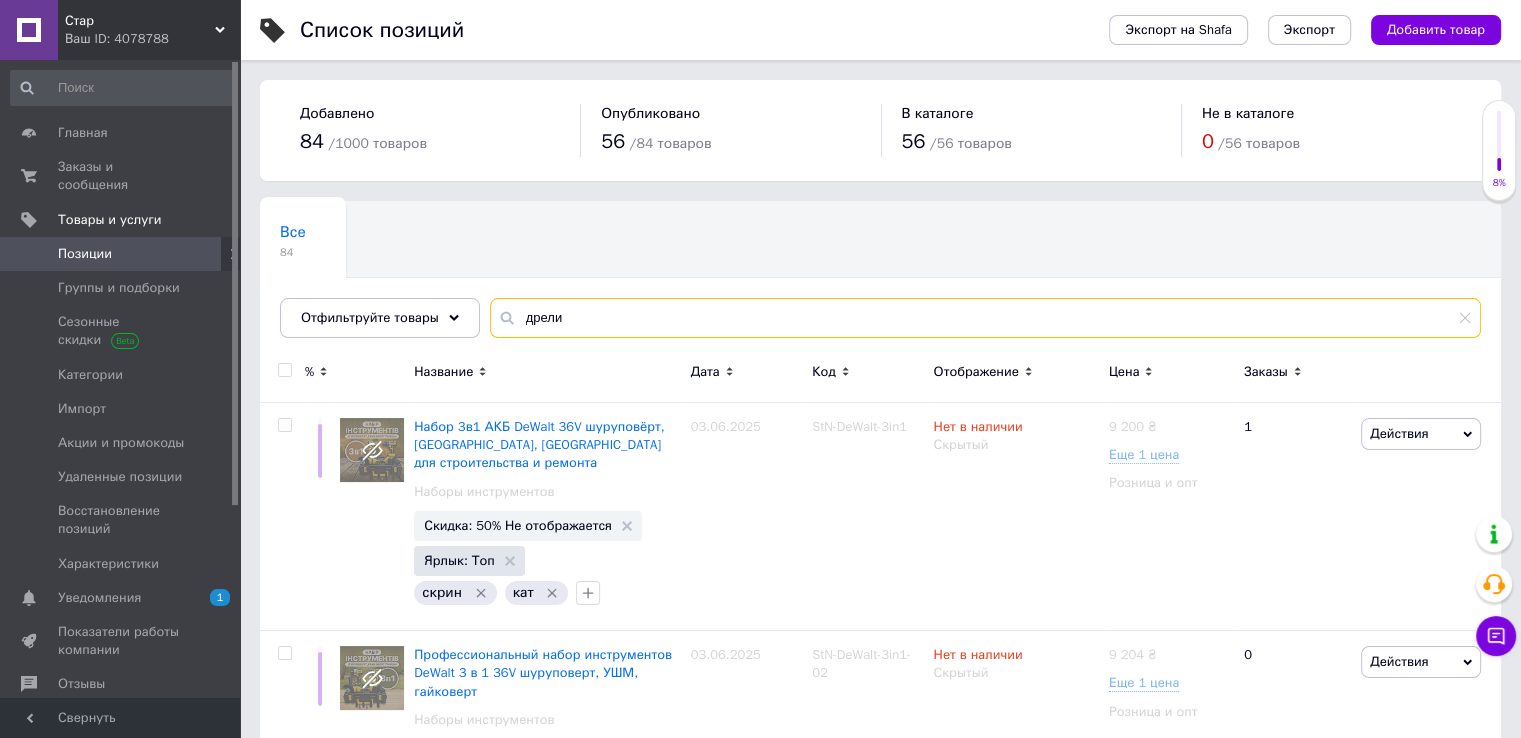click on "дрели" at bounding box center [985, 318] 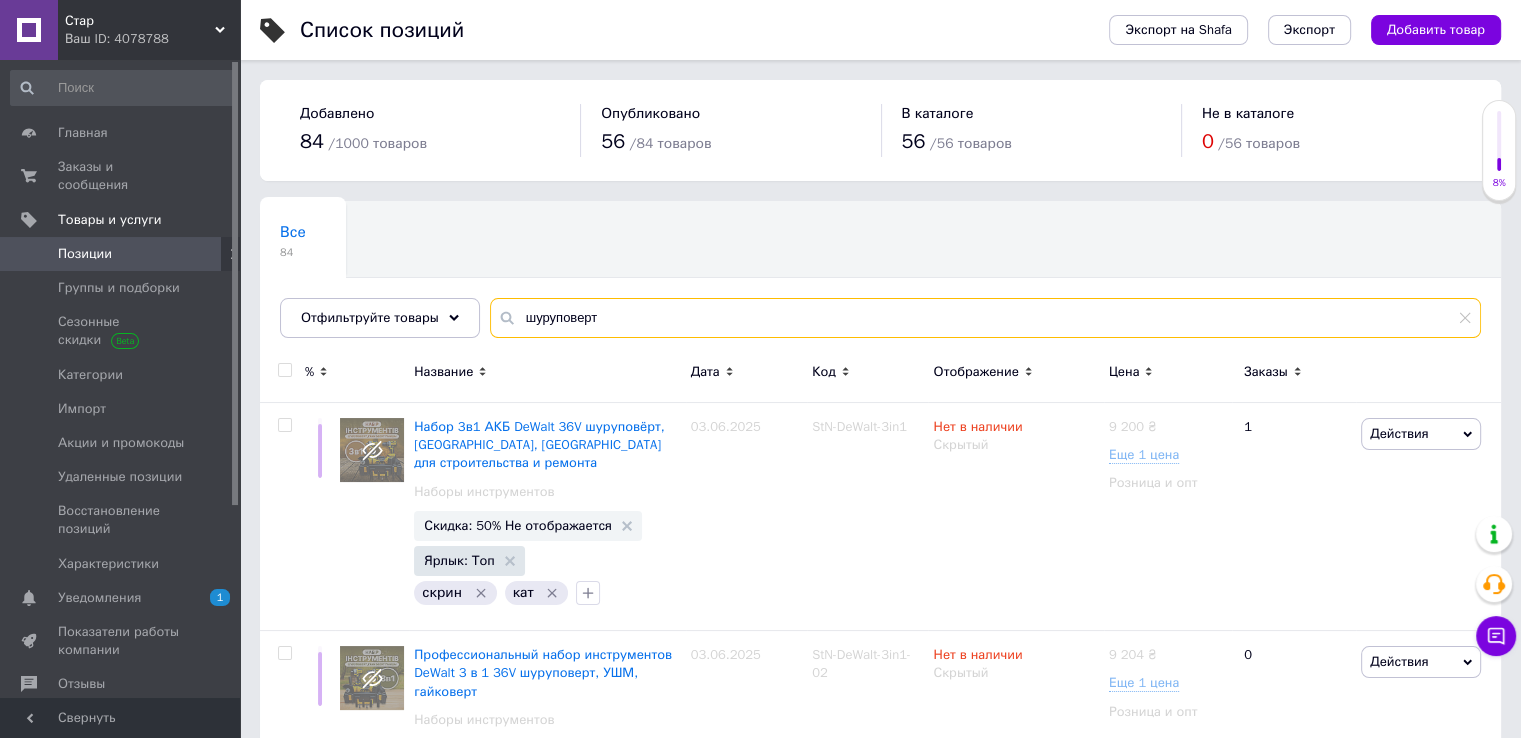 type on "шуруповерт" 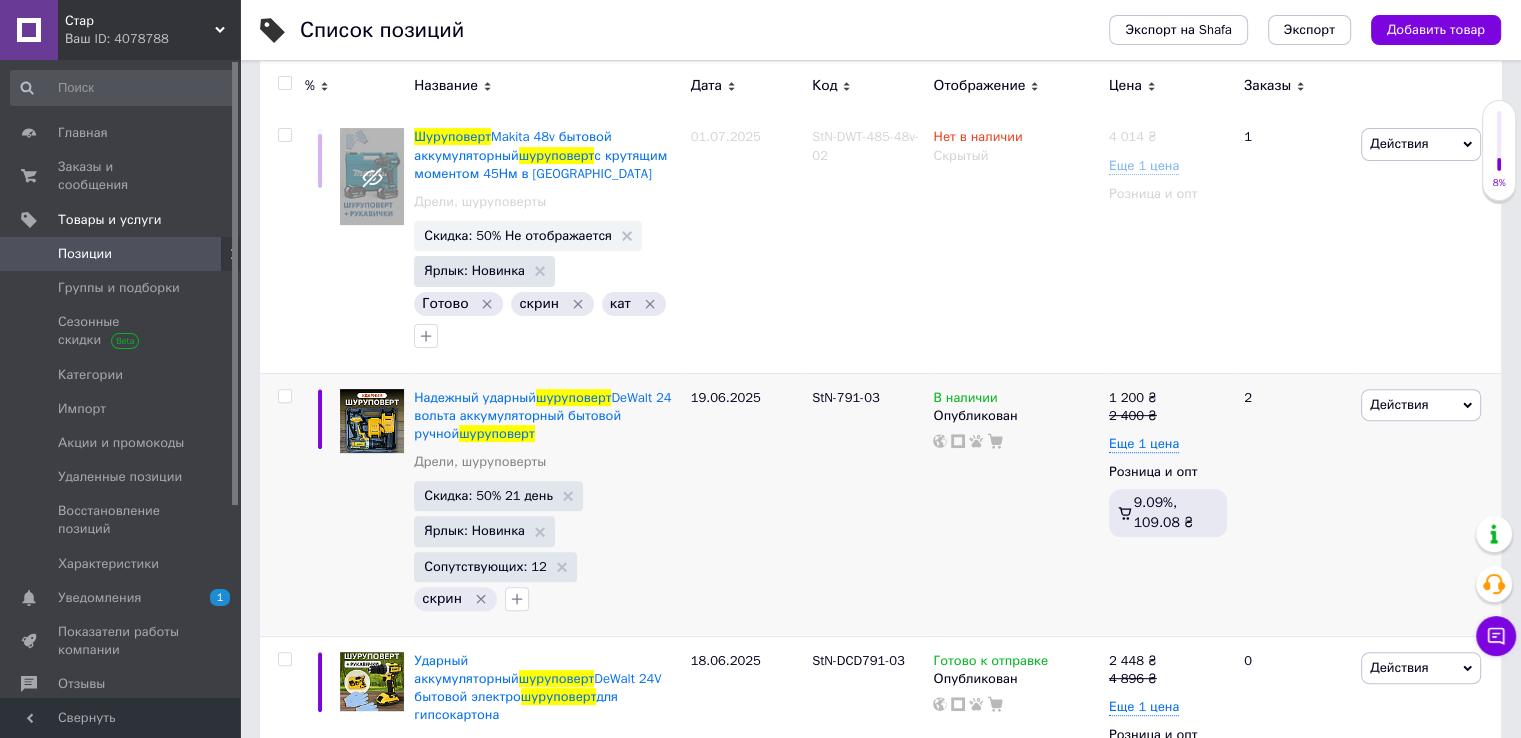 scroll, scrollTop: 700, scrollLeft: 0, axis: vertical 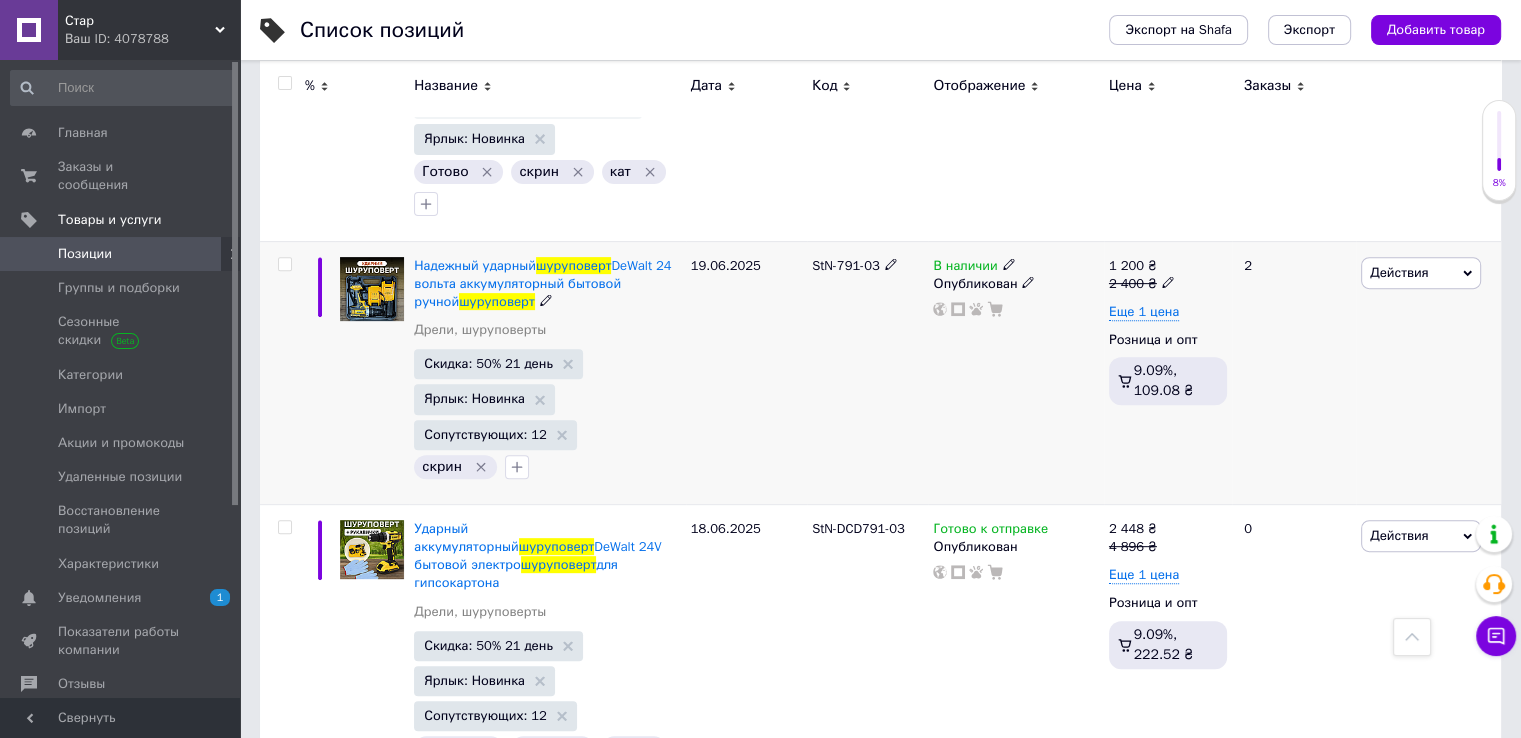 click 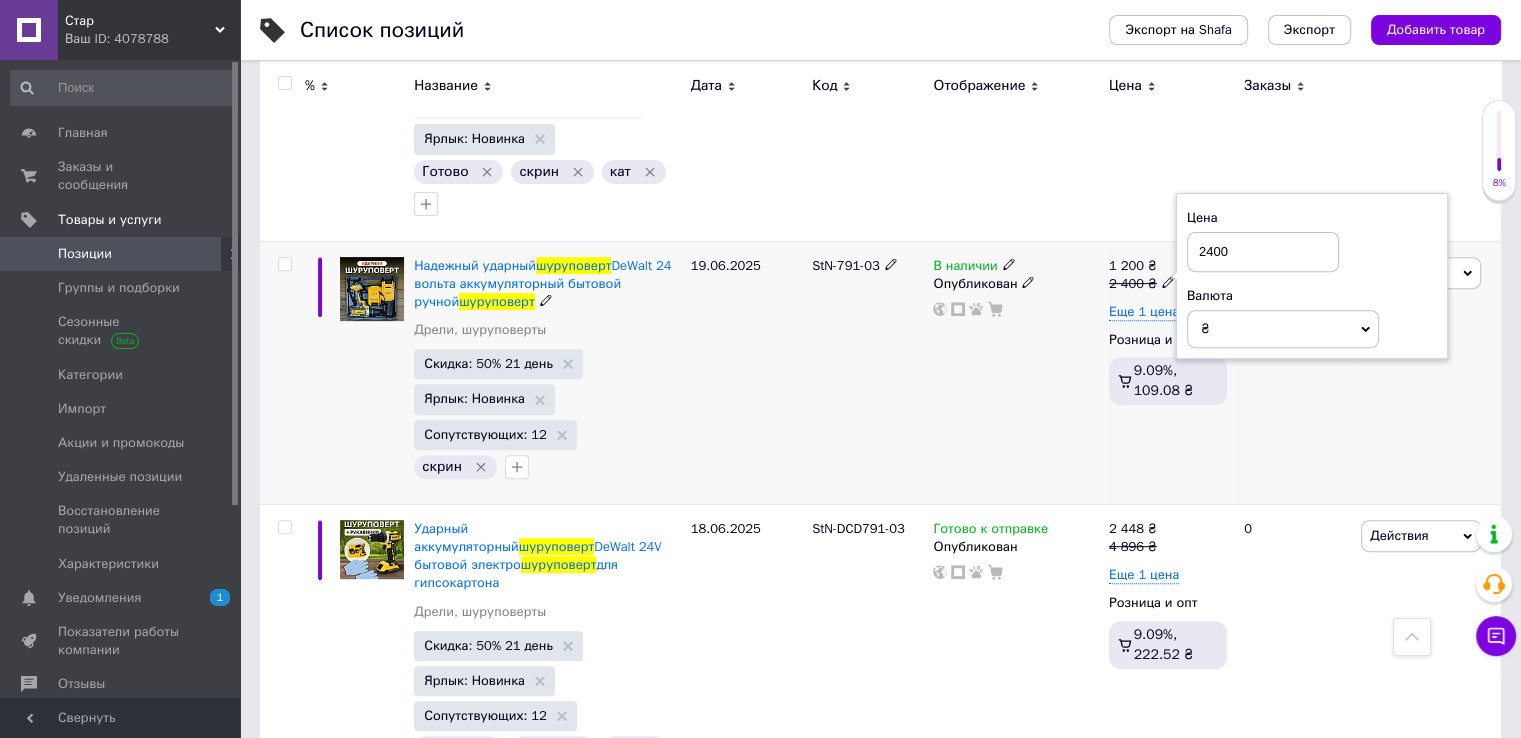 click on "2400" at bounding box center (1263, 252) 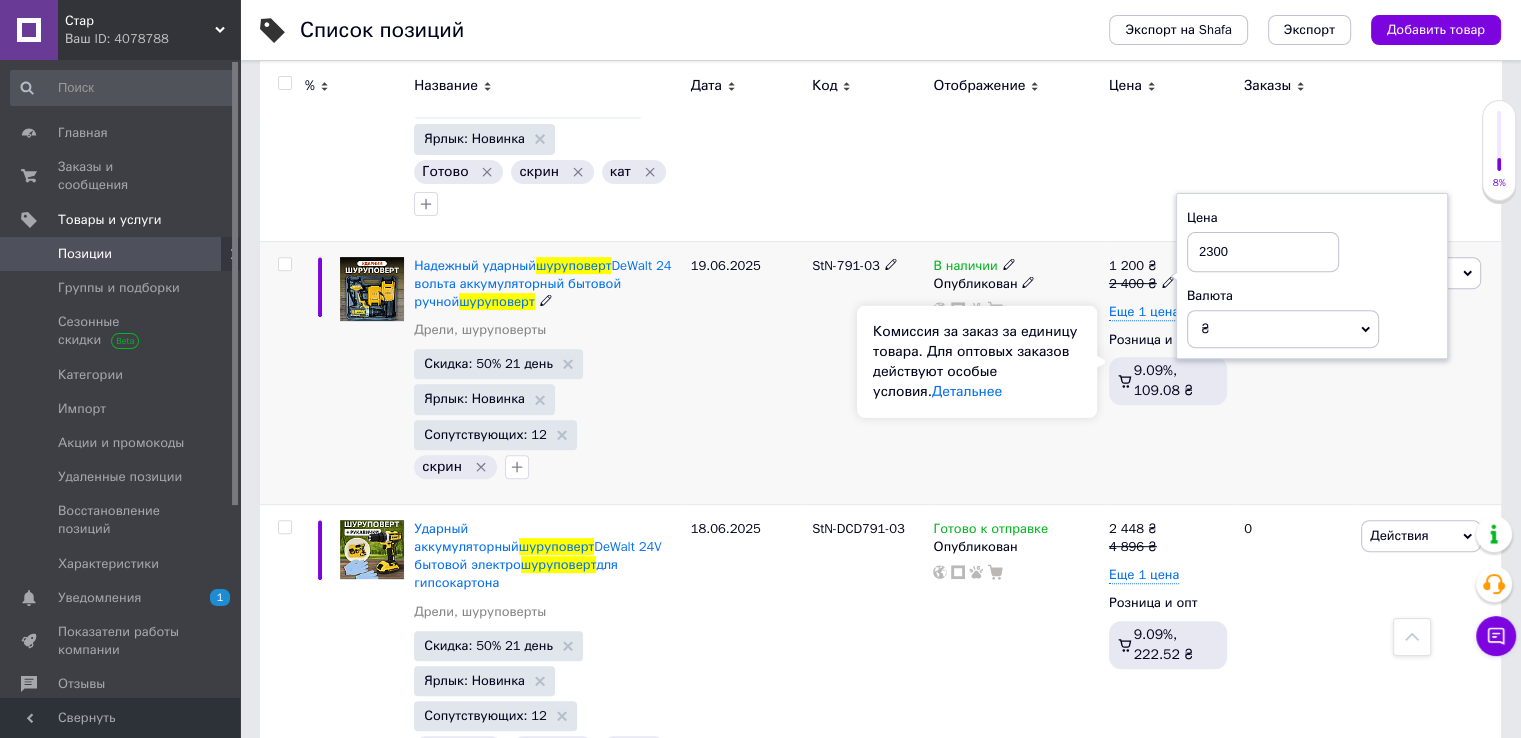 type on "2300" 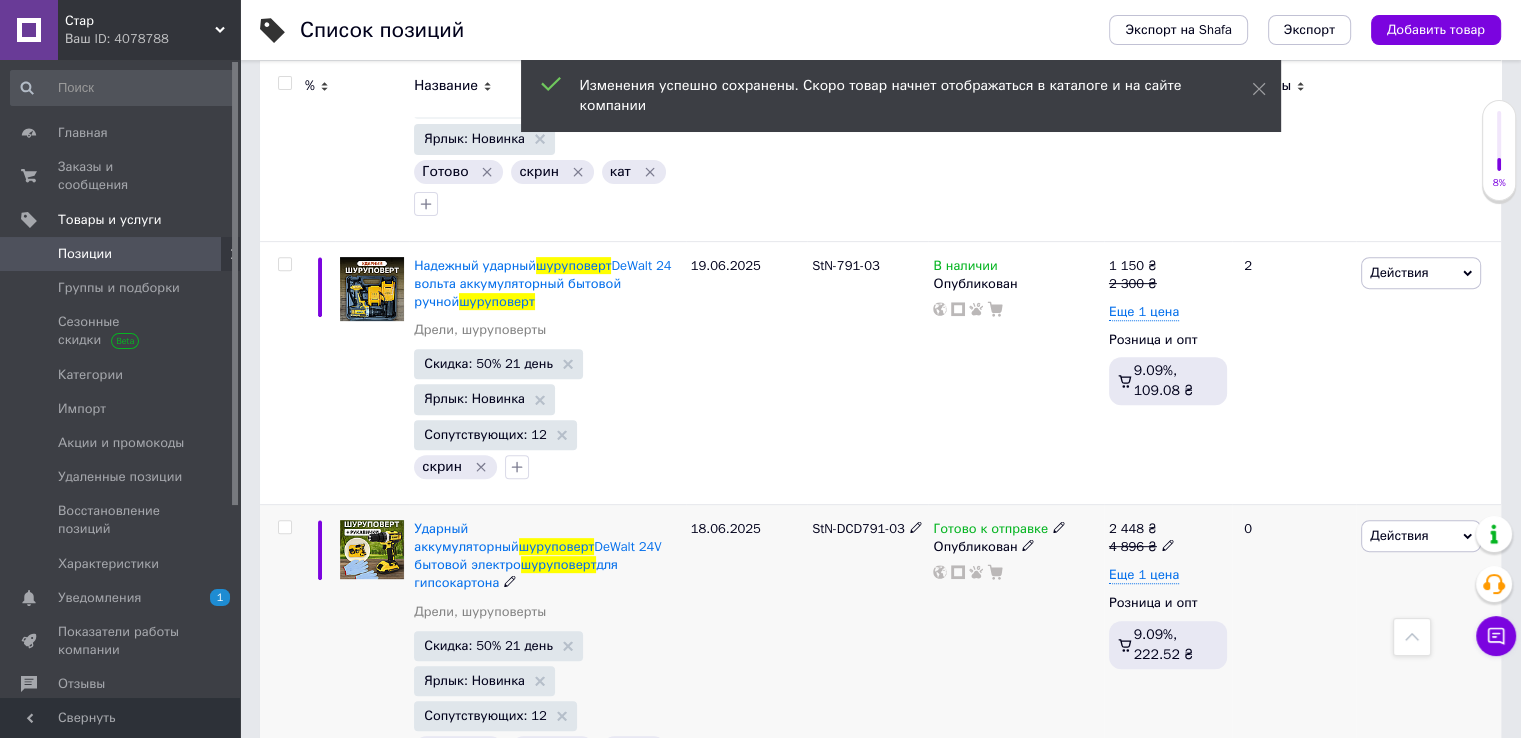 click 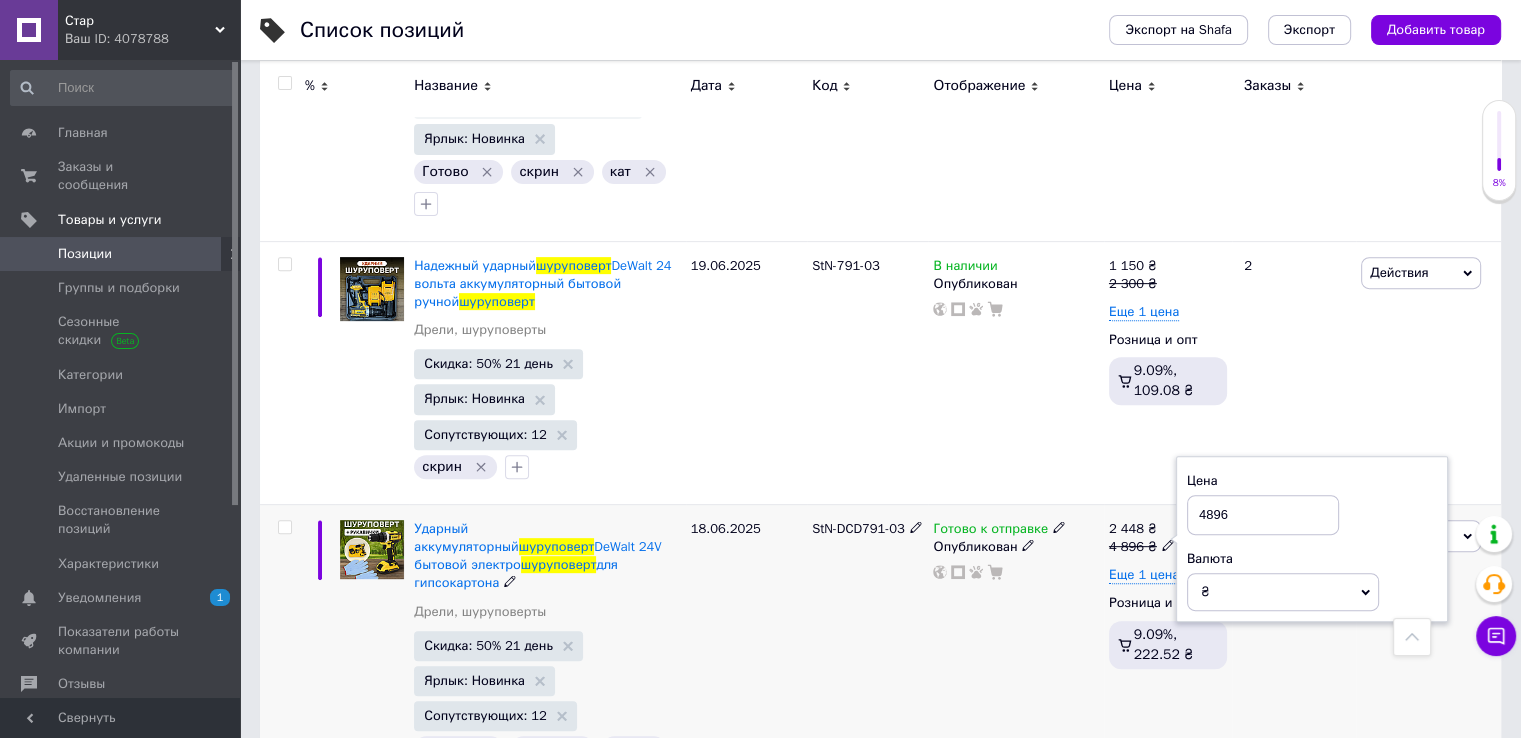 click on "4896" at bounding box center [1263, 515] 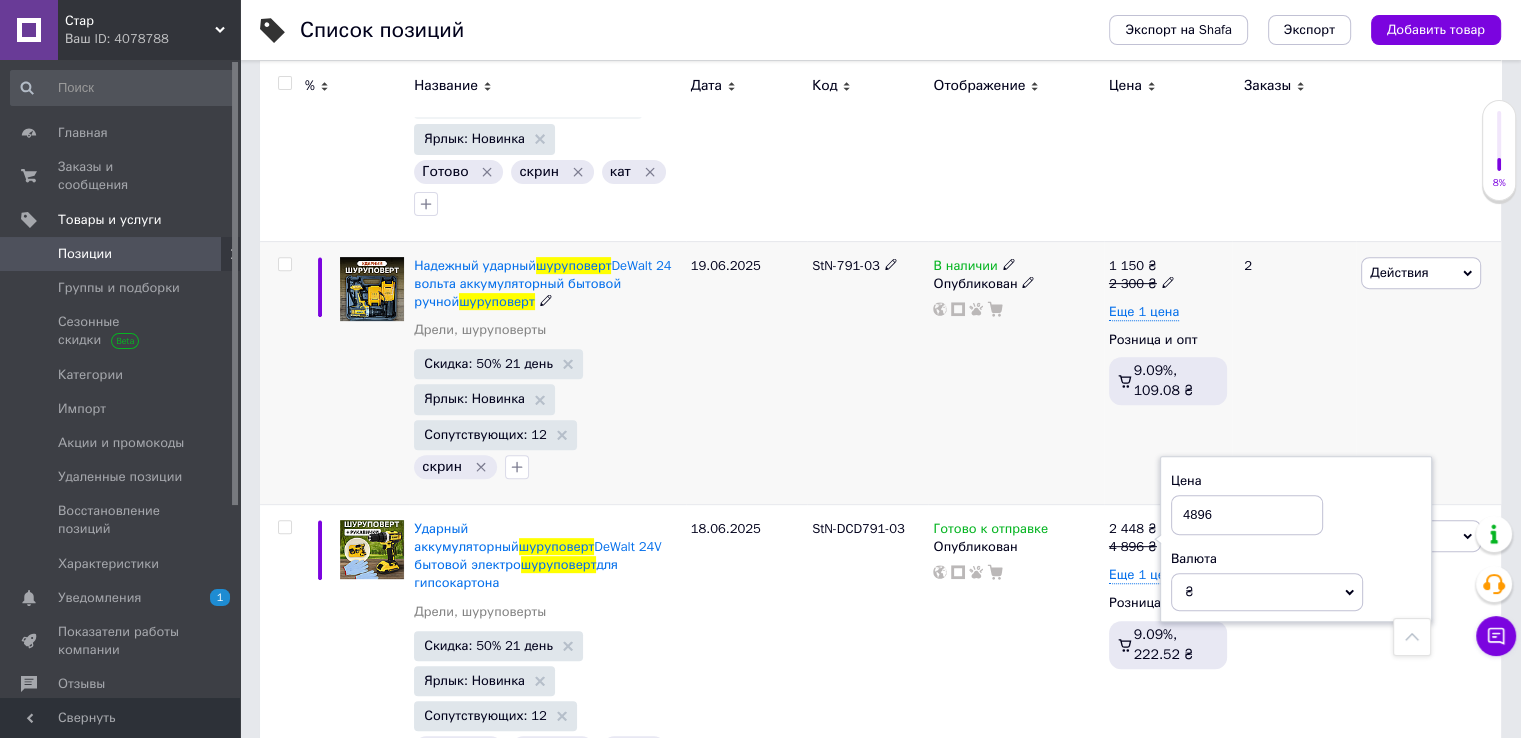 click 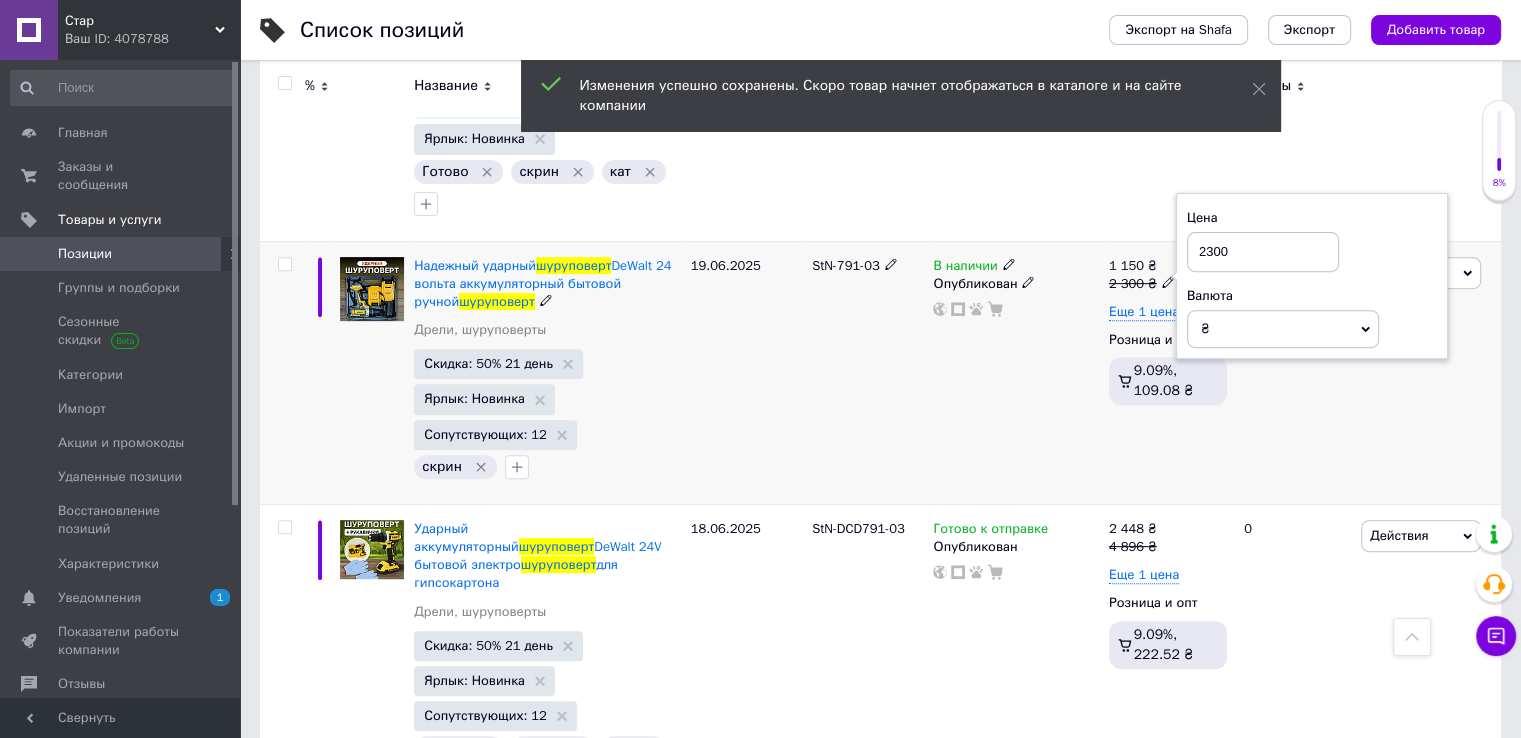 drag, startPoint x: 1233, startPoint y: 221, endPoint x: 1104, endPoint y: 221, distance: 129 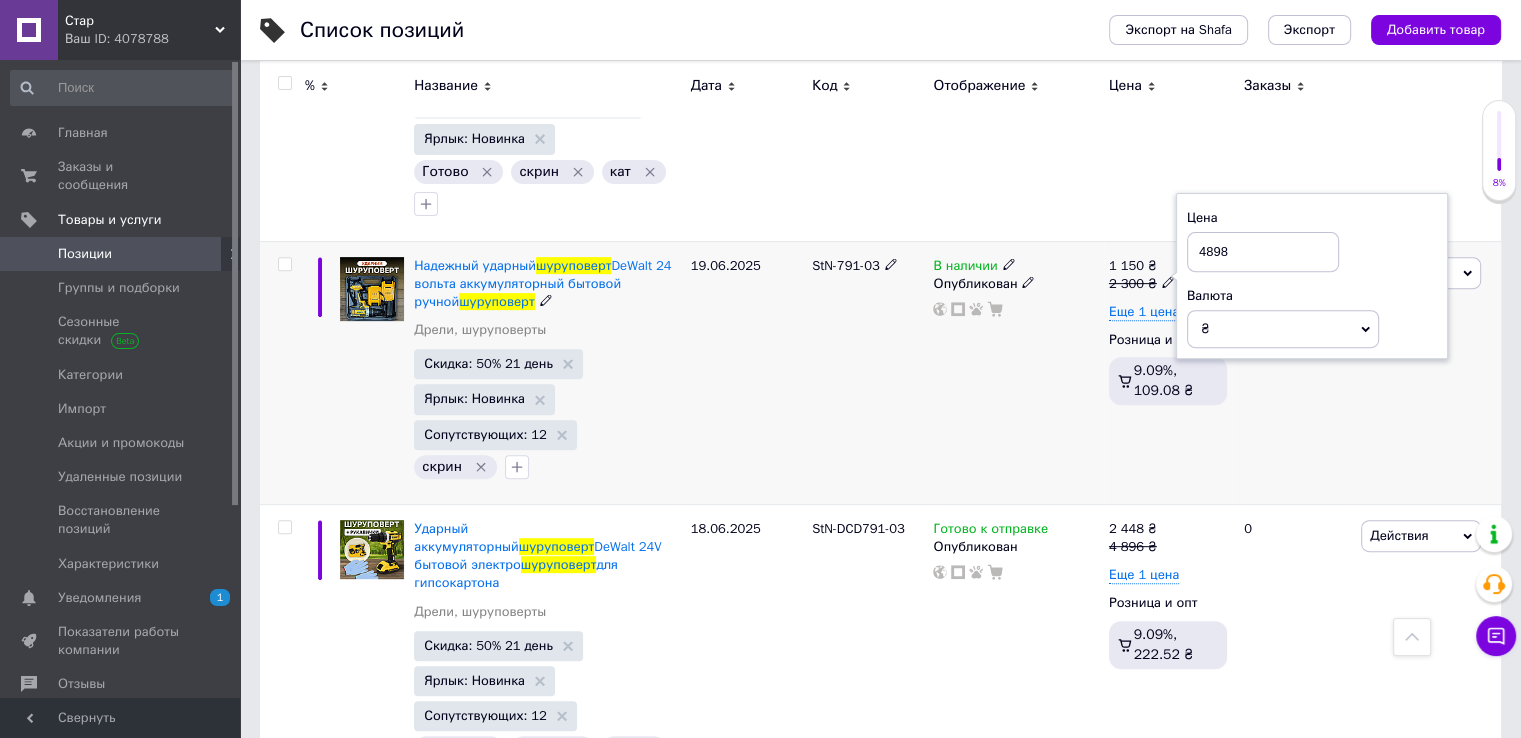 type on "4898" 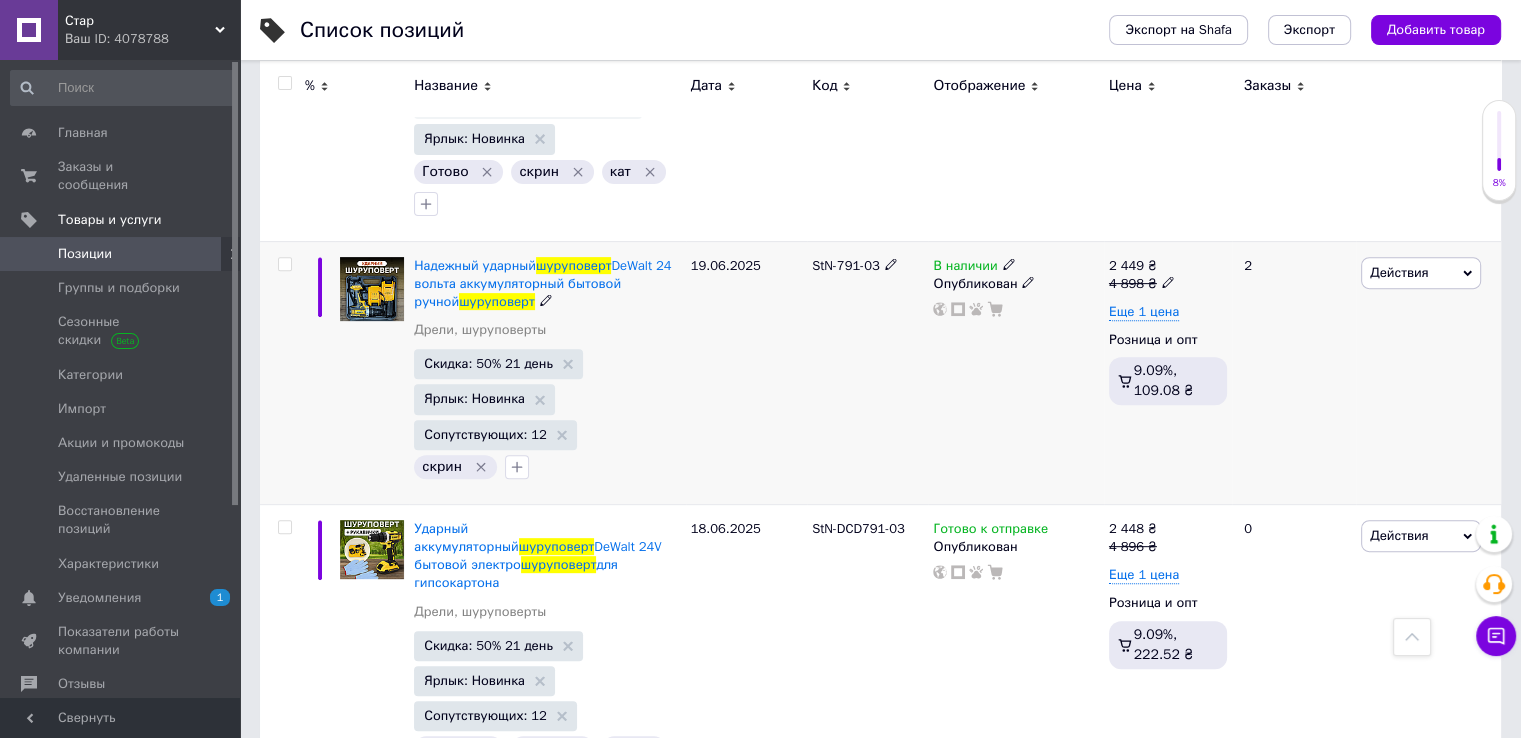 scroll, scrollTop: 500, scrollLeft: 0, axis: vertical 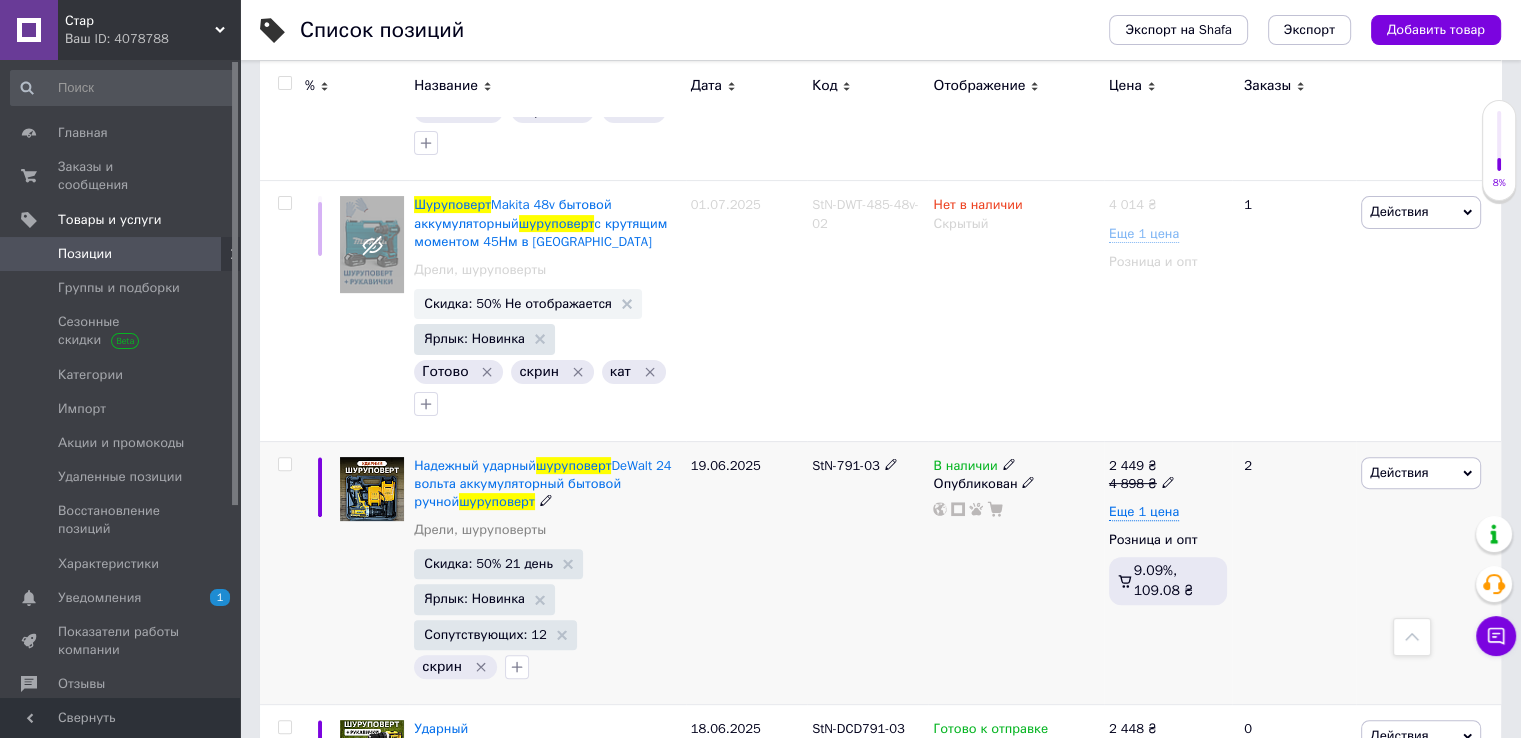 click 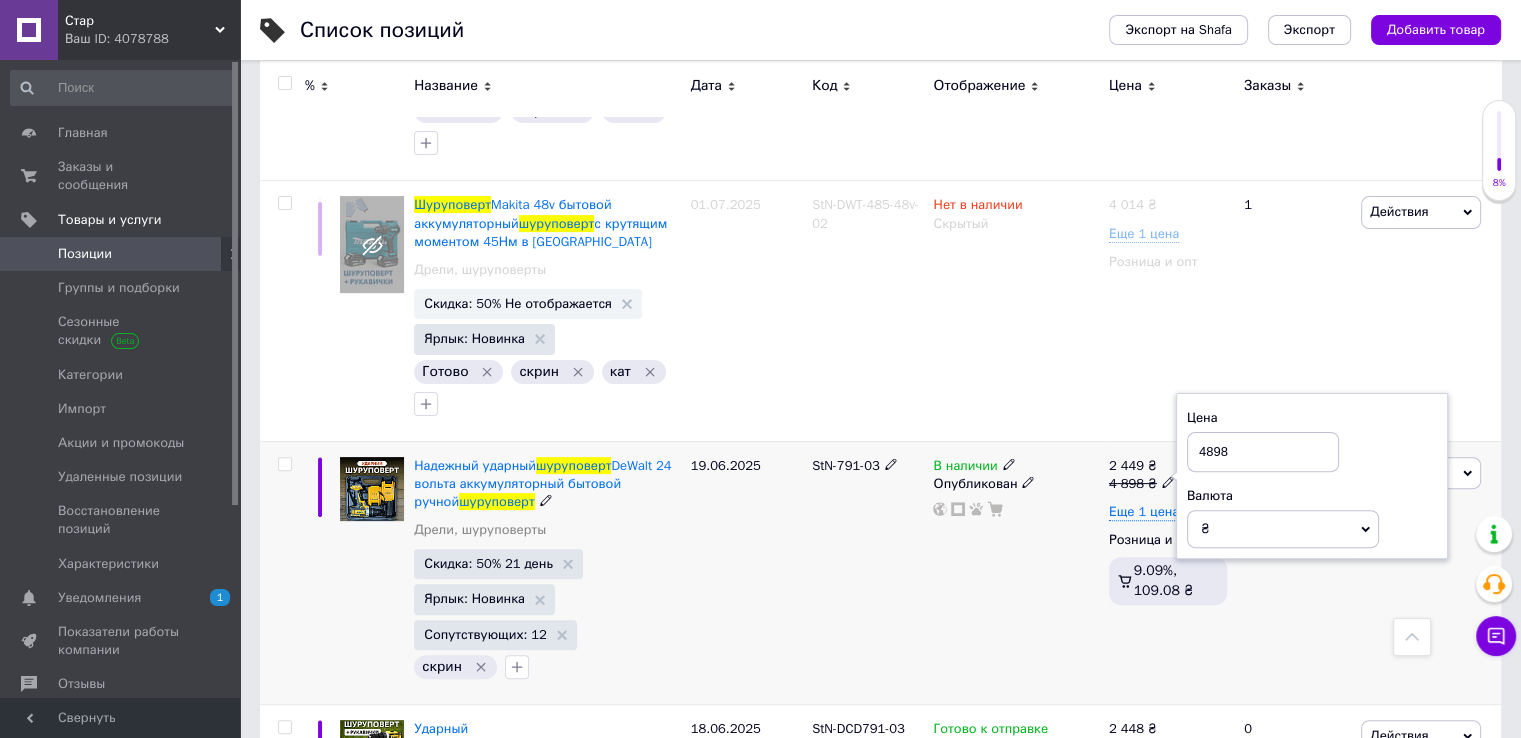 click on "4898" at bounding box center [1263, 452] 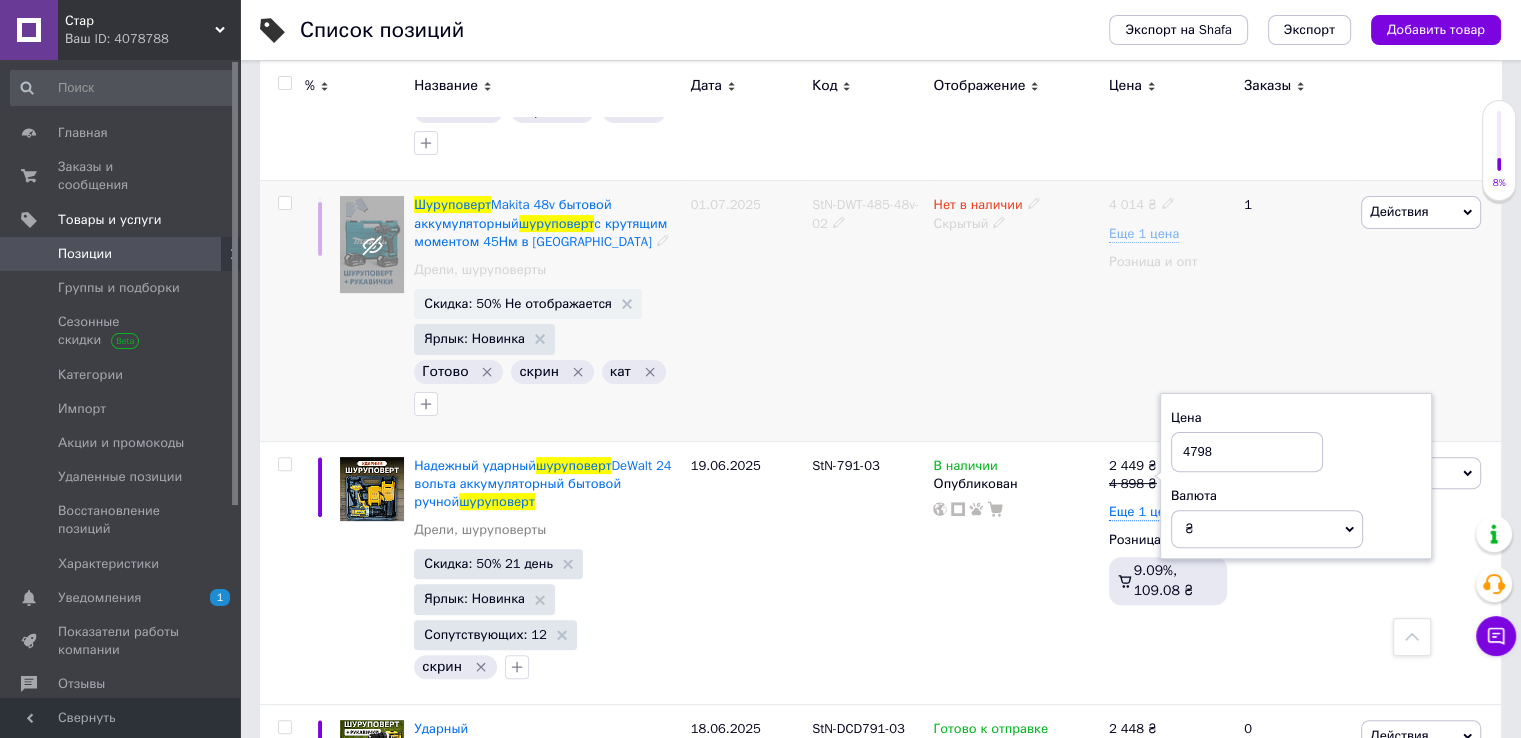 type on "4798" 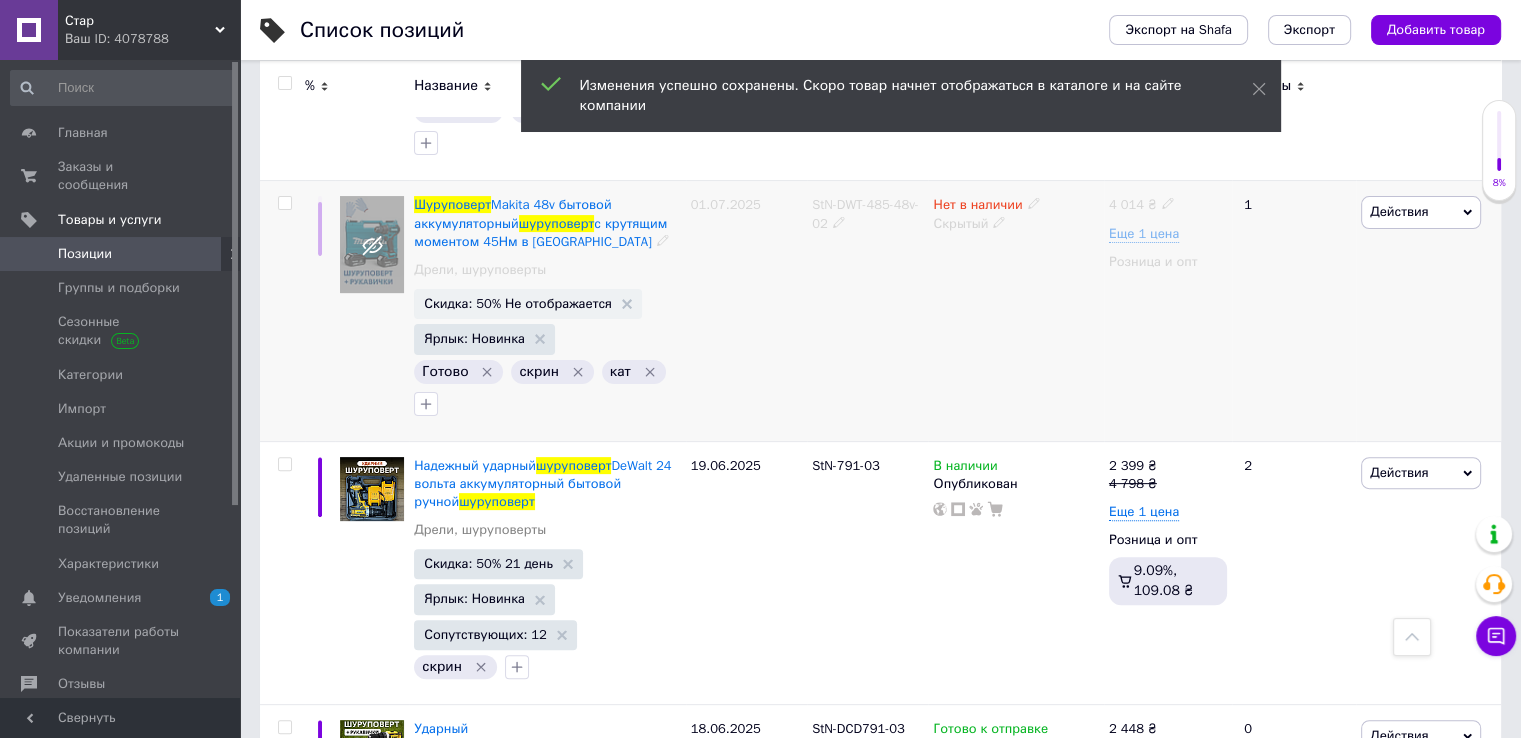 scroll, scrollTop: 700, scrollLeft: 0, axis: vertical 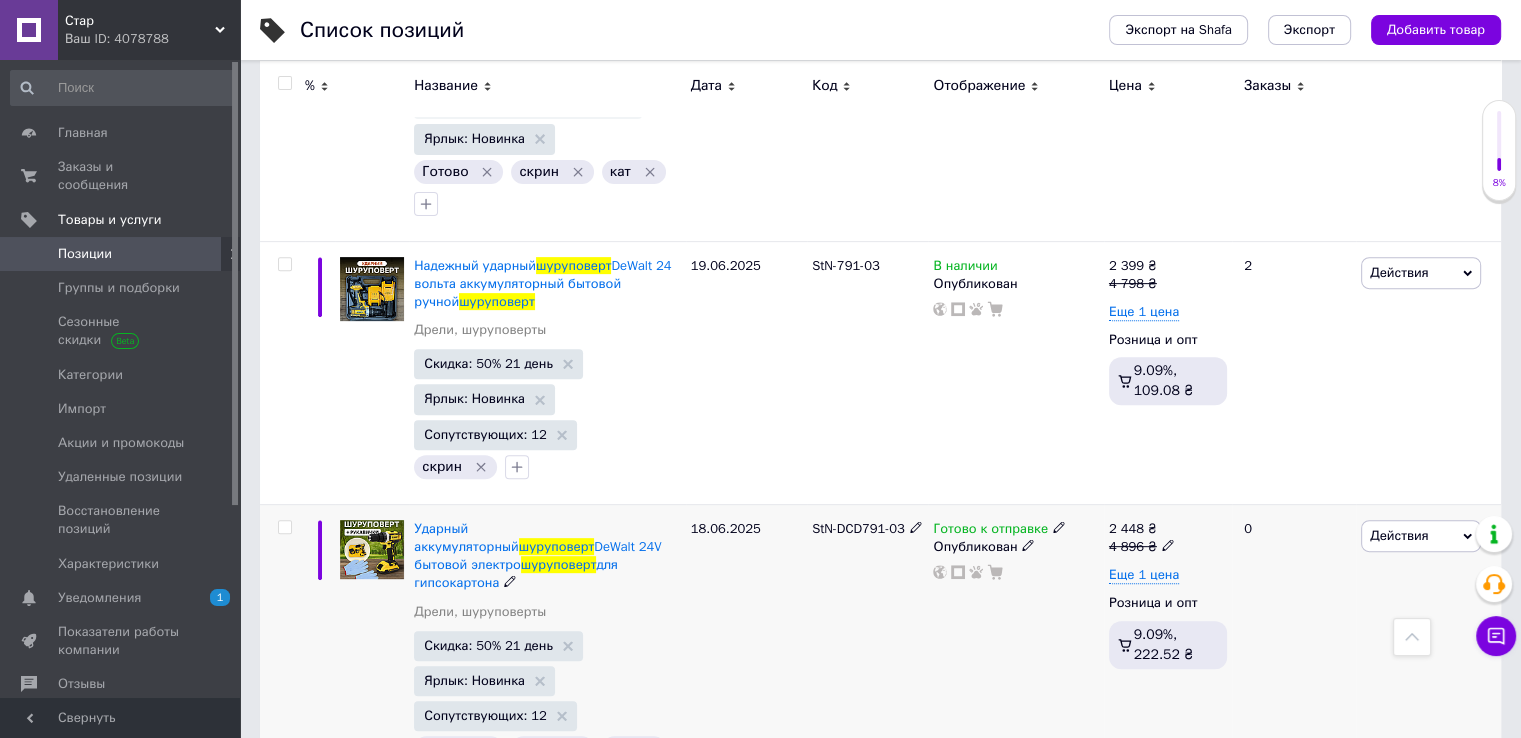 click 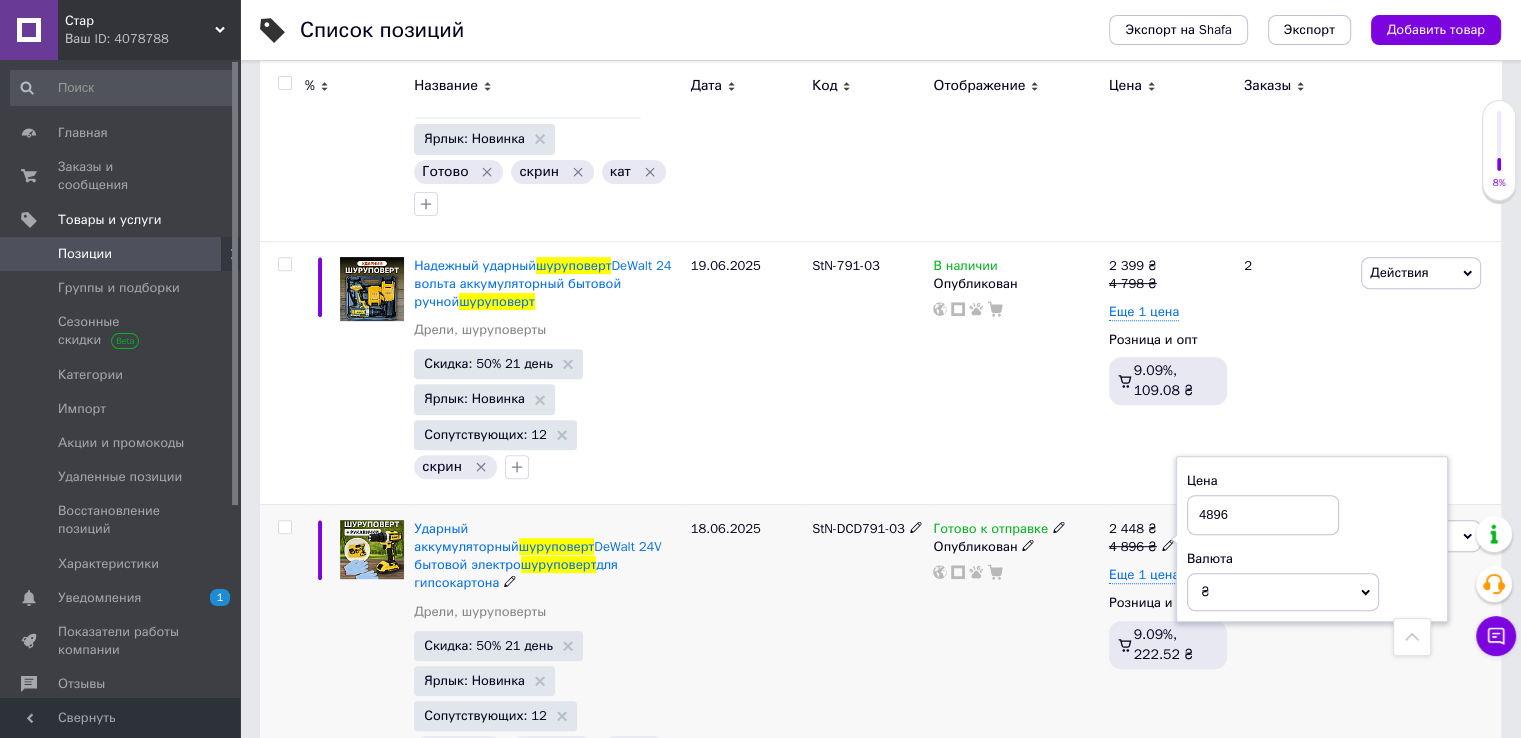 click on "4896" at bounding box center (1263, 515) 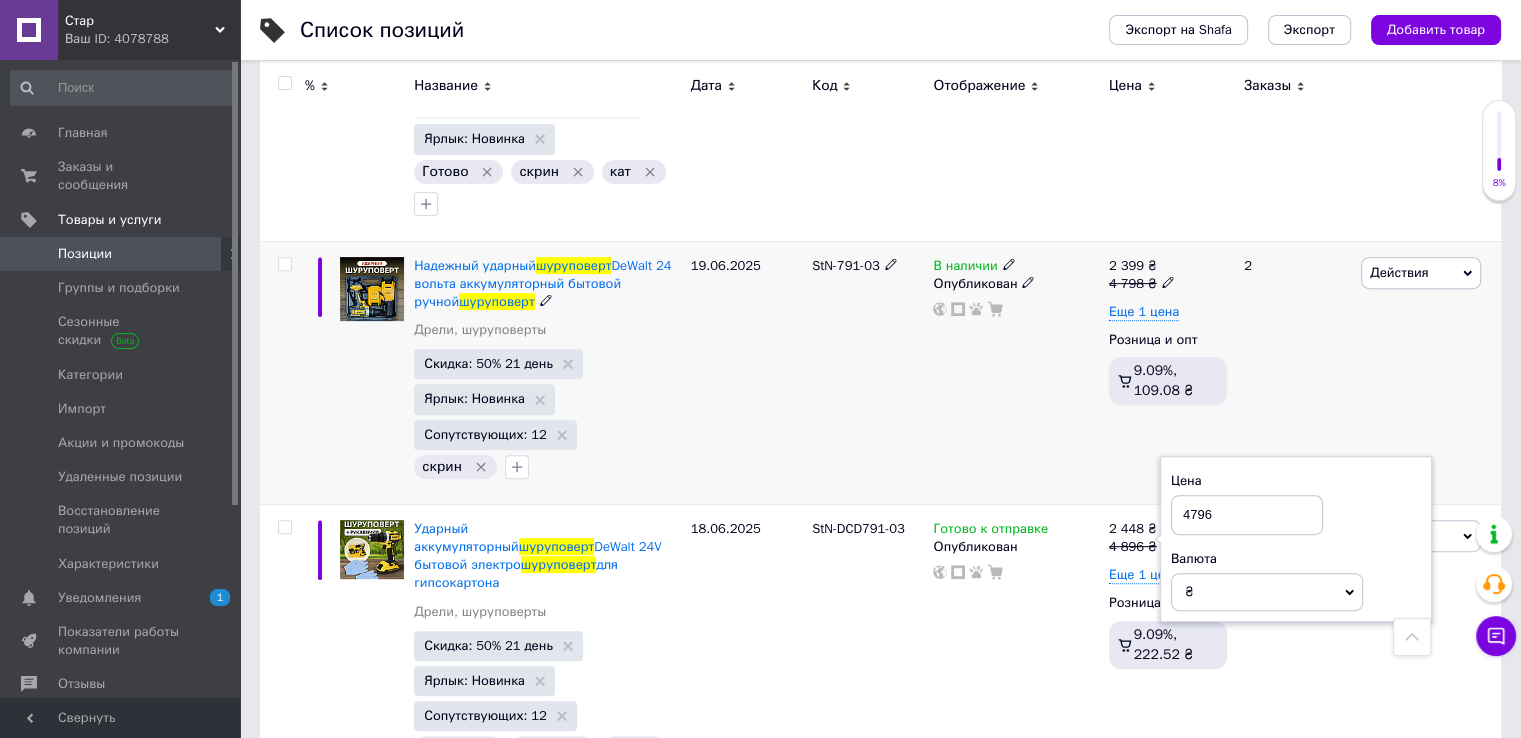 type on "4796" 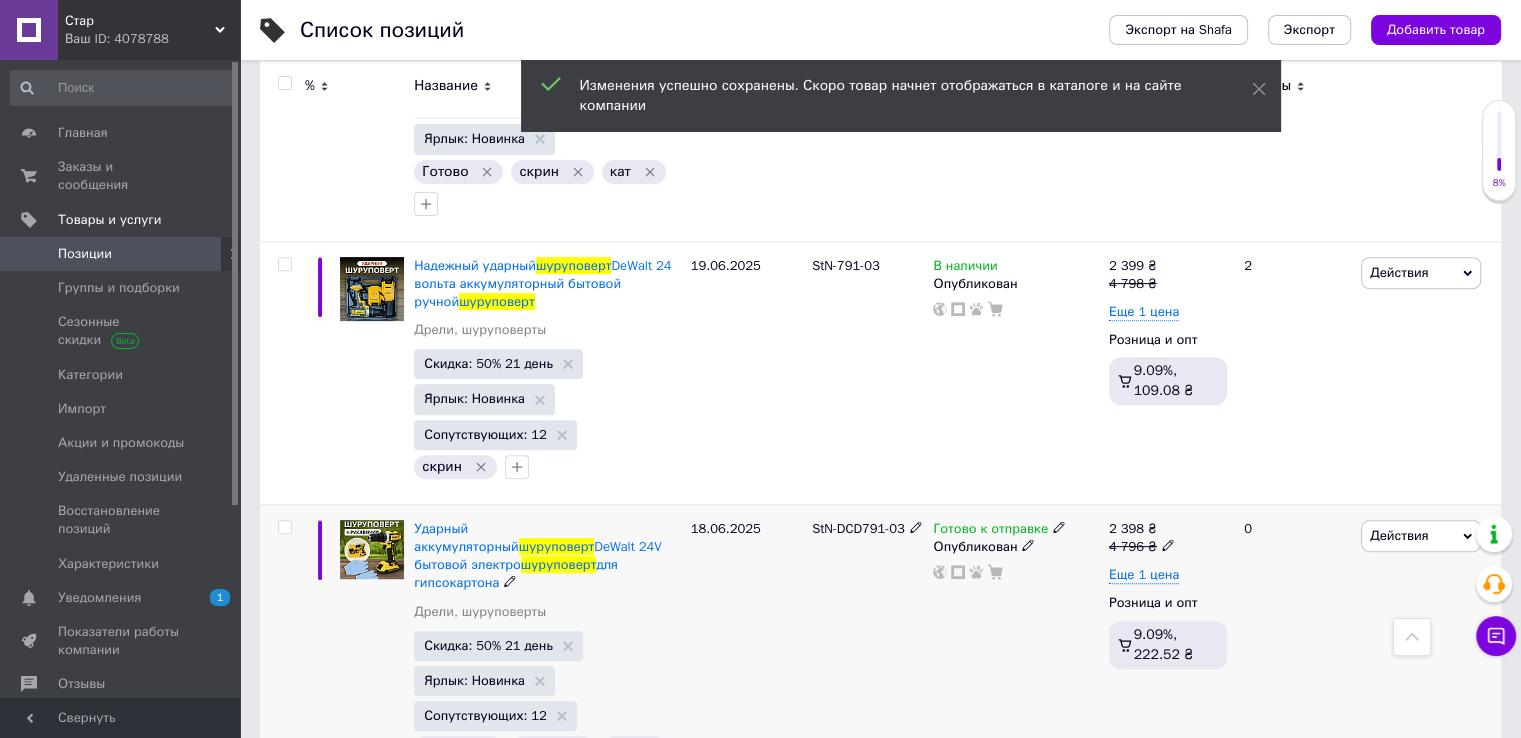 click 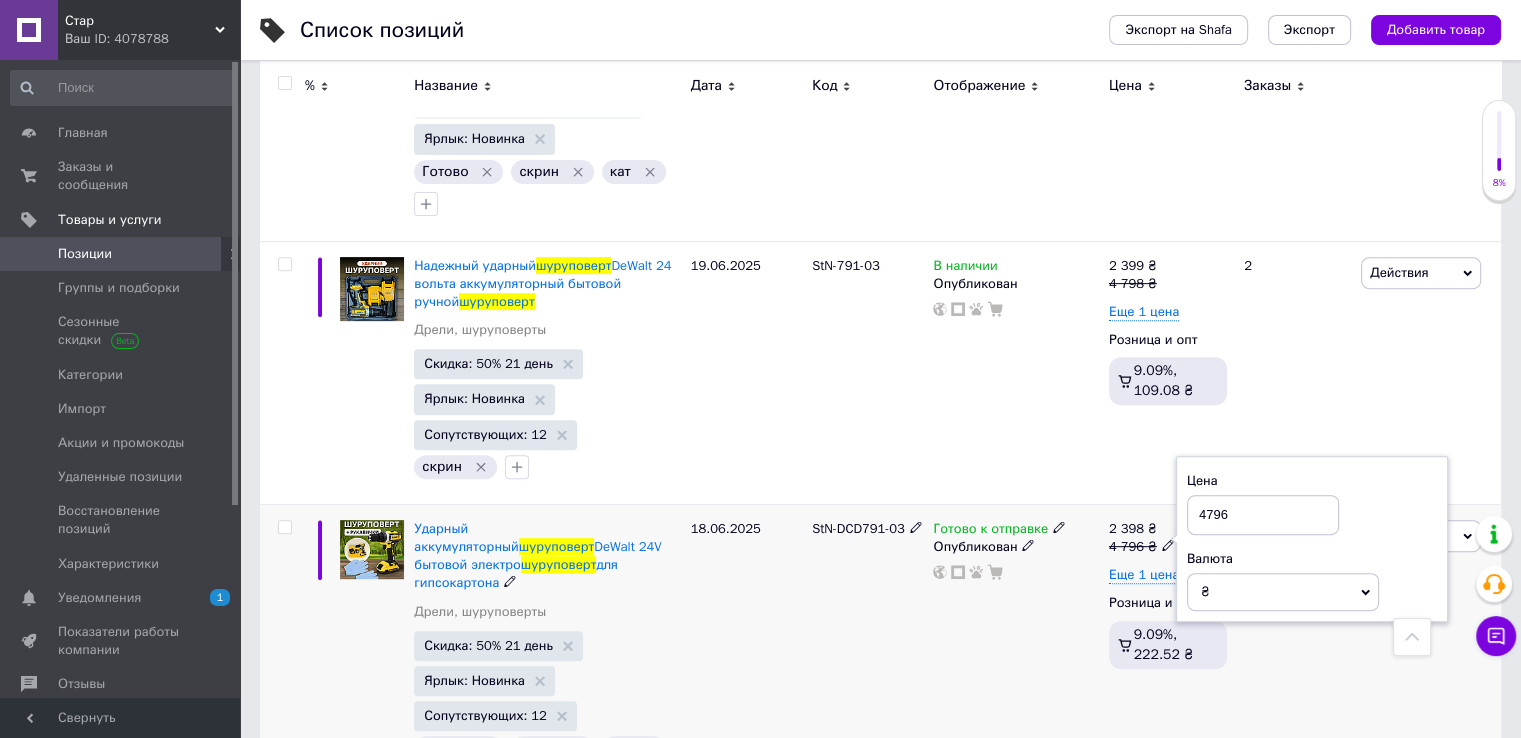 click on "4796" at bounding box center [1263, 515] 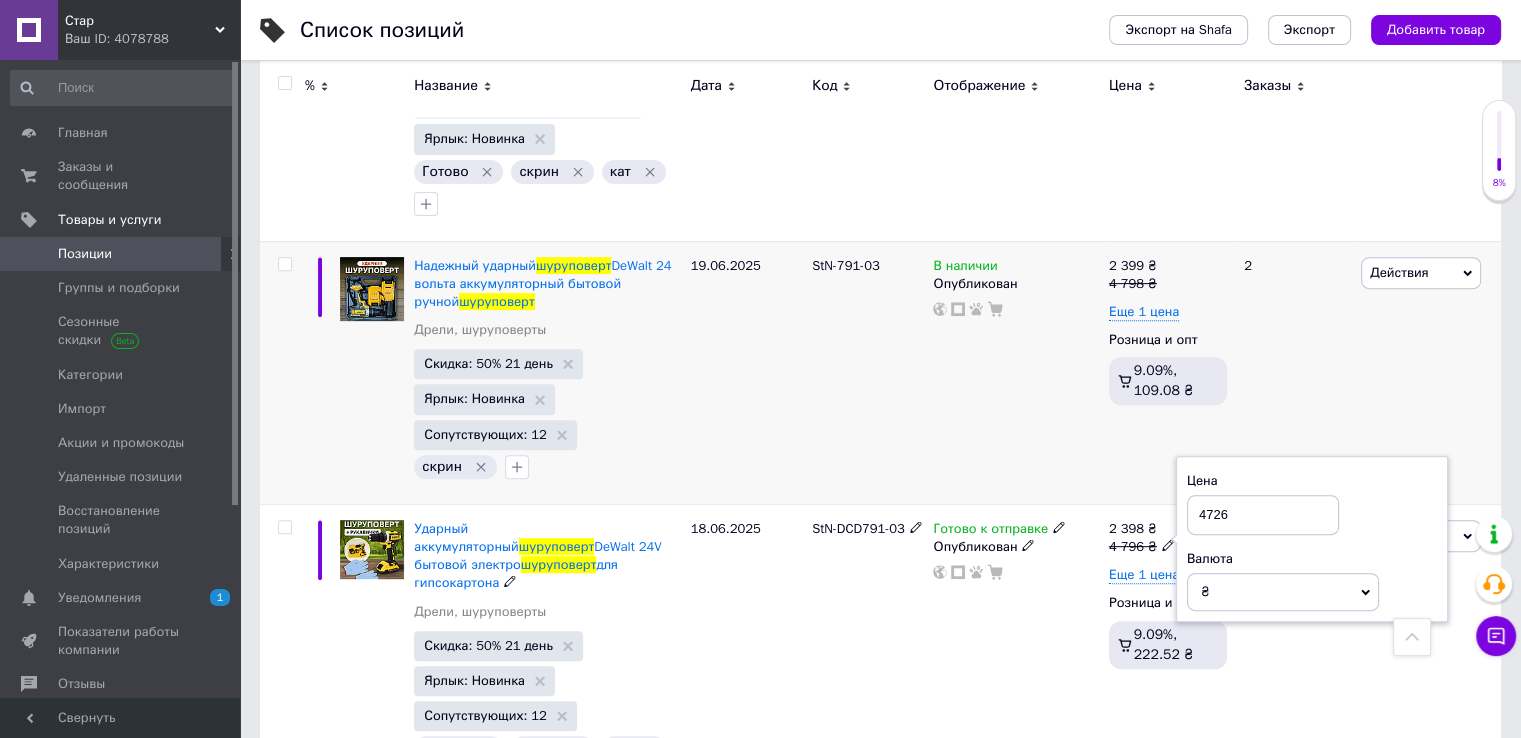 type on "4726" 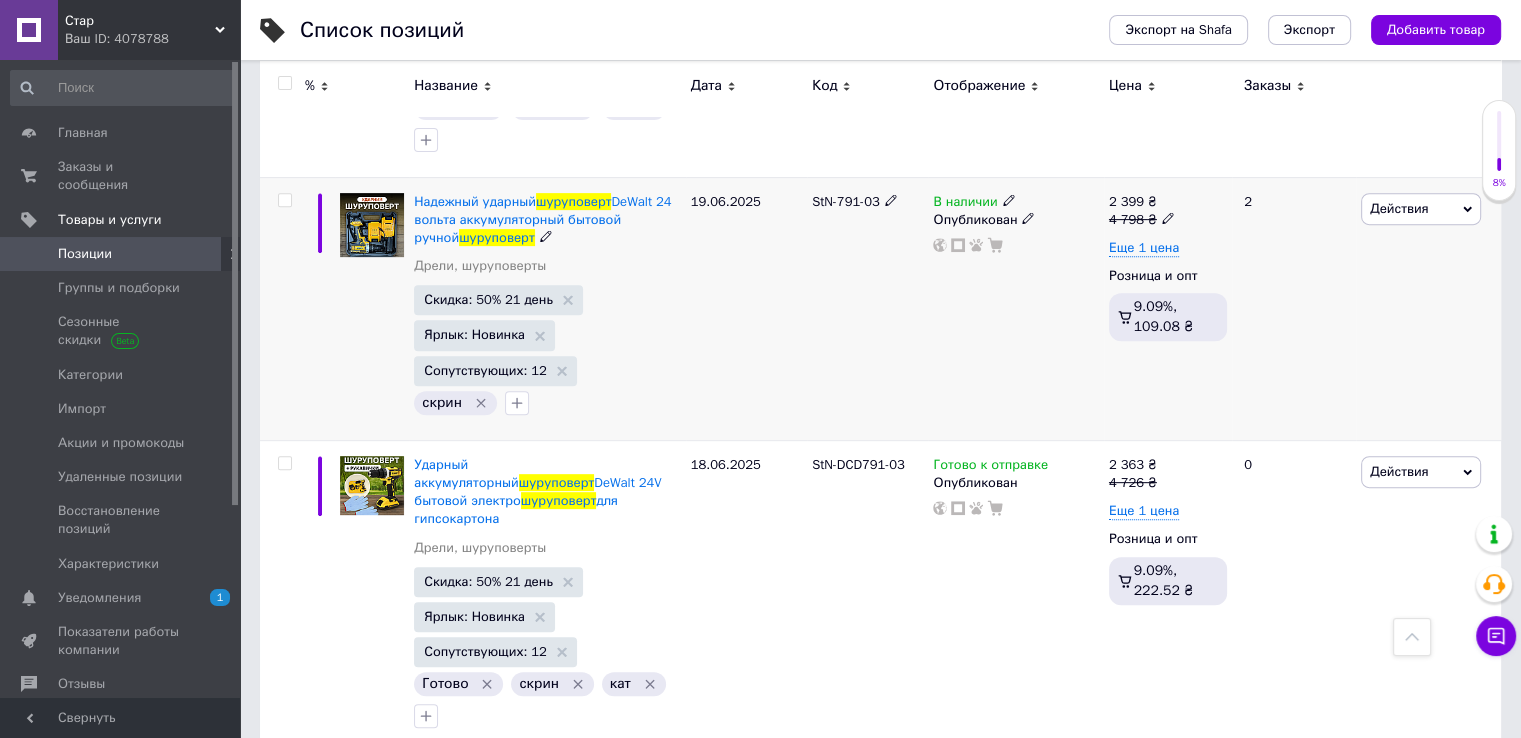 scroll, scrollTop: 700, scrollLeft: 0, axis: vertical 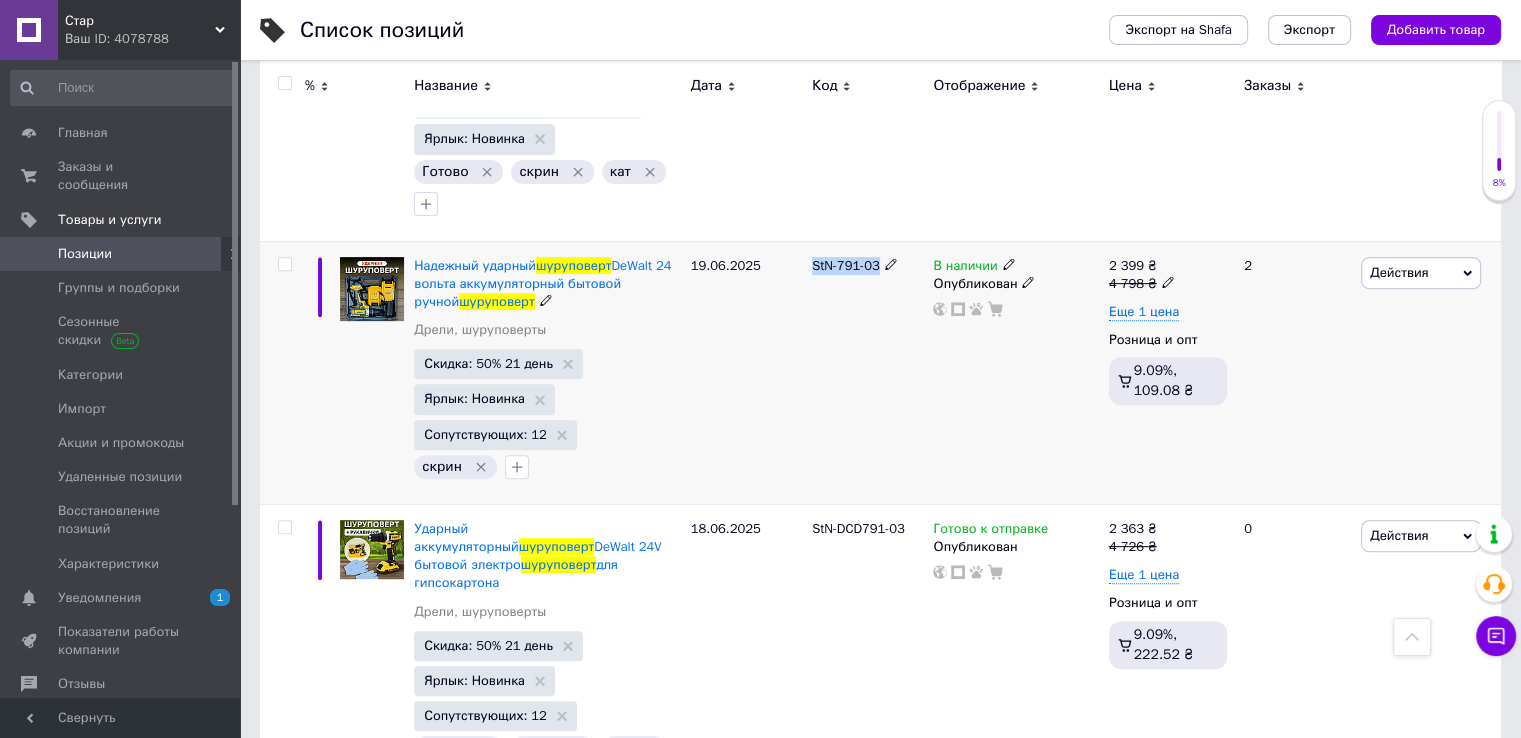drag, startPoint x: 800, startPoint y: 246, endPoint x: 878, endPoint y: 254, distance: 78.40918 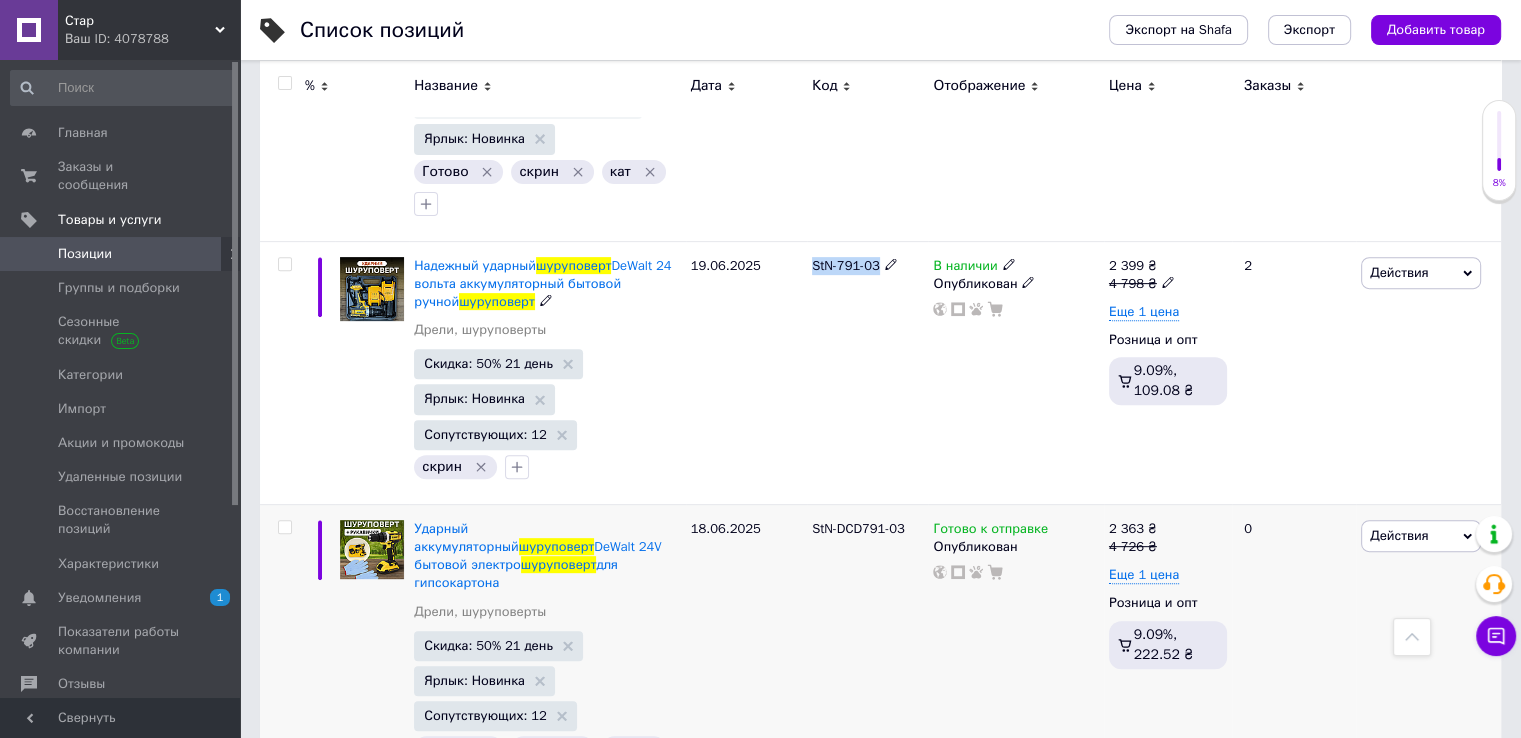 copy on "StN-791-03" 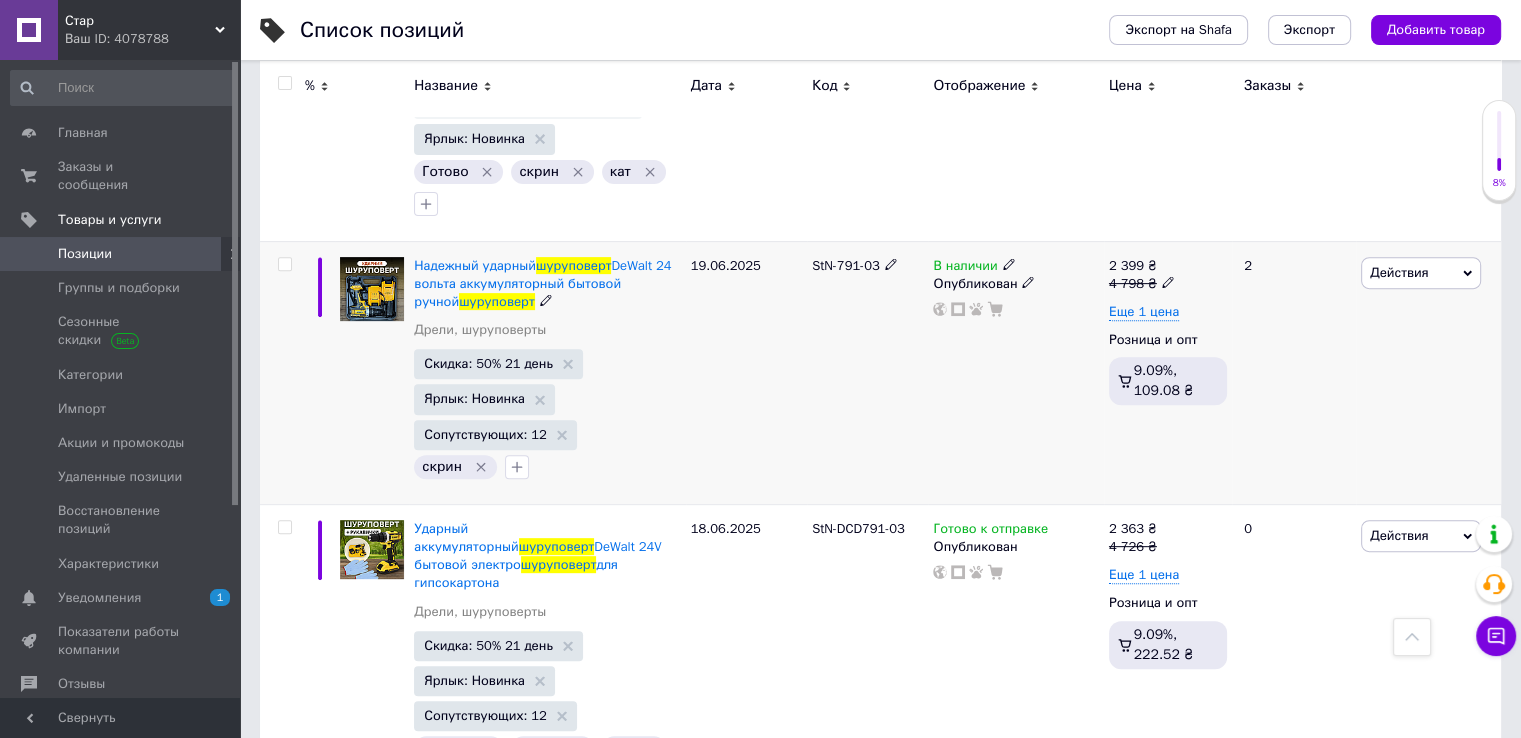 click on "В наличии Опубликован" at bounding box center [1015, 372] 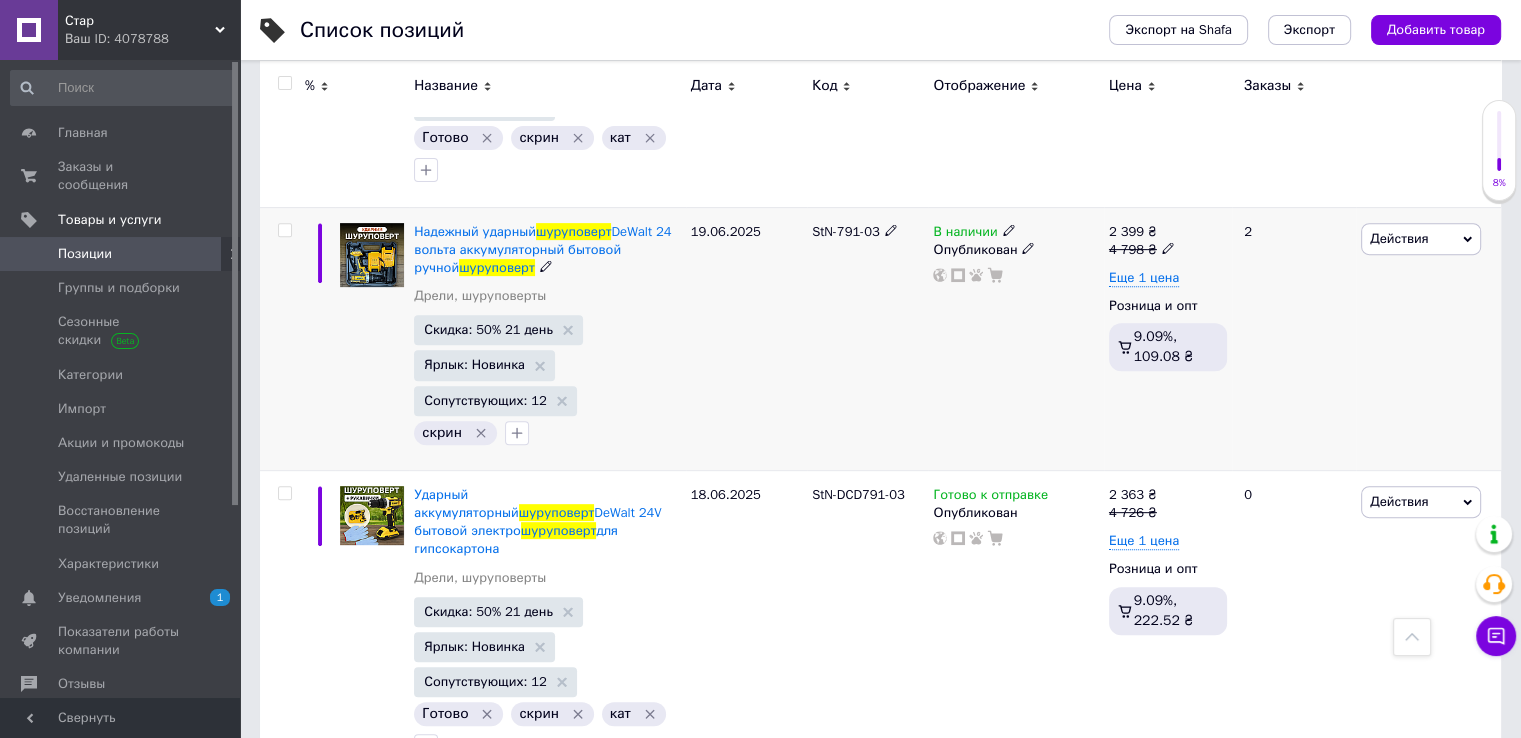 scroll, scrollTop: 700, scrollLeft: 0, axis: vertical 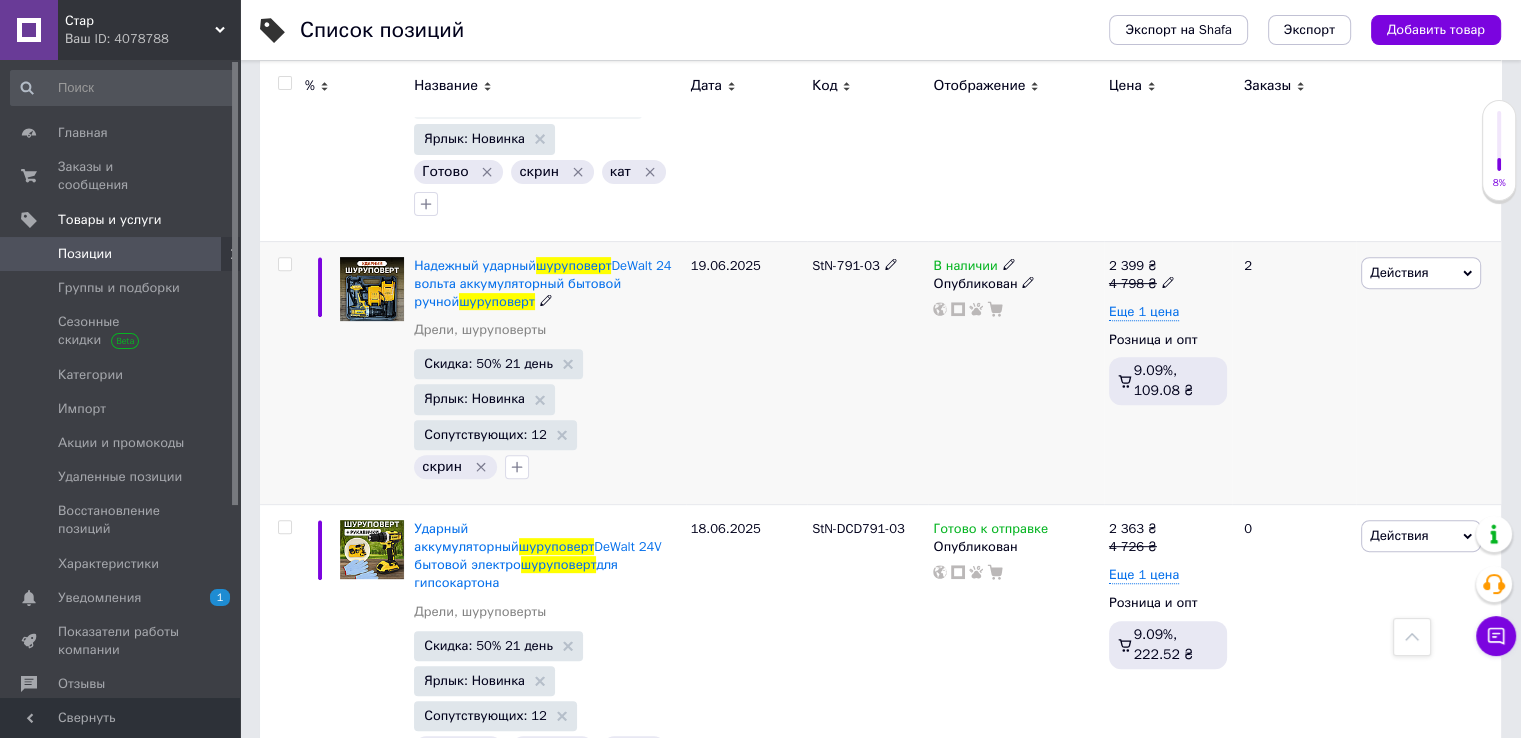 click 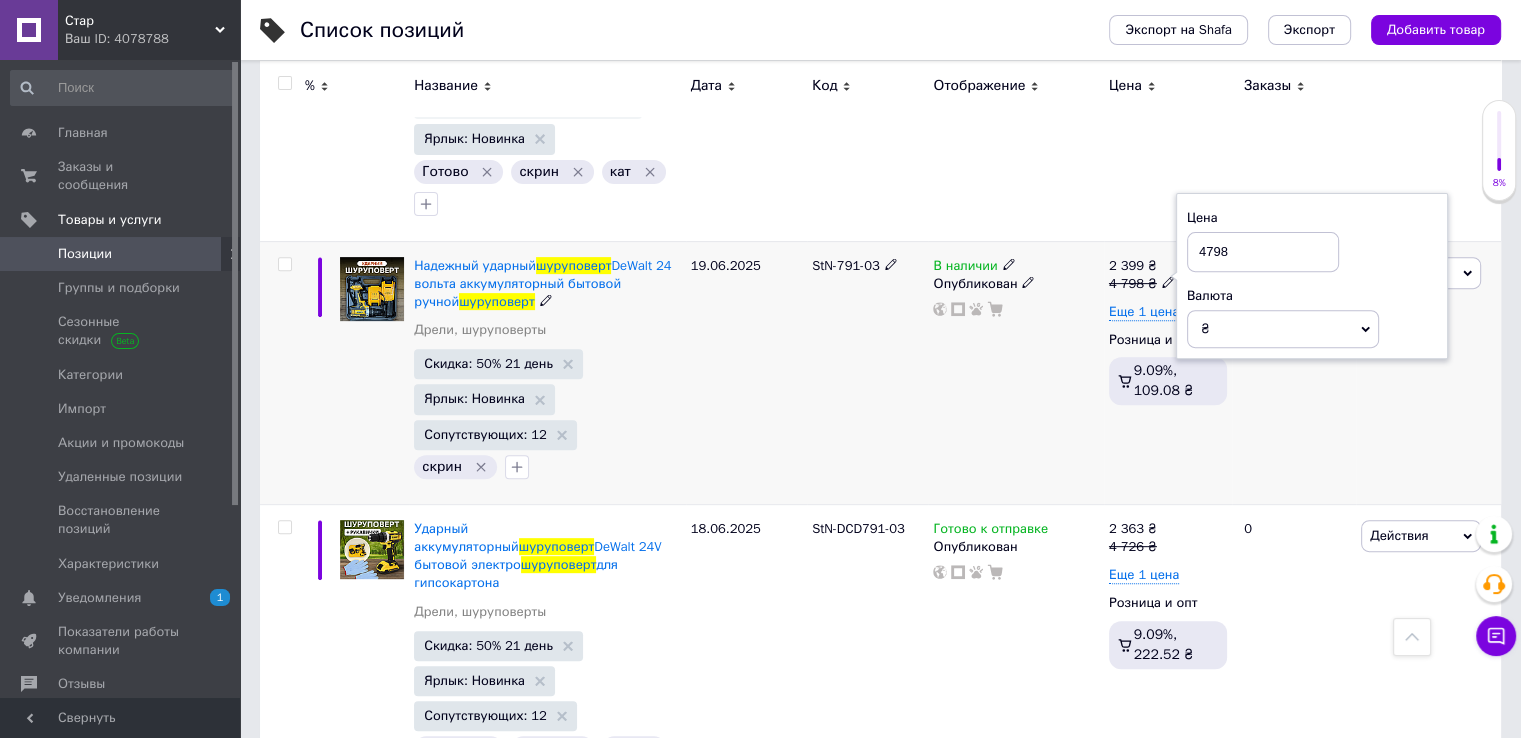 drag, startPoint x: 1233, startPoint y: 241, endPoint x: 1139, endPoint y: 241, distance: 94 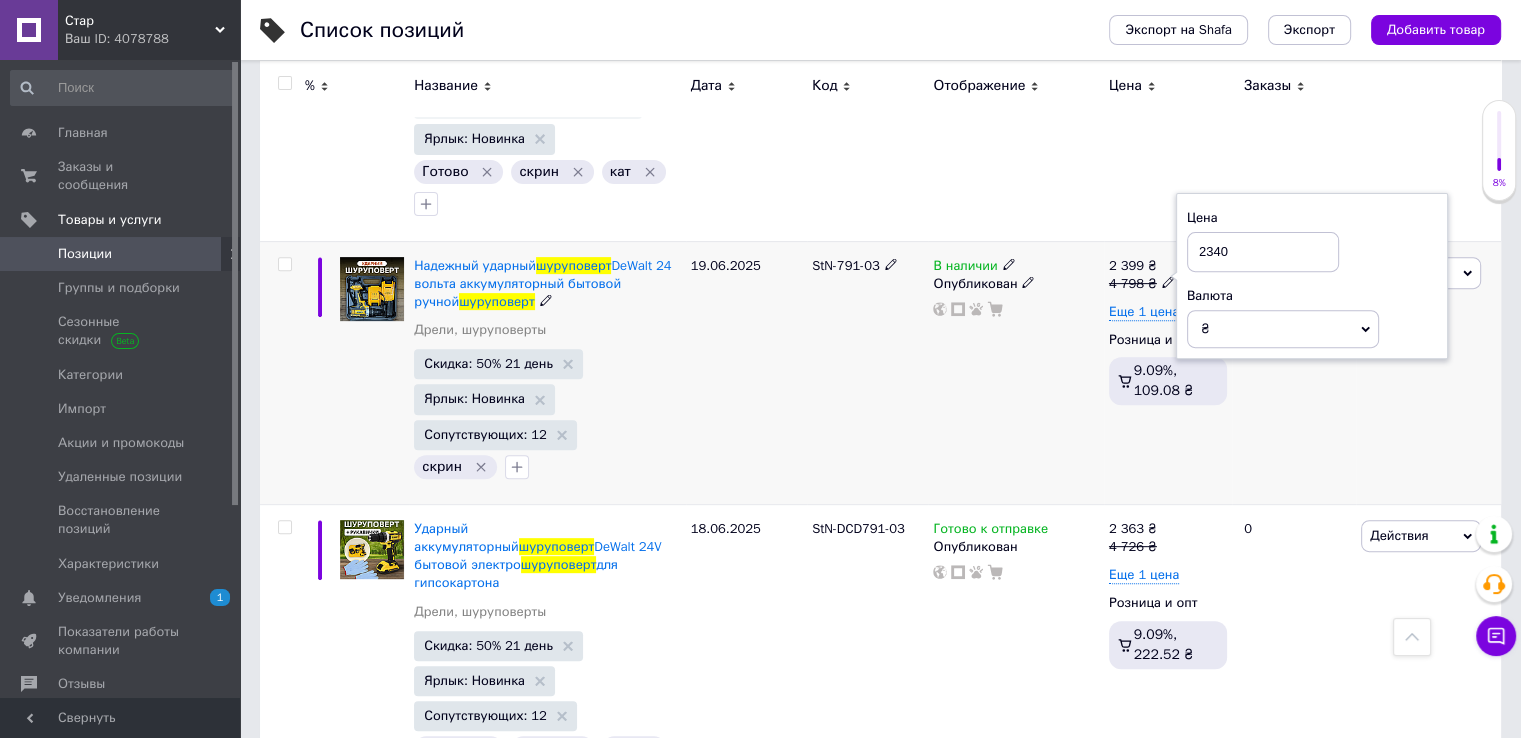 type on "2340" 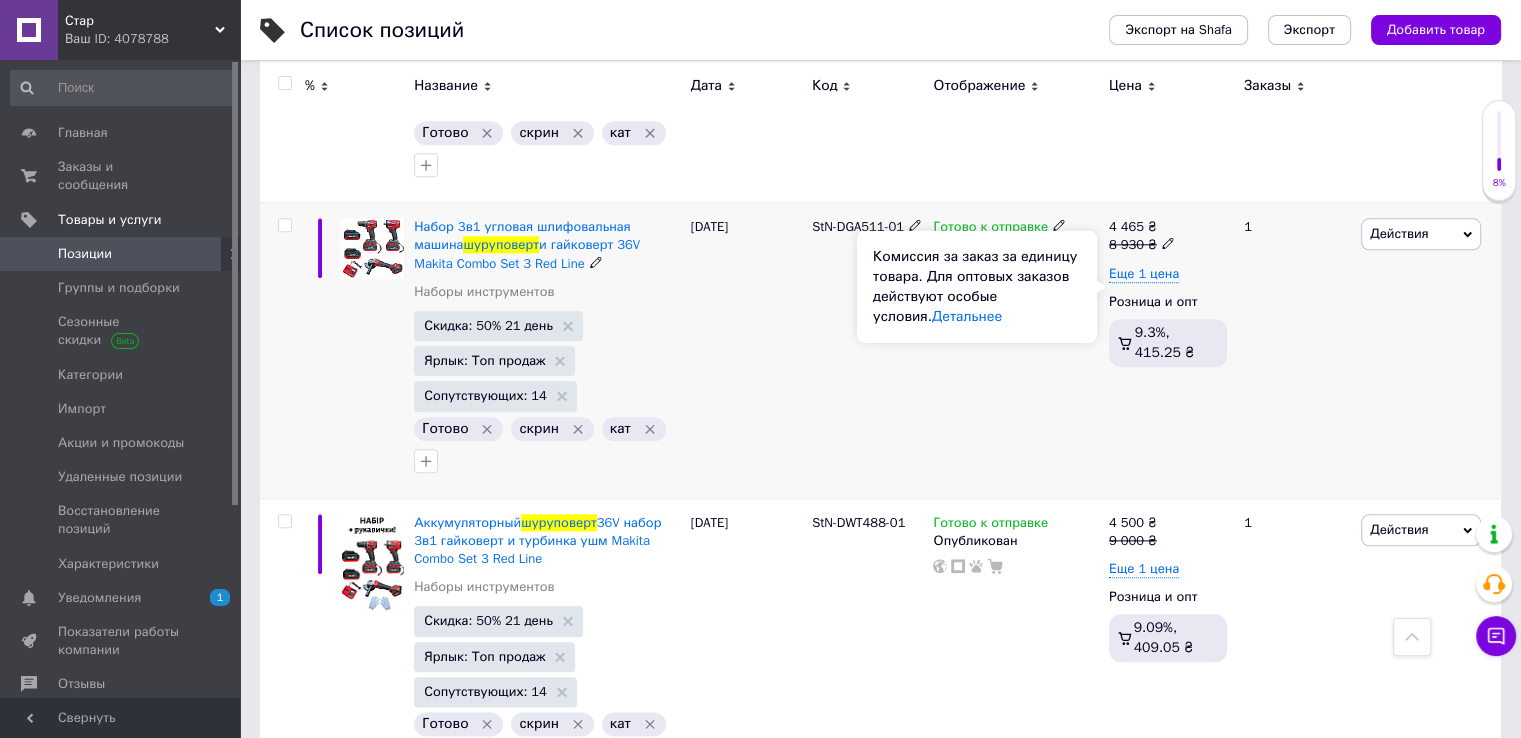 scroll, scrollTop: 2100, scrollLeft: 0, axis: vertical 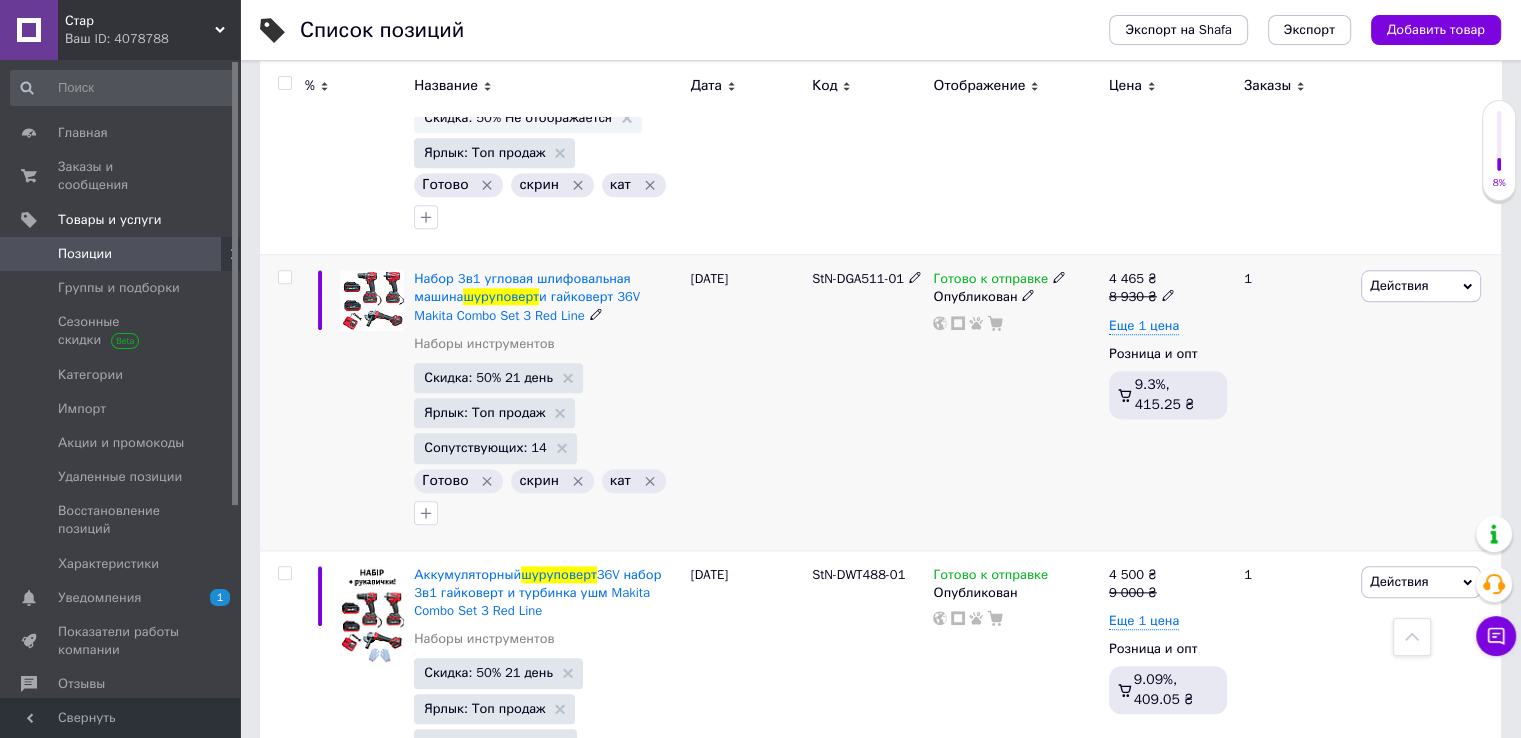 click 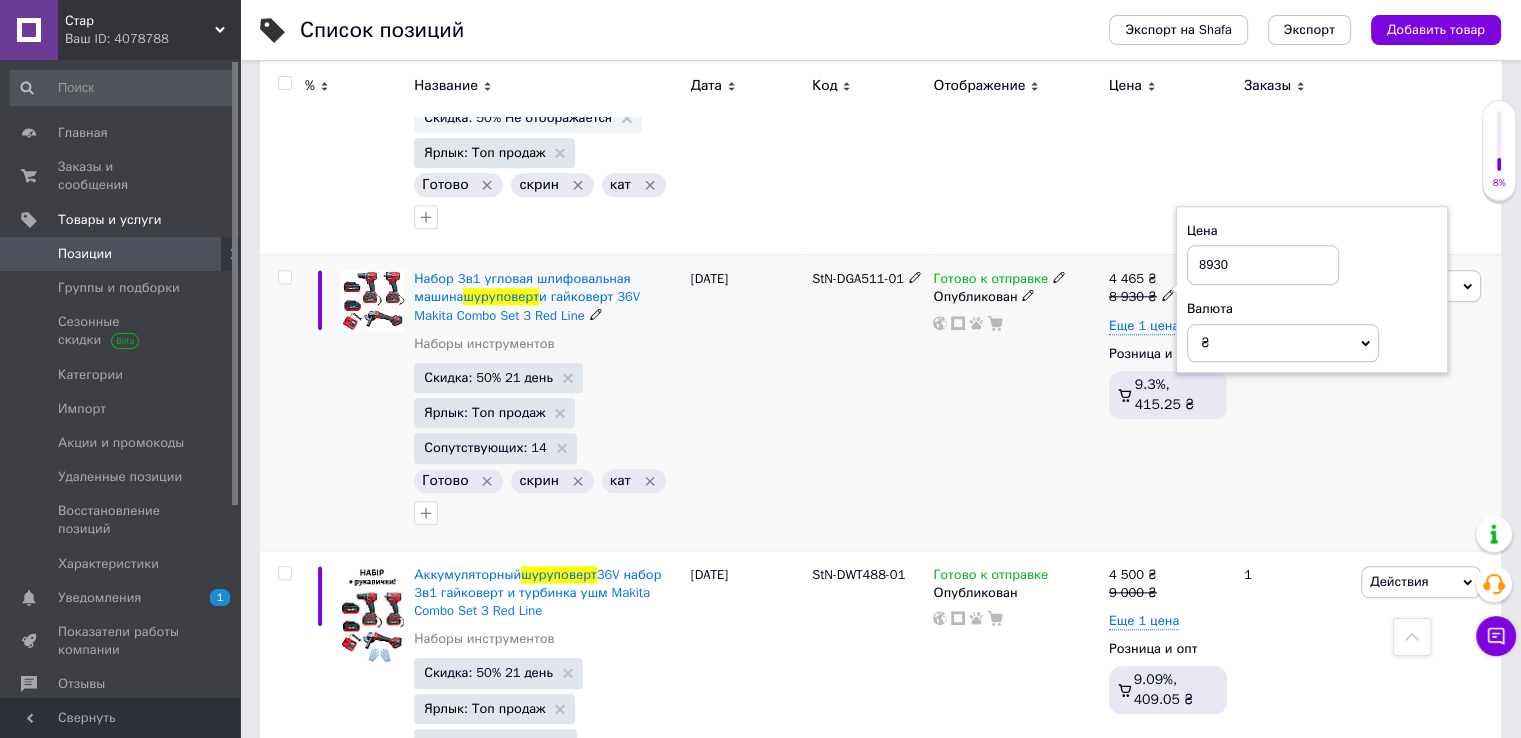 click on "8930" at bounding box center [1263, 265] 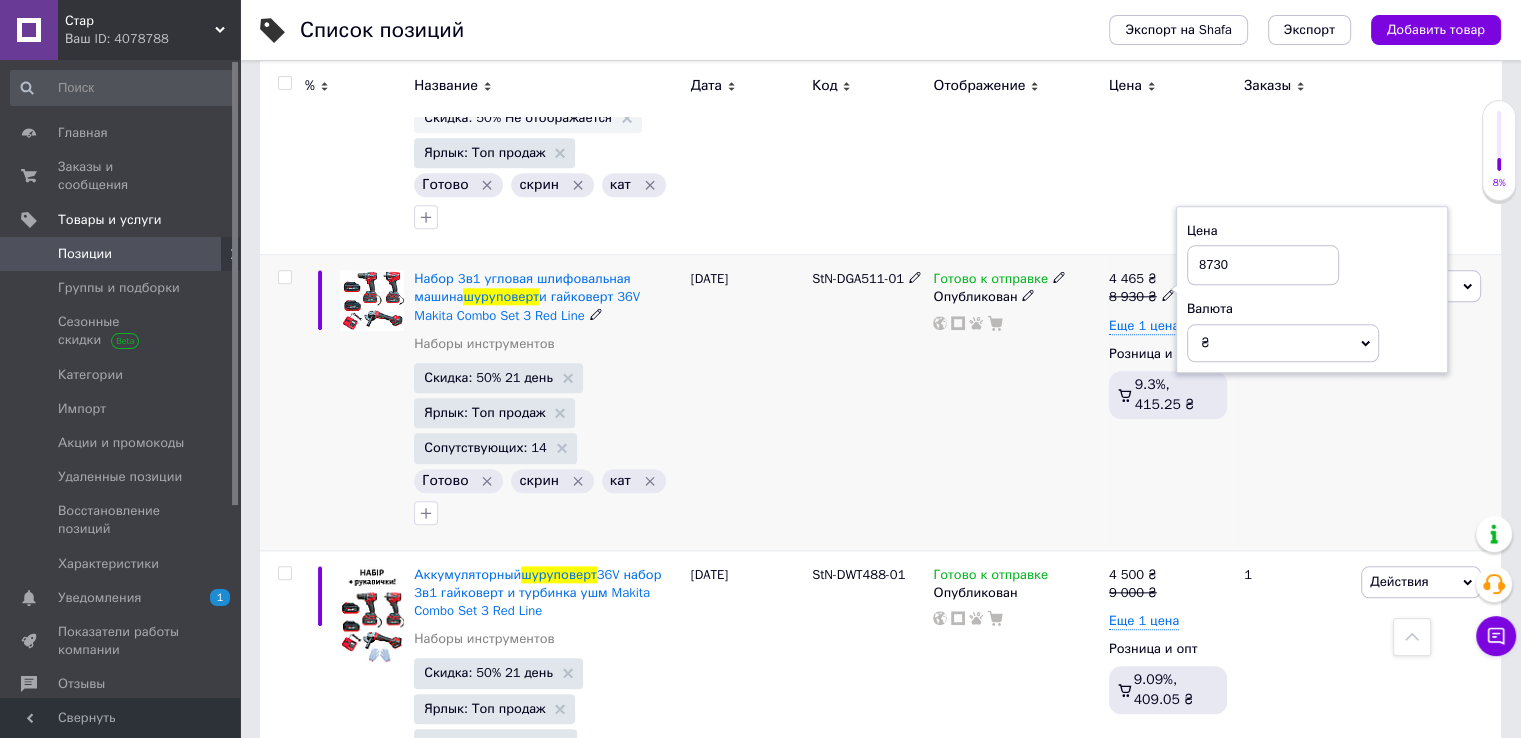 type on "8730" 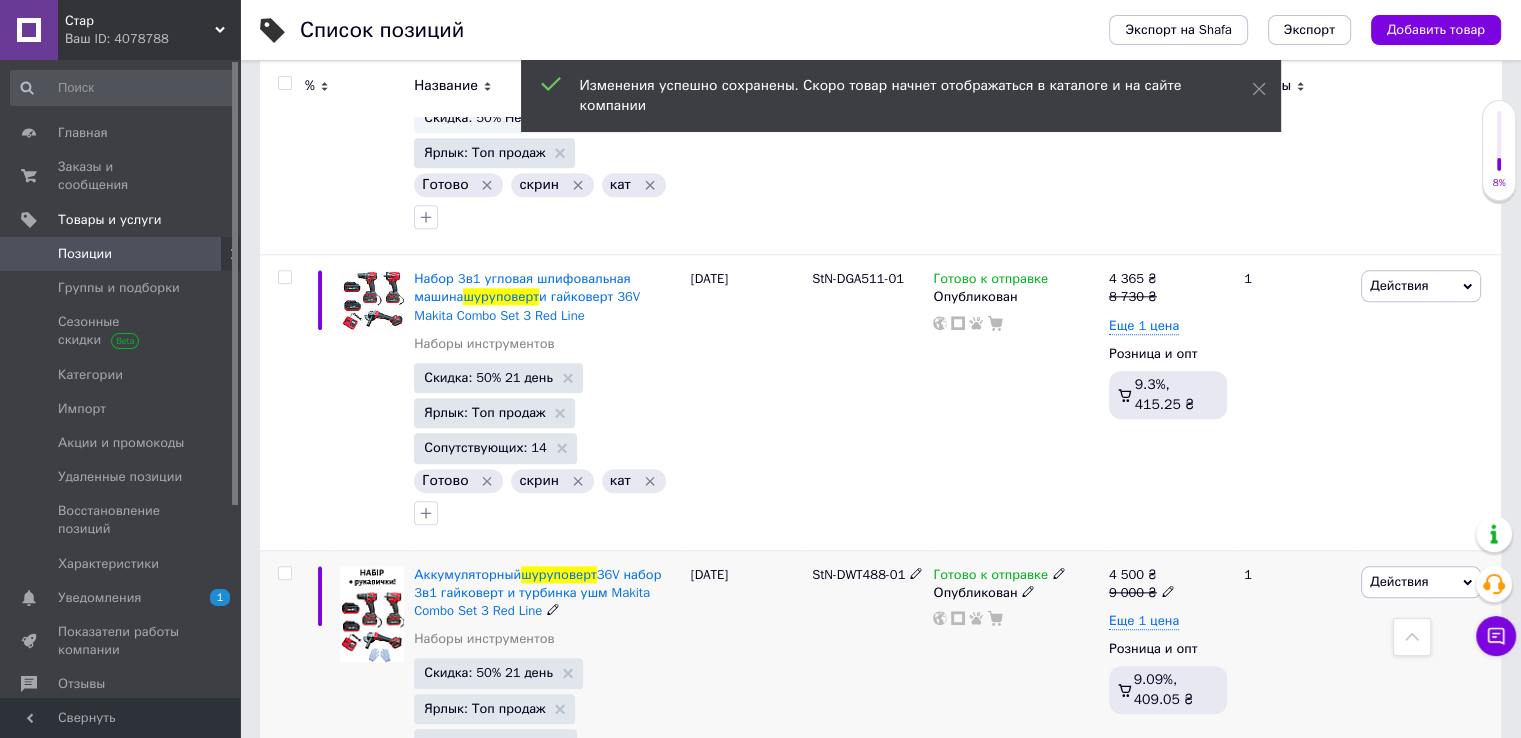 click 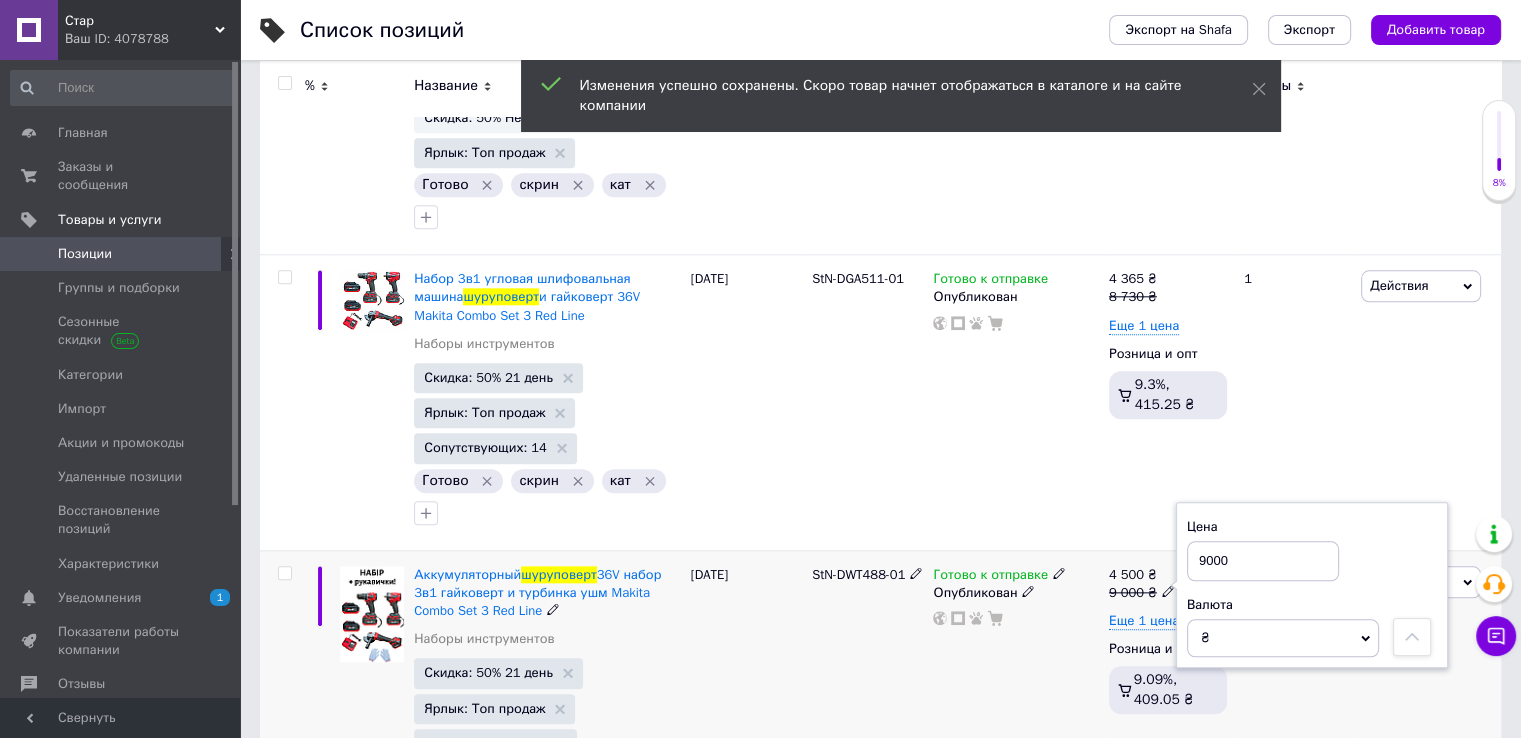 drag, startPoint x: 1211, startPoint y: 506, endPoint x: 1181, endPoint y: 503, distance: 30.149628 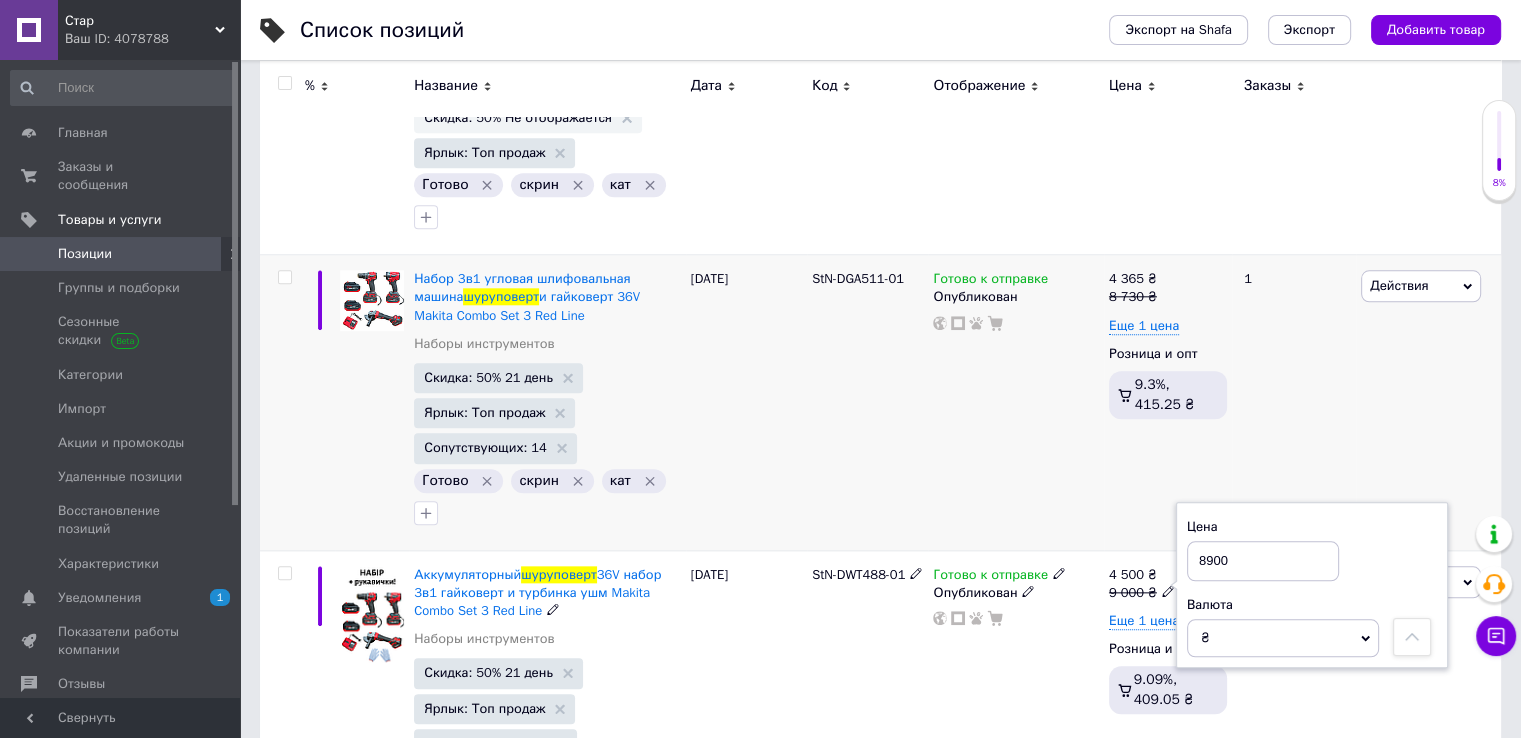 type on "8900" 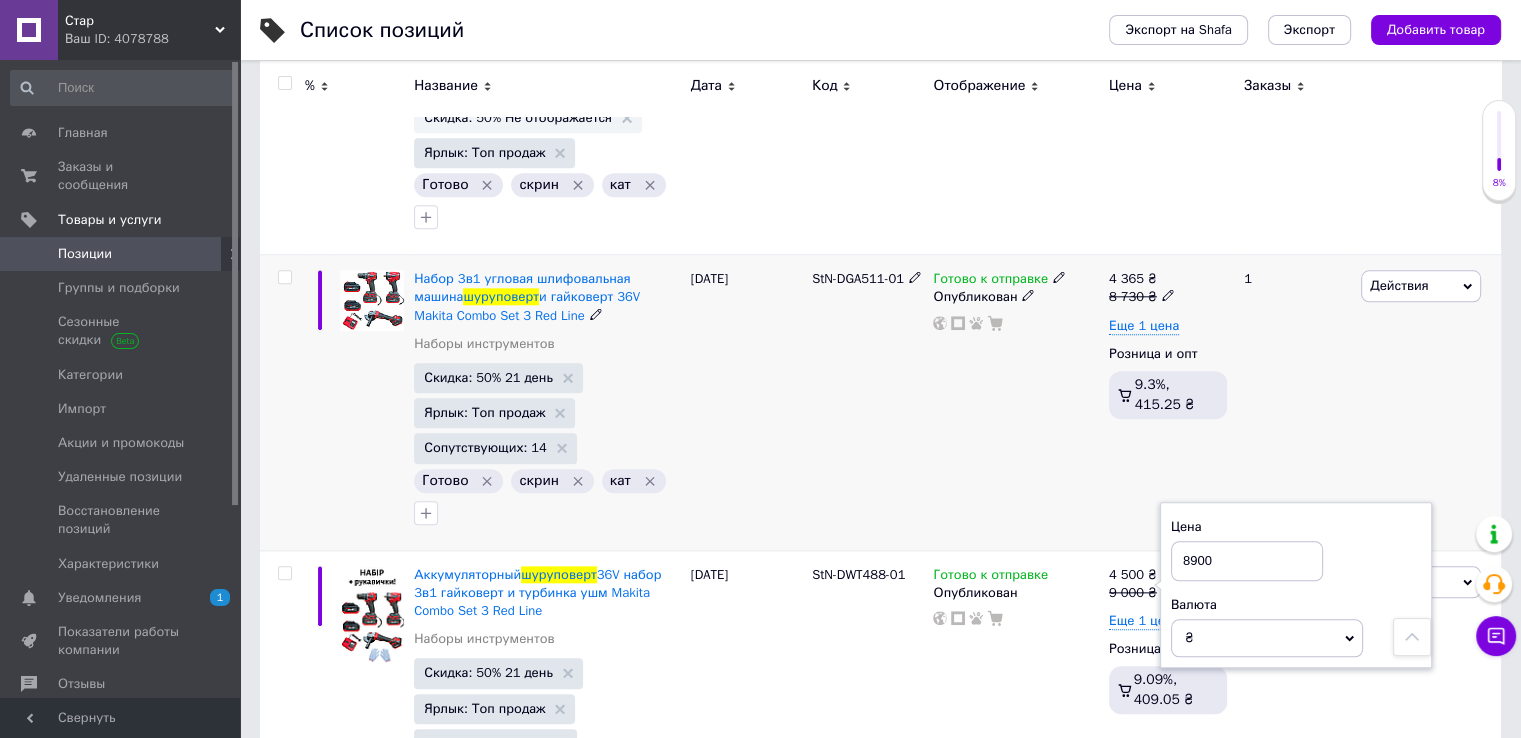 click on "Готово к отправке Опубликован" at bounding box center [1015, 402] 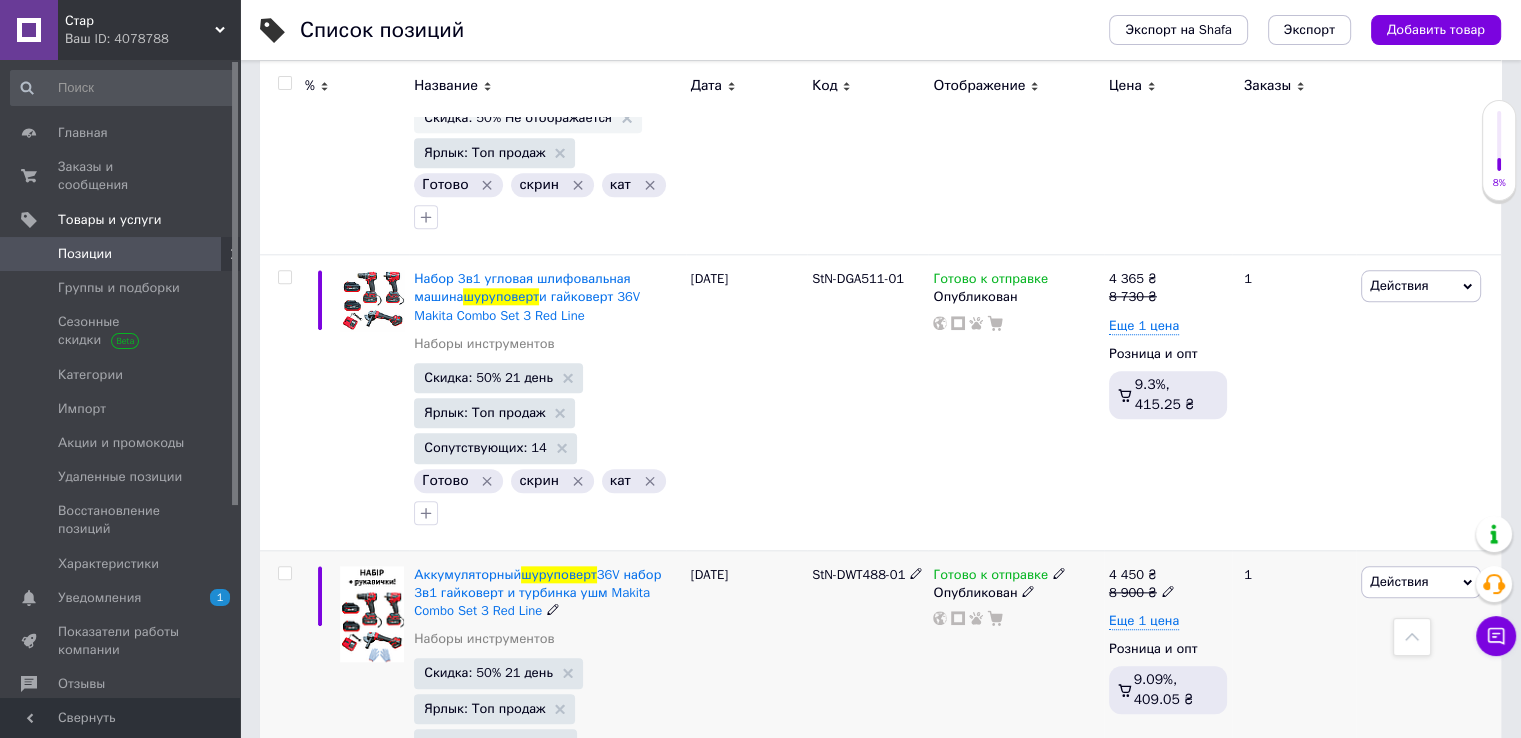click 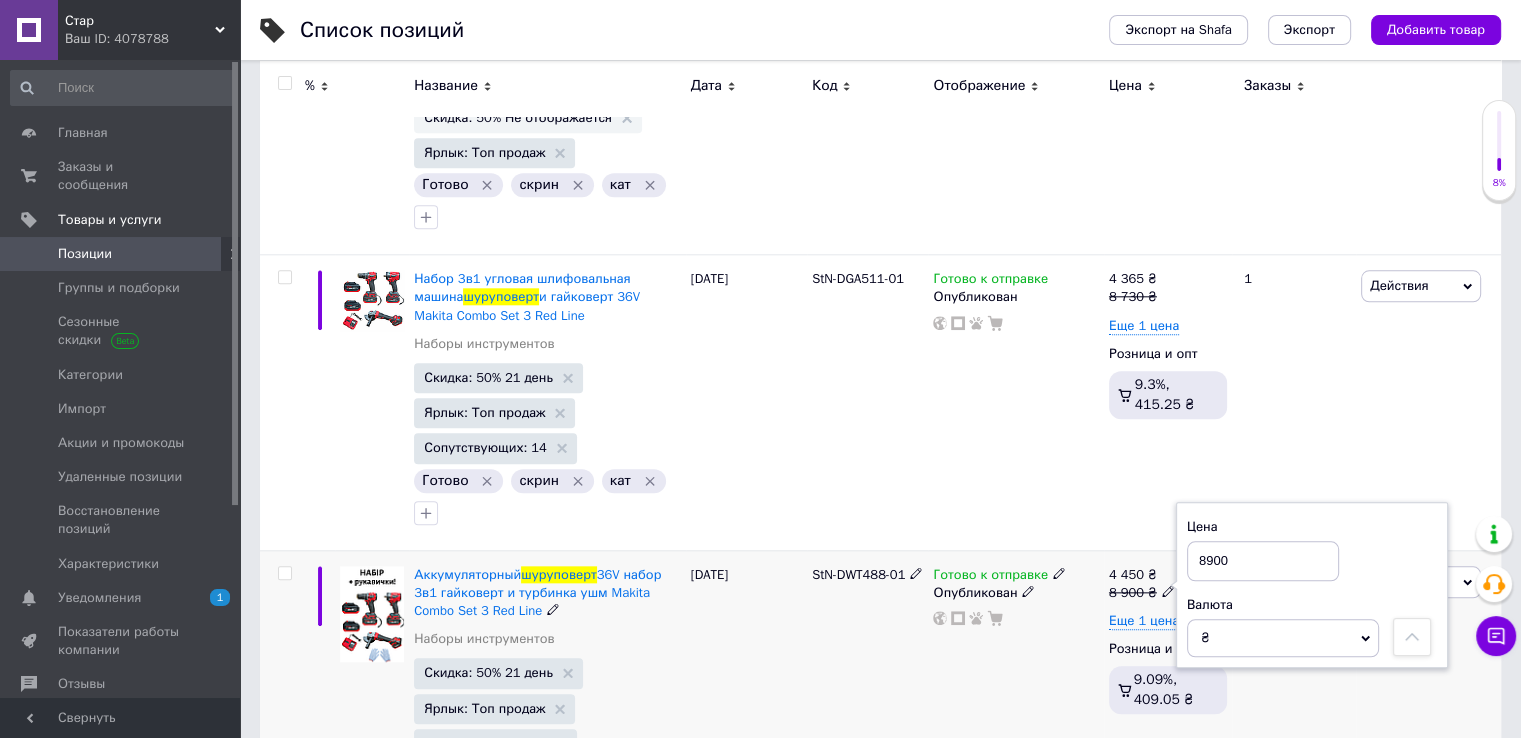 click on "8900" at bounding box center [1263, 561] 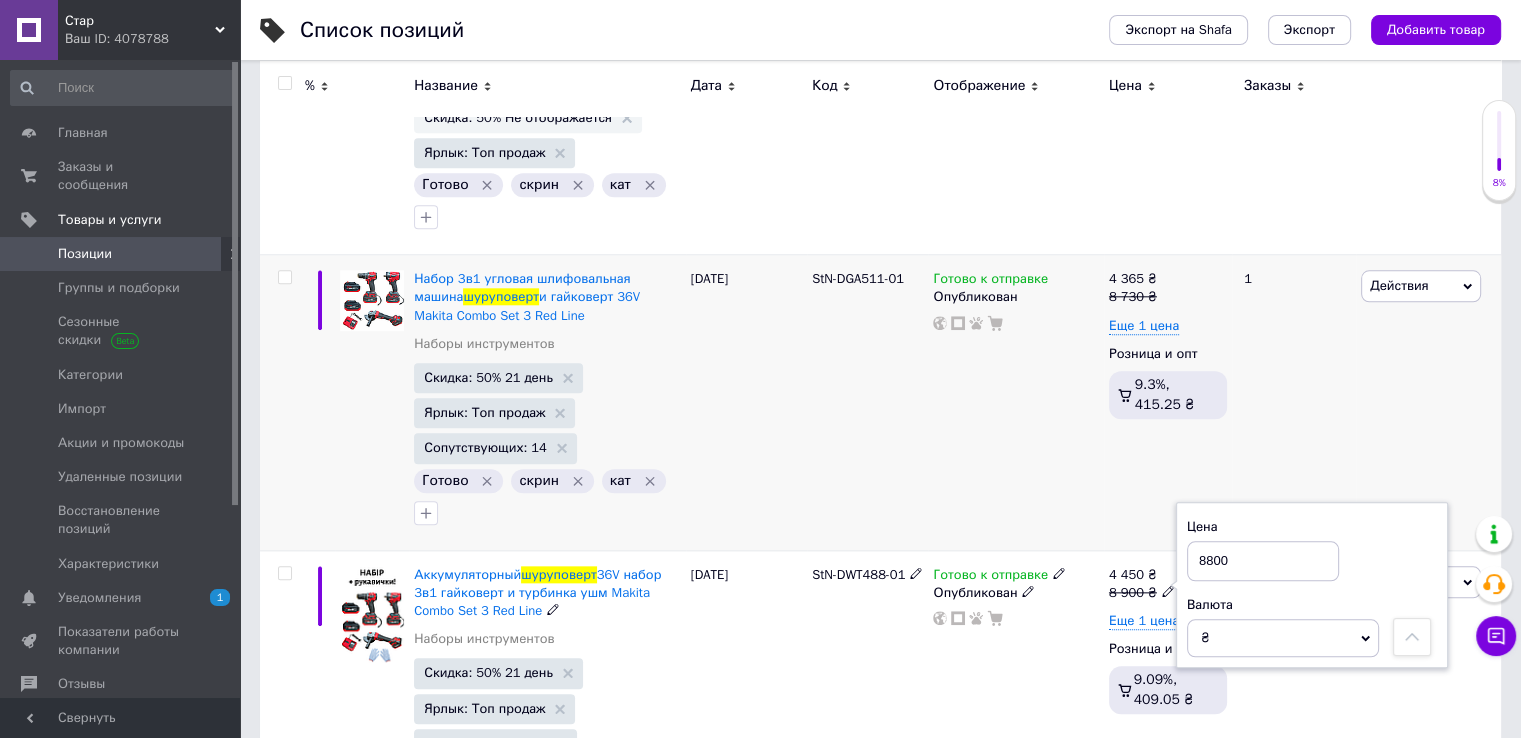 type on "8800" 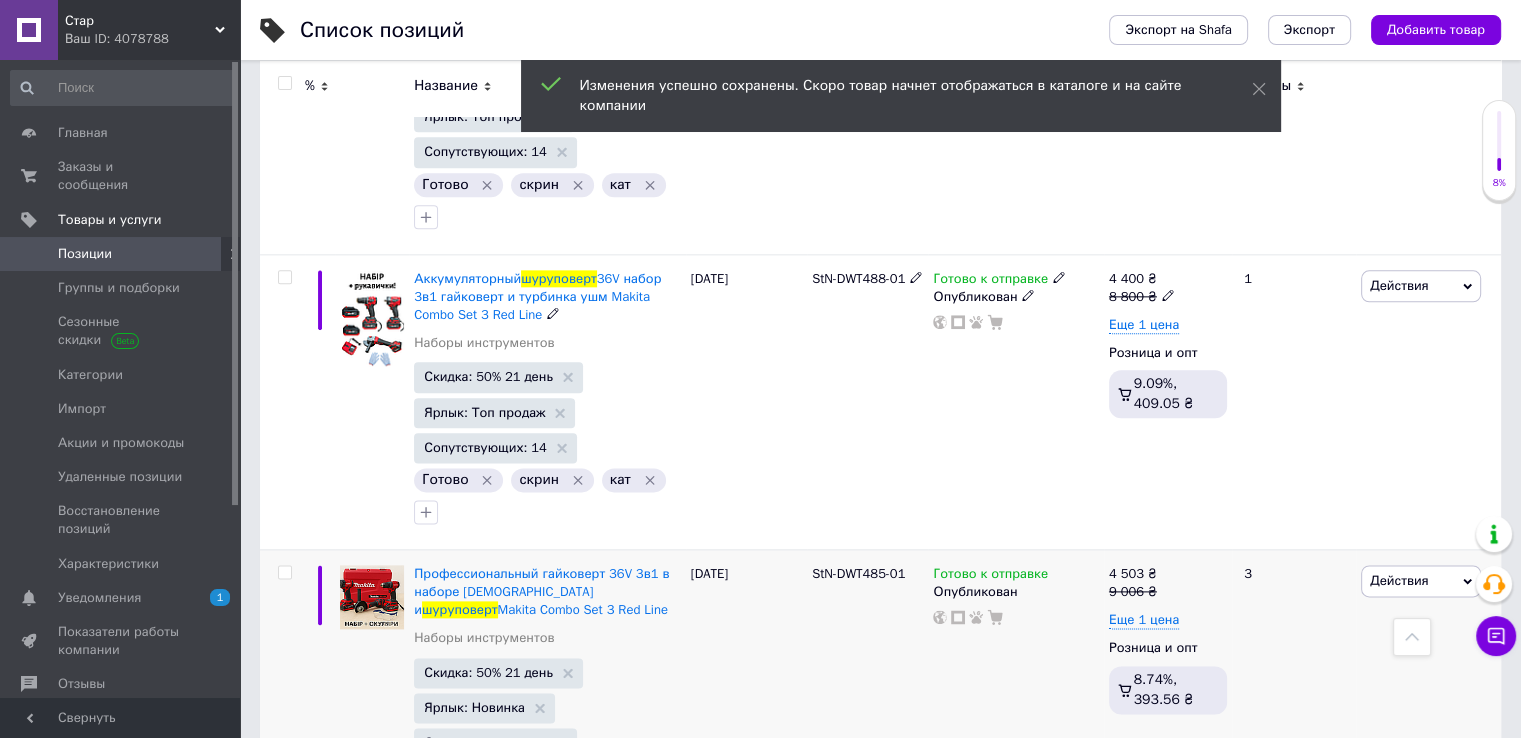 scroll, scrollTop: 2400, scrollLeft: 0, axis: vertical 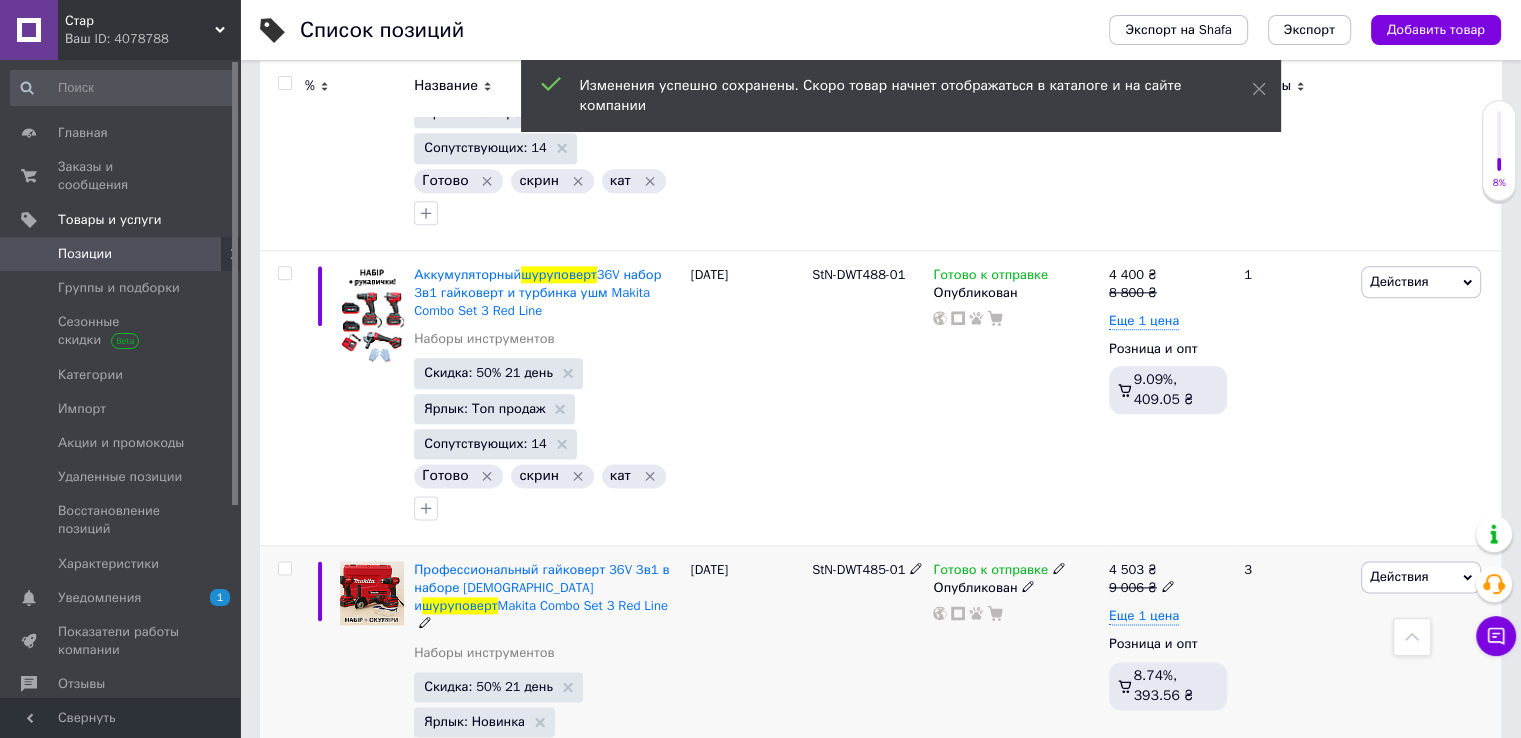 click 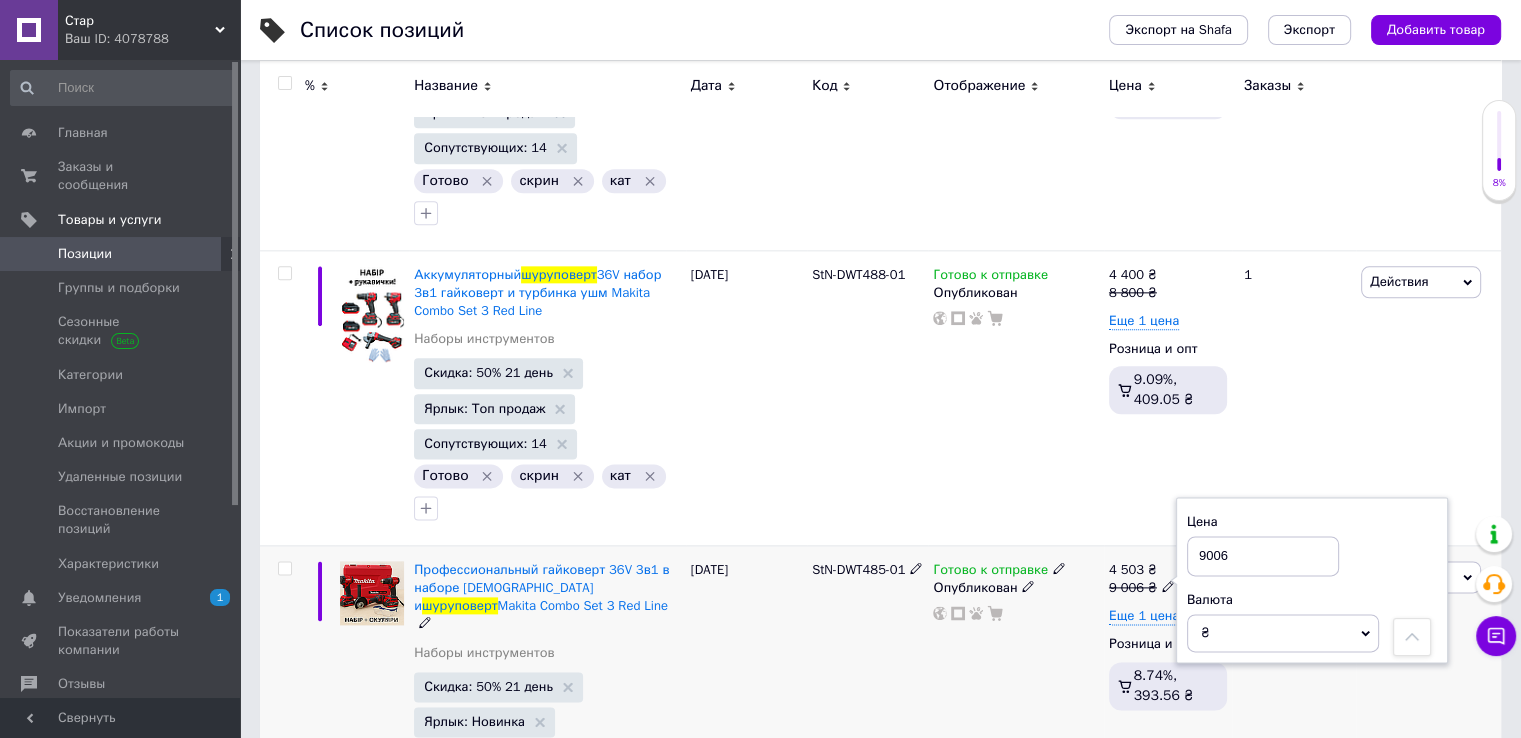 drag, startPoint x: 1212, startPoint y: 498, endPoint x: 1188, endPoint y: 498, distance: 24 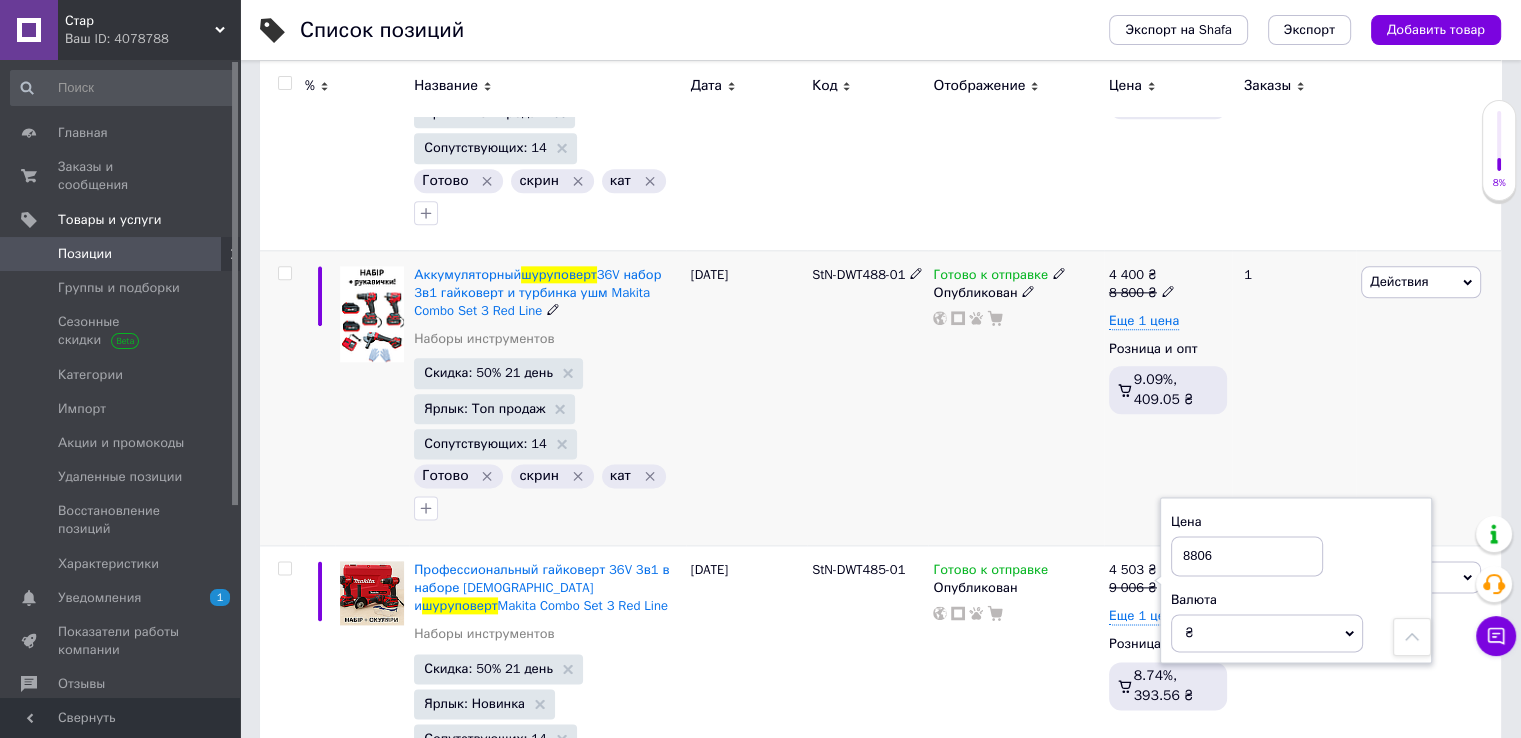 type on "8806" 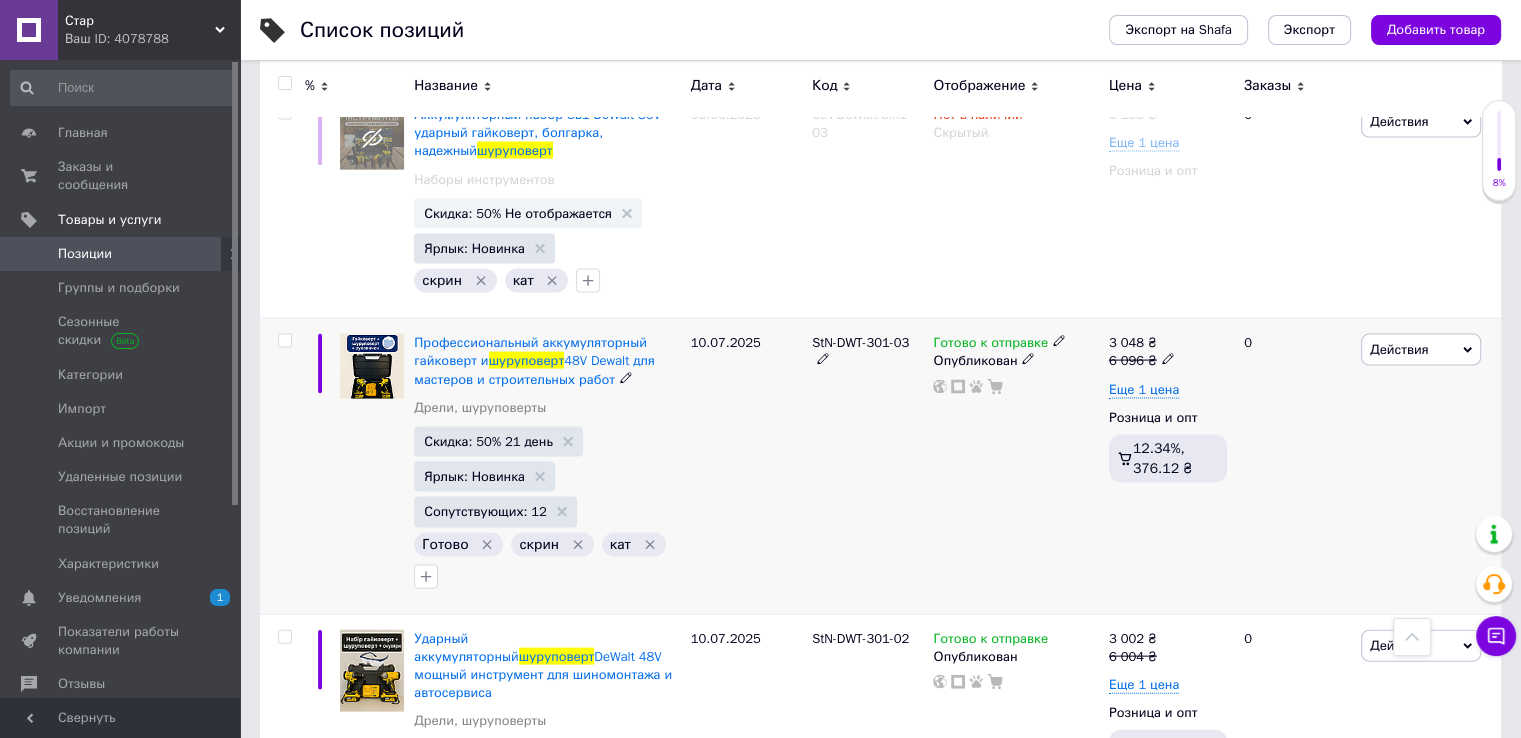 scroll, scrollTop: 4200, scrollLeft: 0, axis: vertical 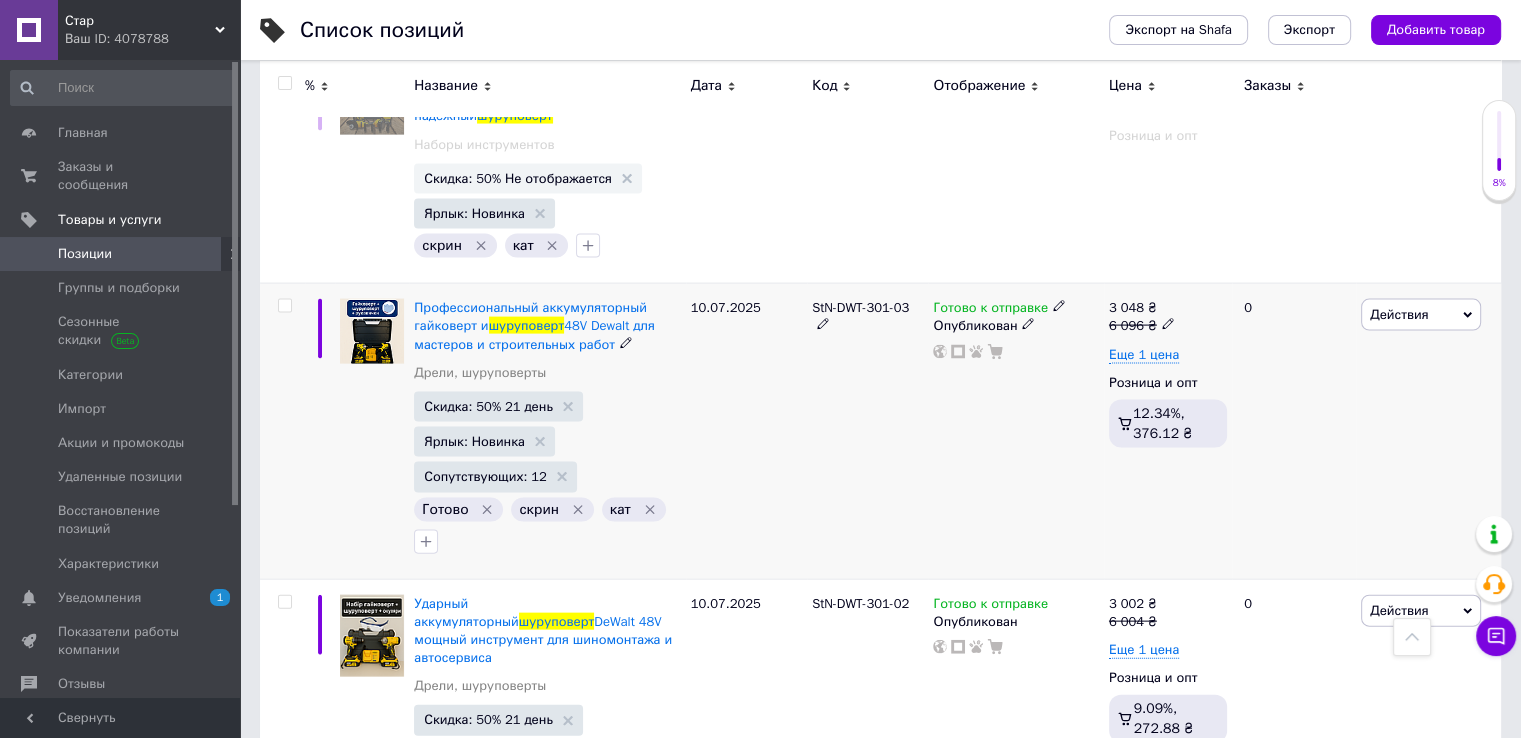 click on "6 096   ₴" at bounding box center (1142, 326) 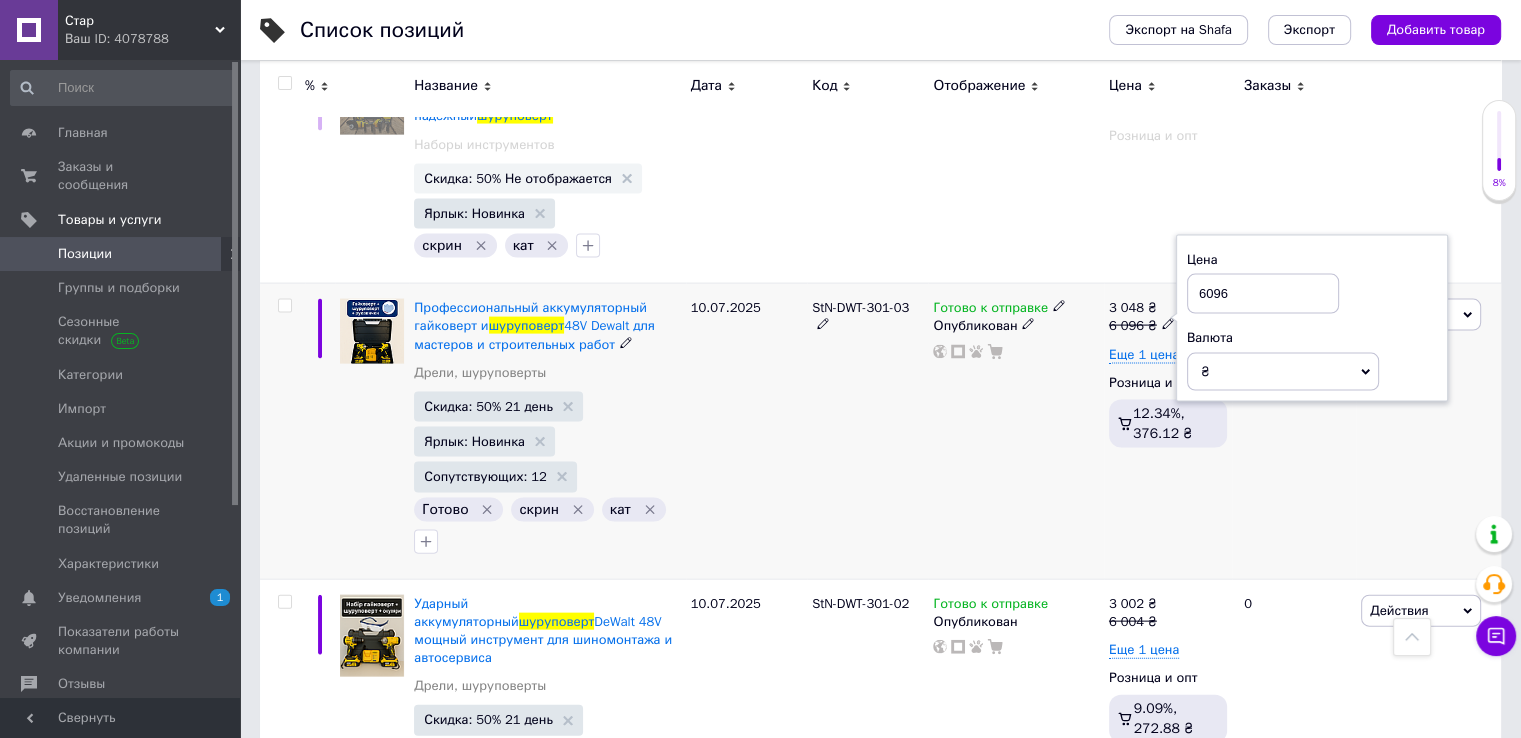drag, startPoint x: 1212, startPoint y: 238, endPoint x: 1186, endPoint y: 238, distance: 26 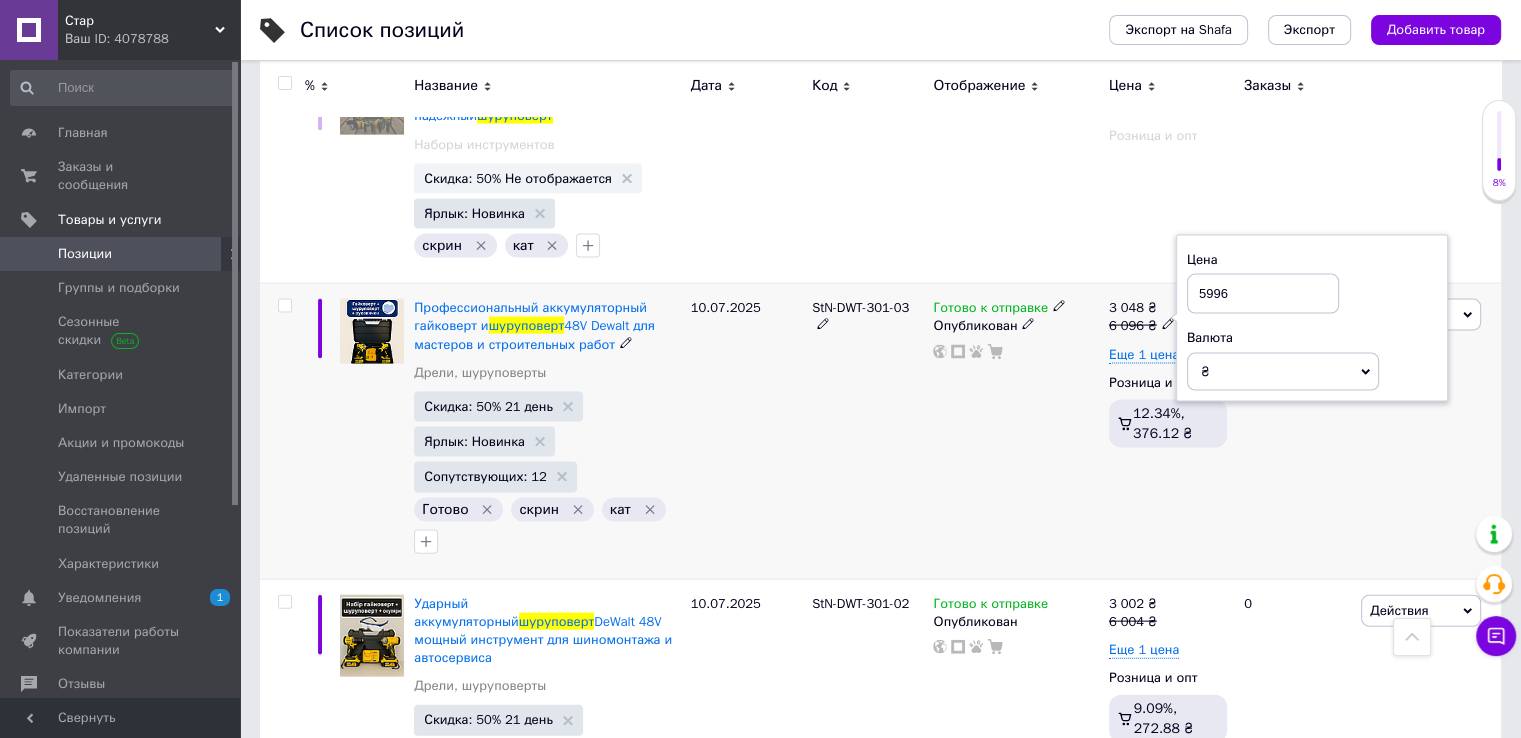 type on "5996" 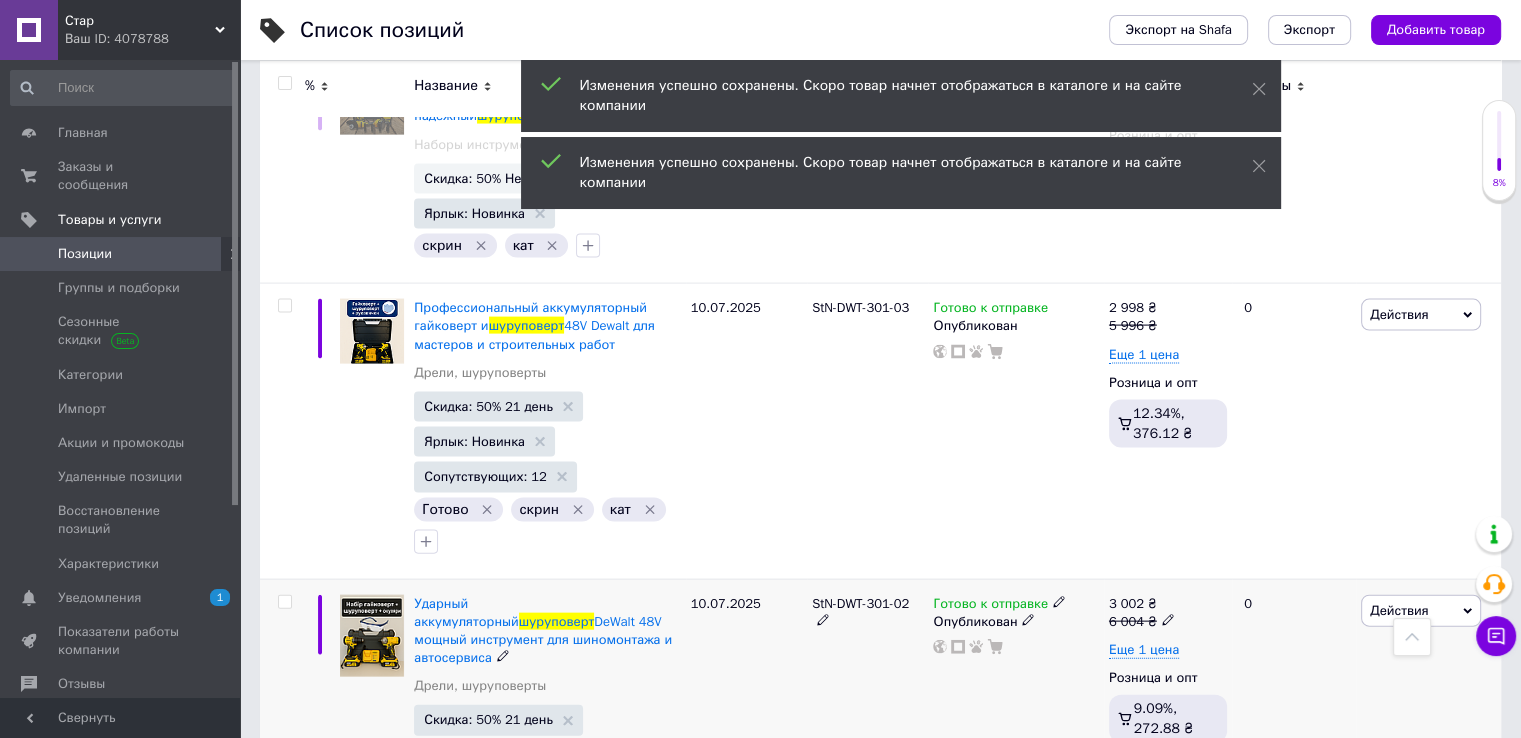 click 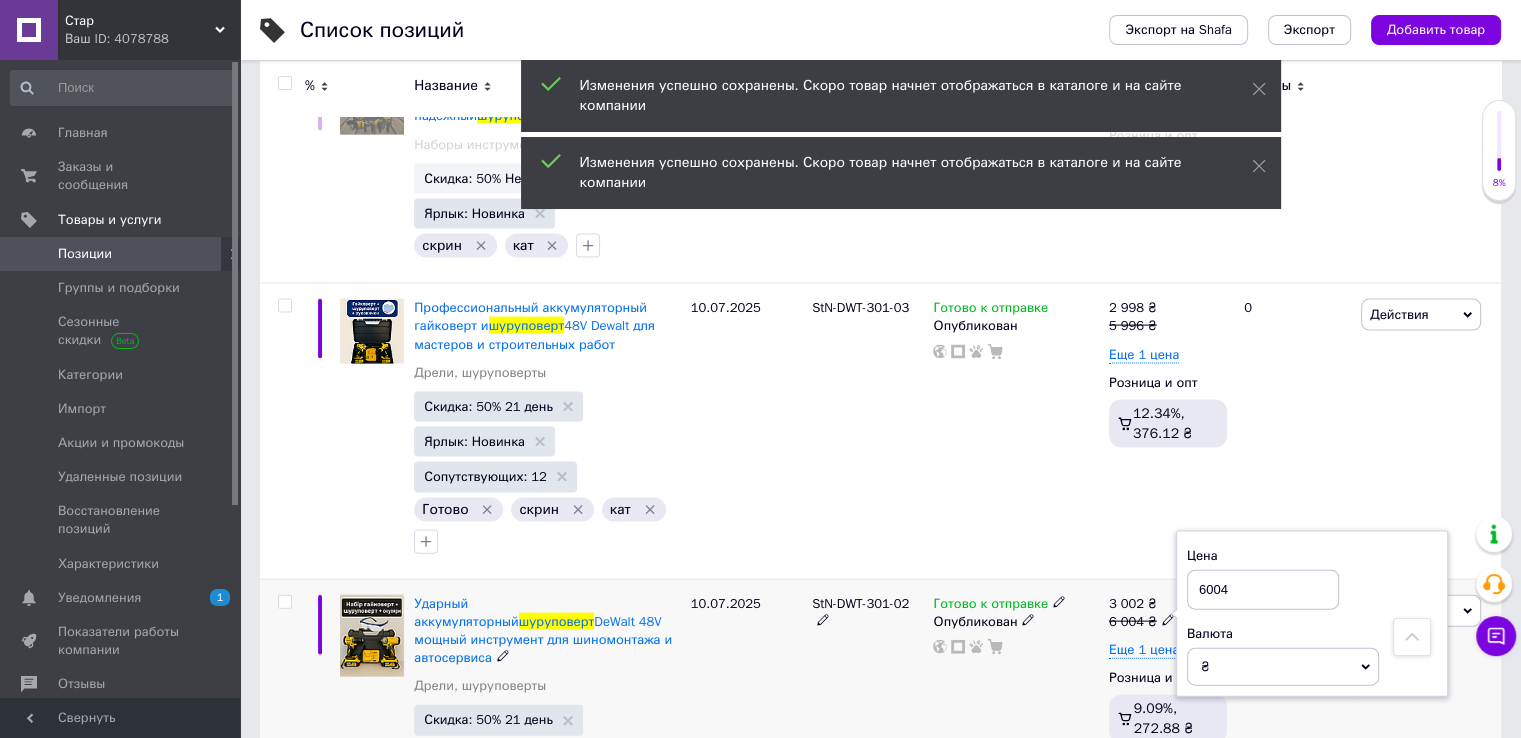 drag, startPoint x: 1218, startPoint y: 535, endPoint x: 1188, endPoint y: 533, distance: 30.066593 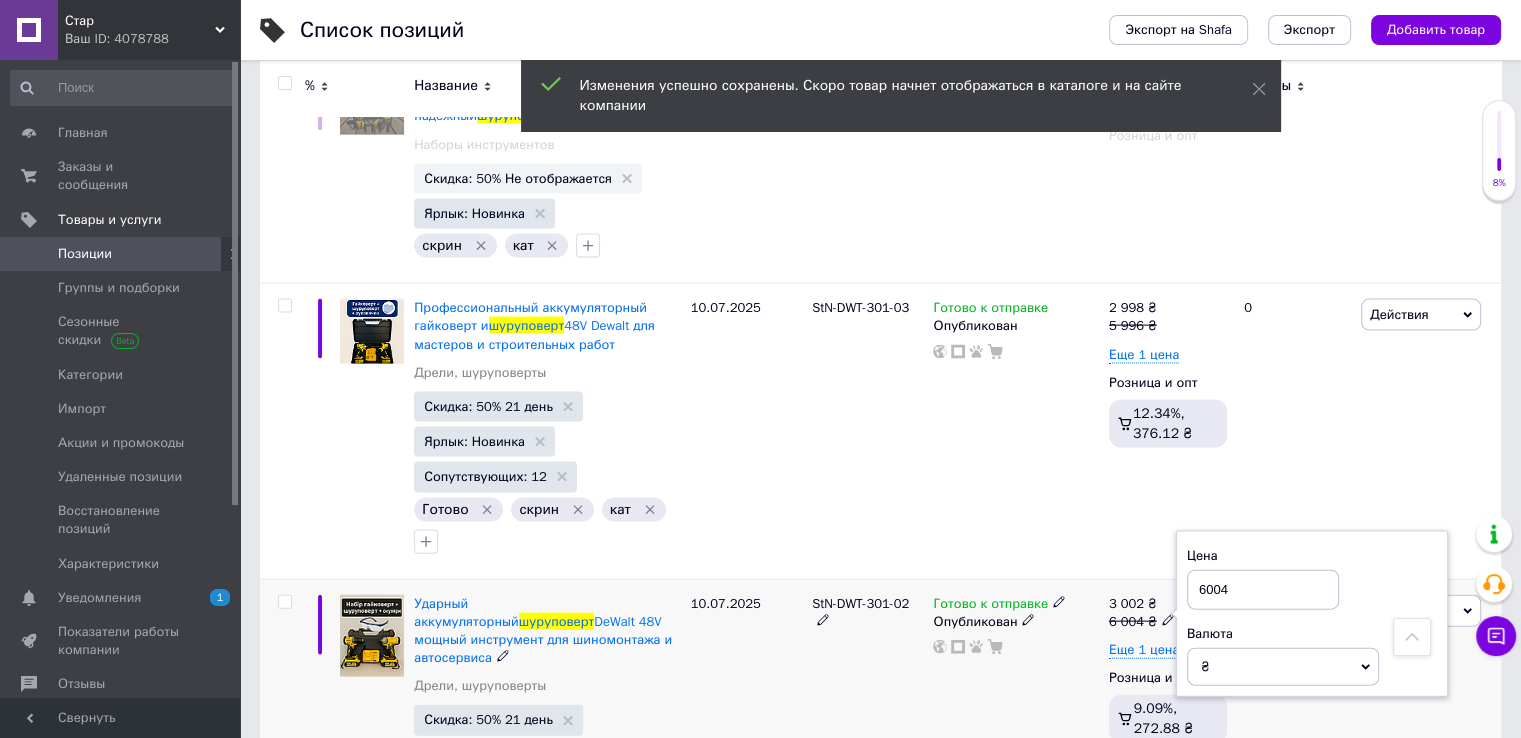 click on "6004" at bounding box center [1263, 590] 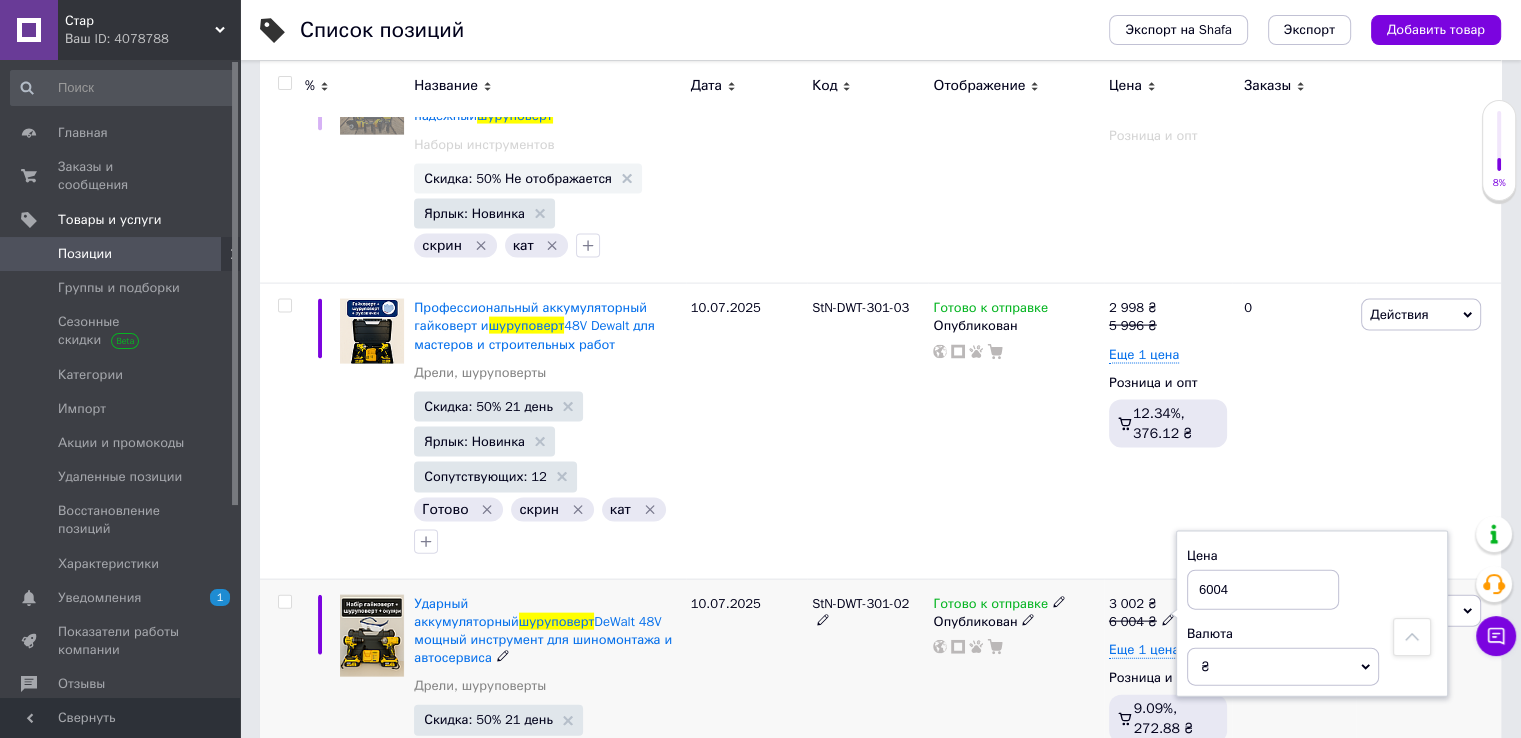 click on "6004" at bounding box center [1263, 590] 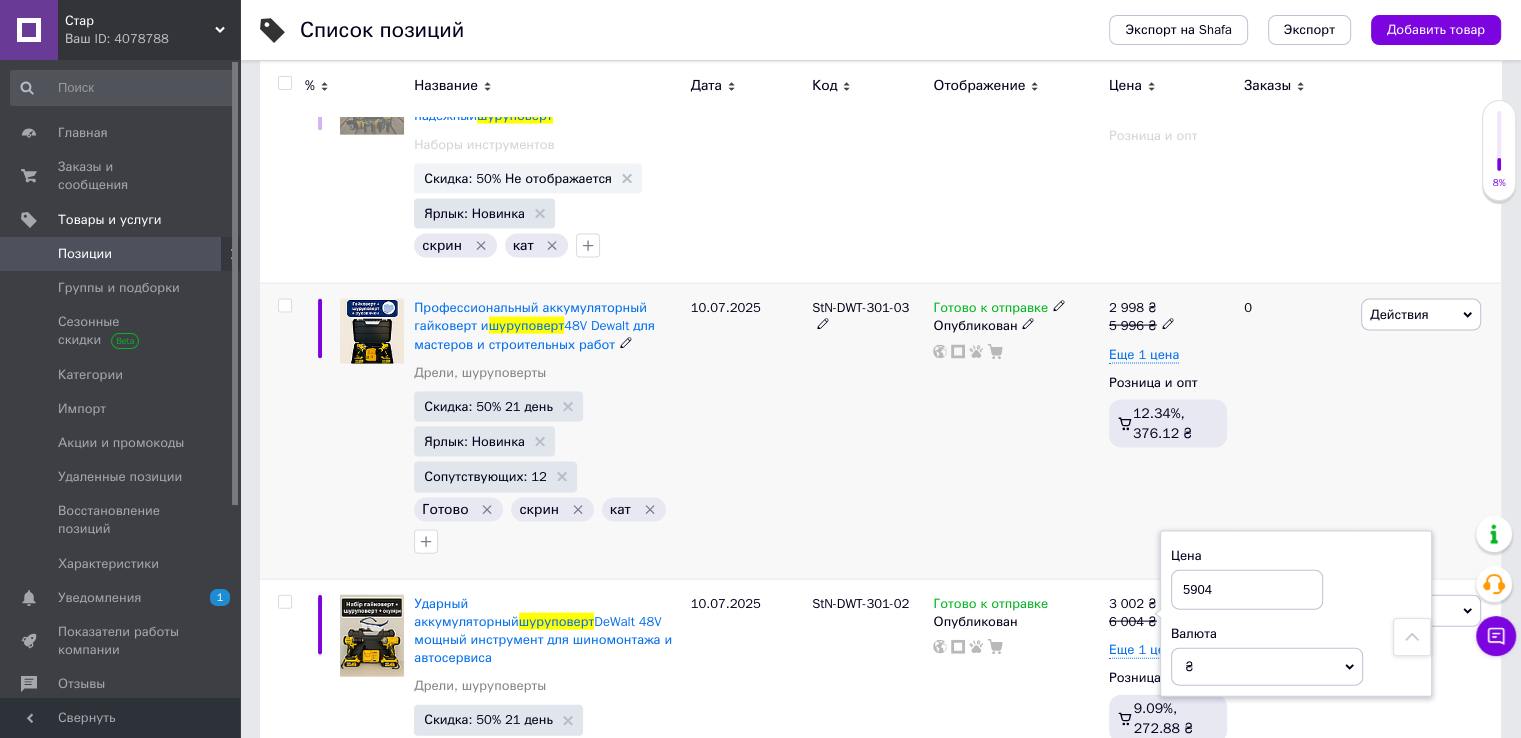 type on "5904" 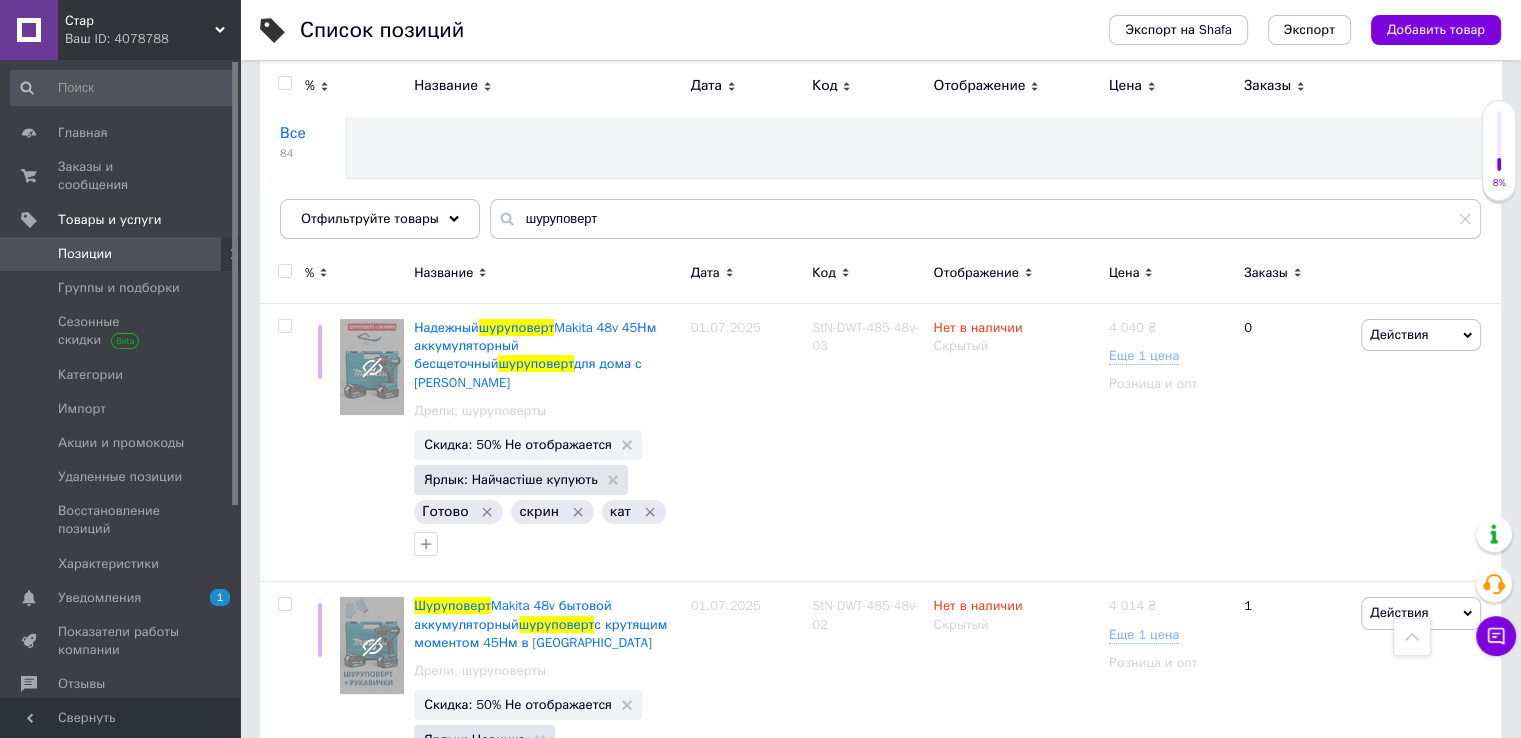scroll, scrollTop: 0, scrollLeft: 0, axis: both 